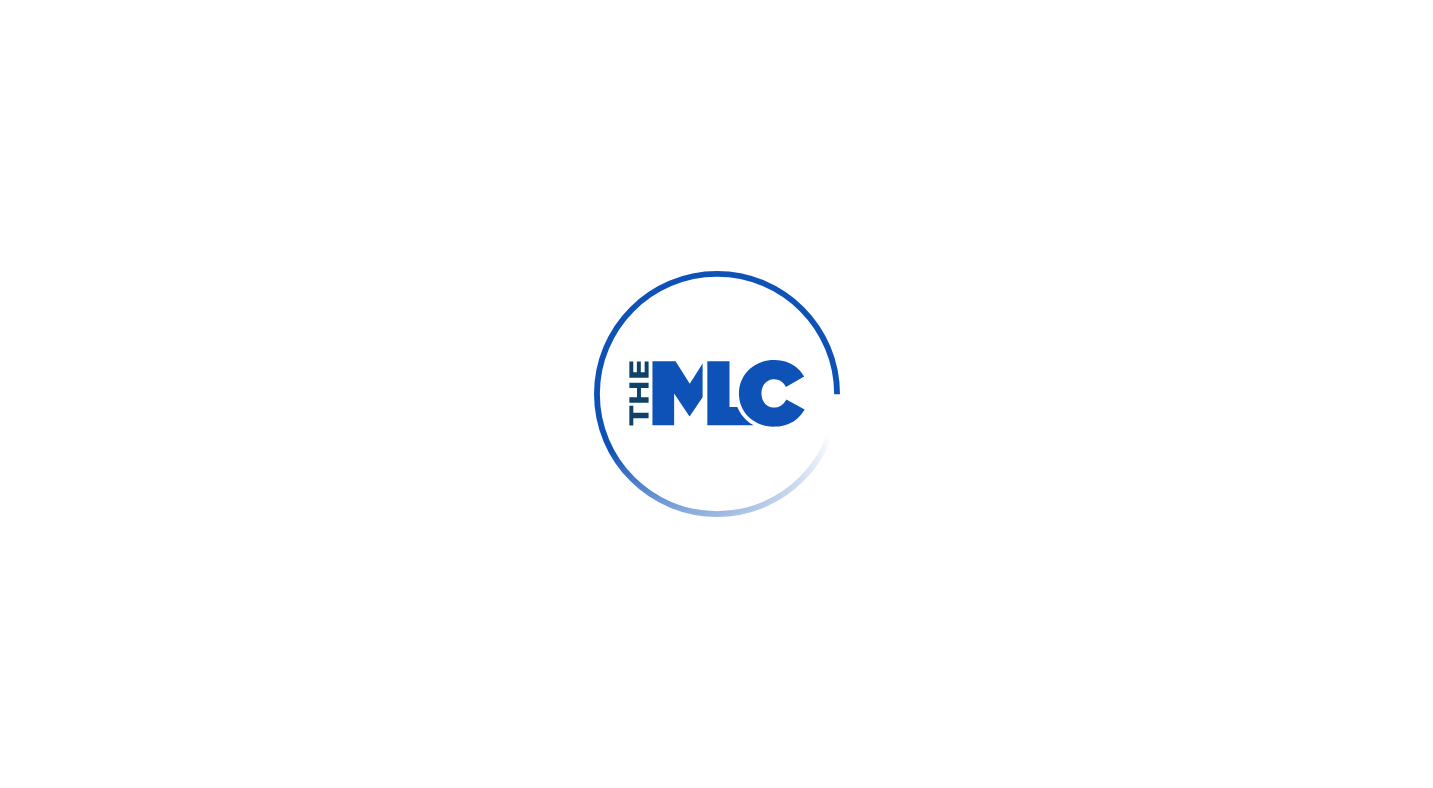 scroll, scrollTop: 0, scrollLeft: 0, axis: both 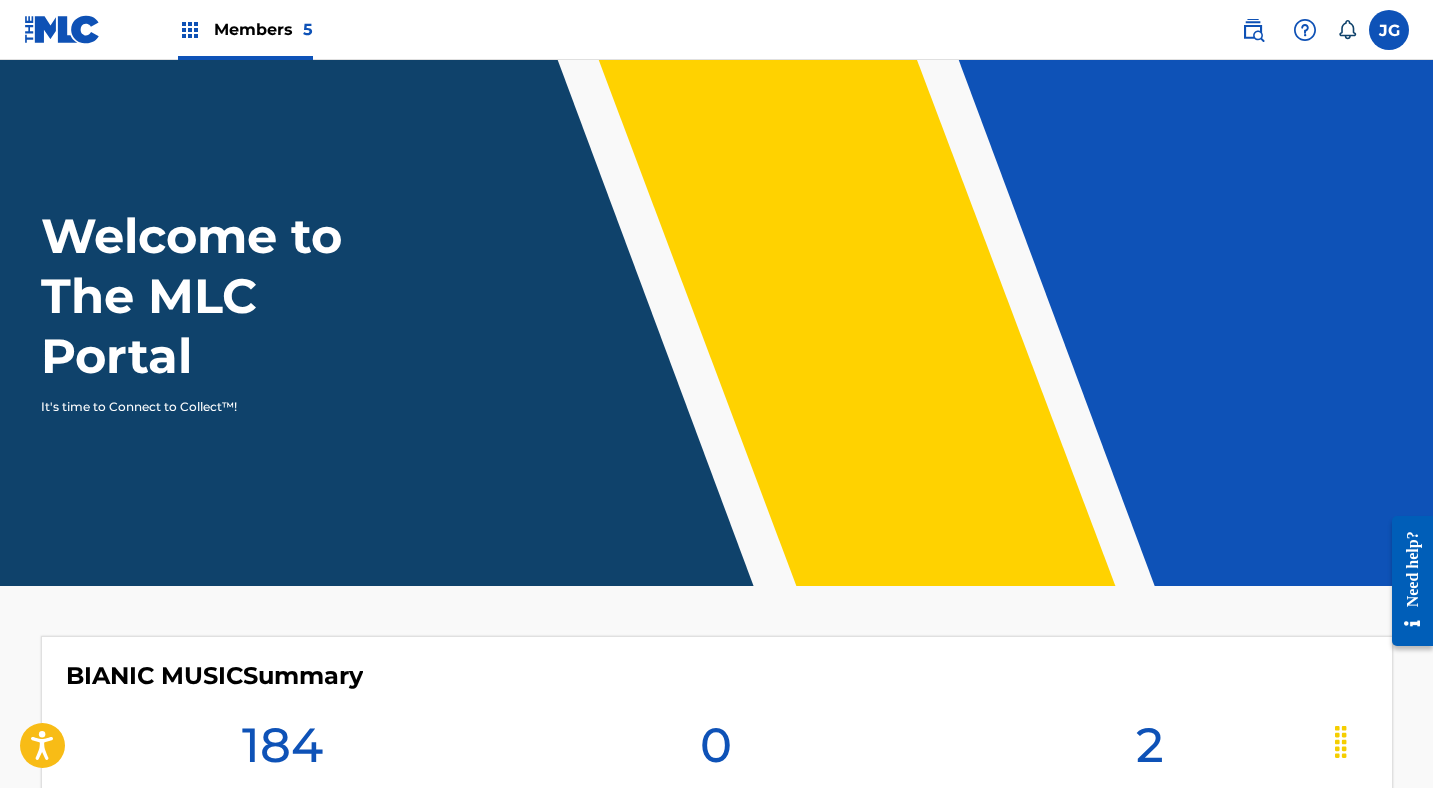 click on "Members    5" at bounding box center (263, 29) 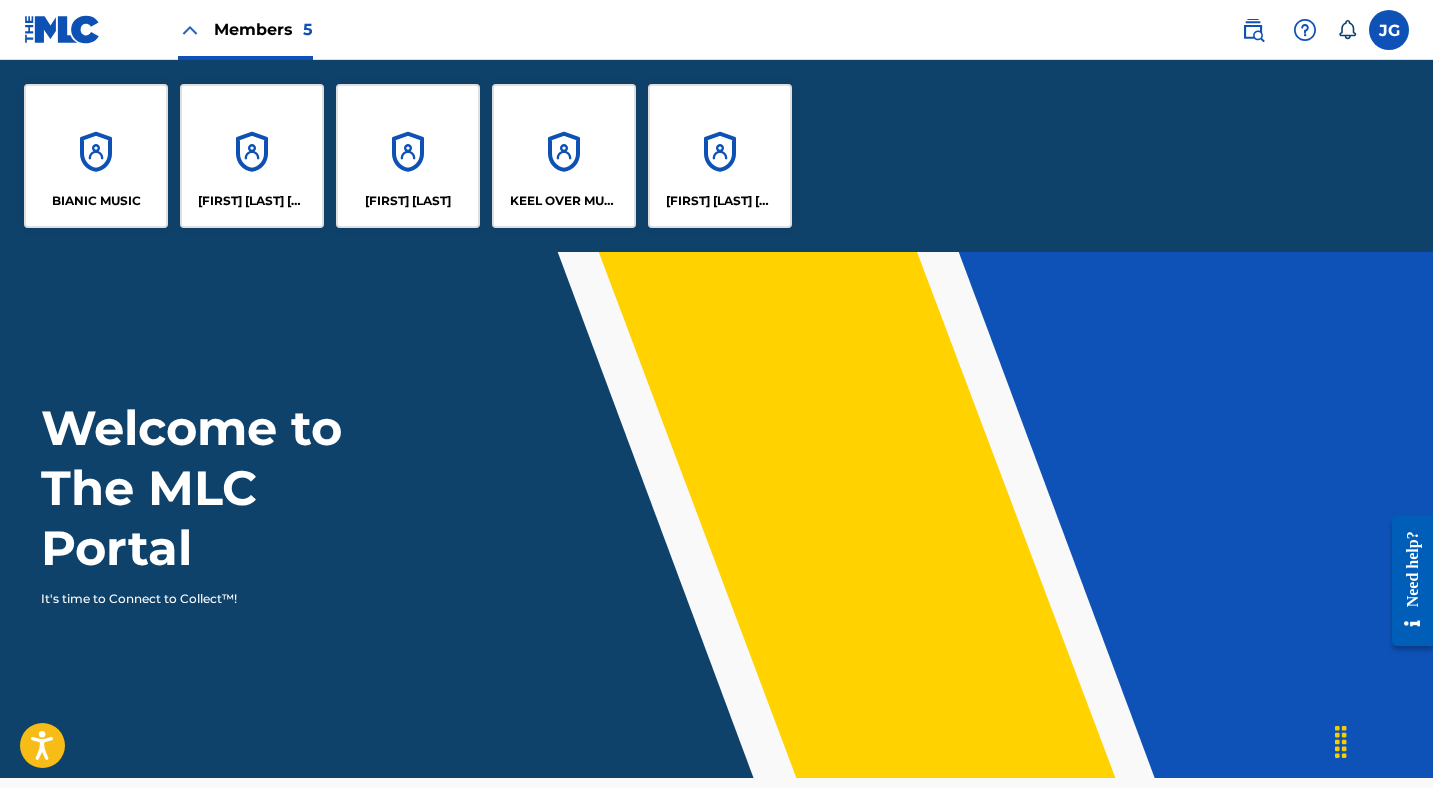 click on "BIANIC MUSIC" at bounding box center (96, 156) 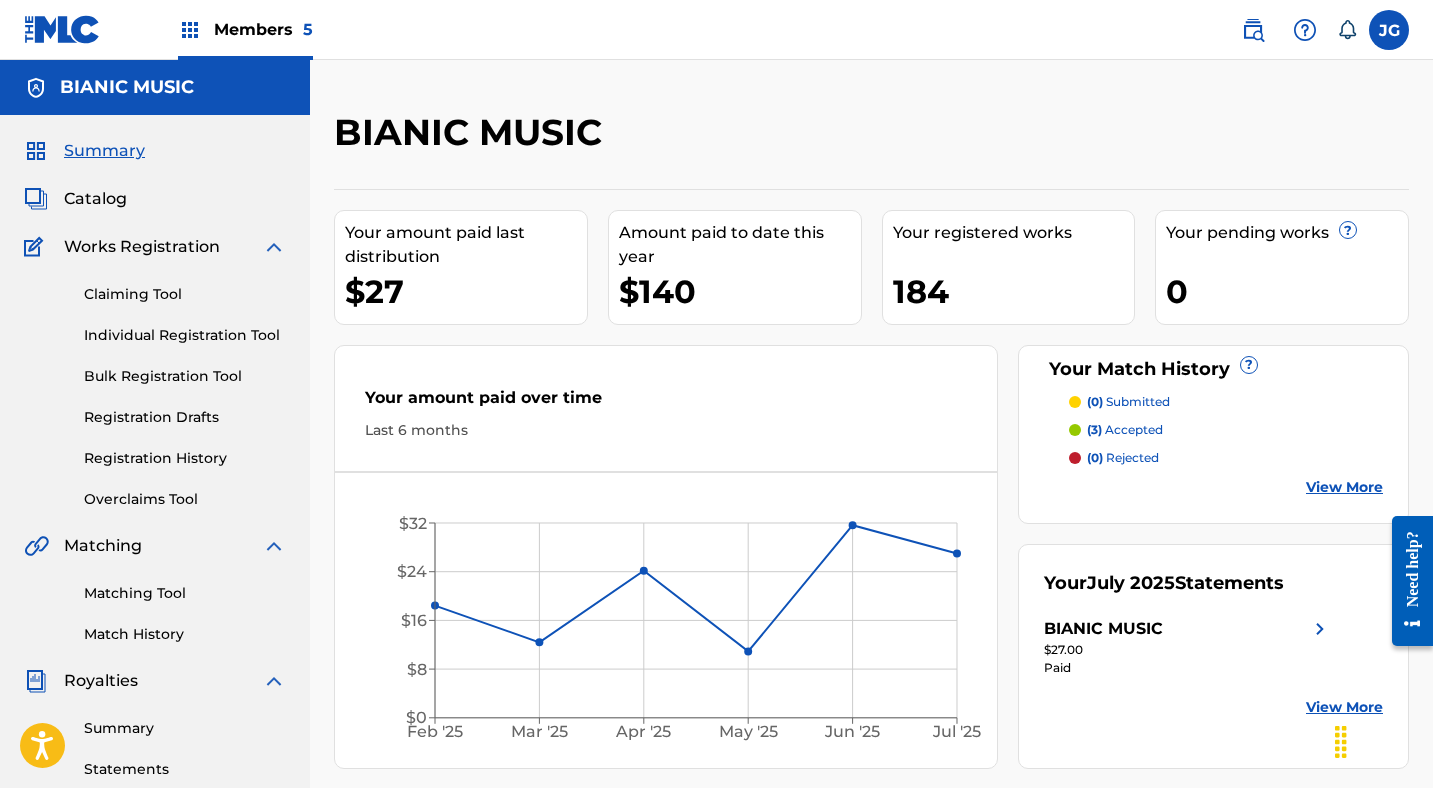 click on "Catalog" at bounding box center (95, 199) 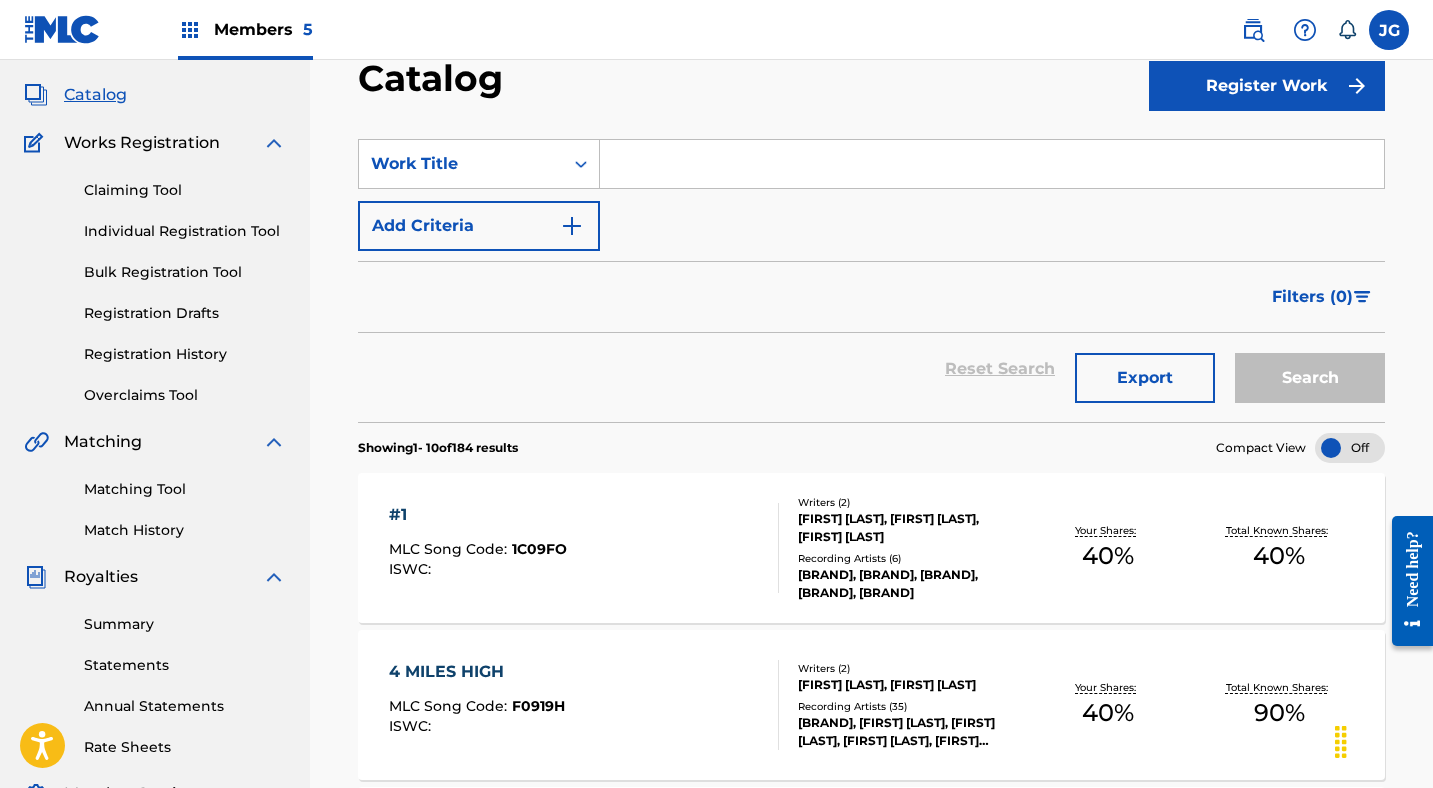 scroll, scrollTop: 83, scrollLeft: 0, axis: vertical 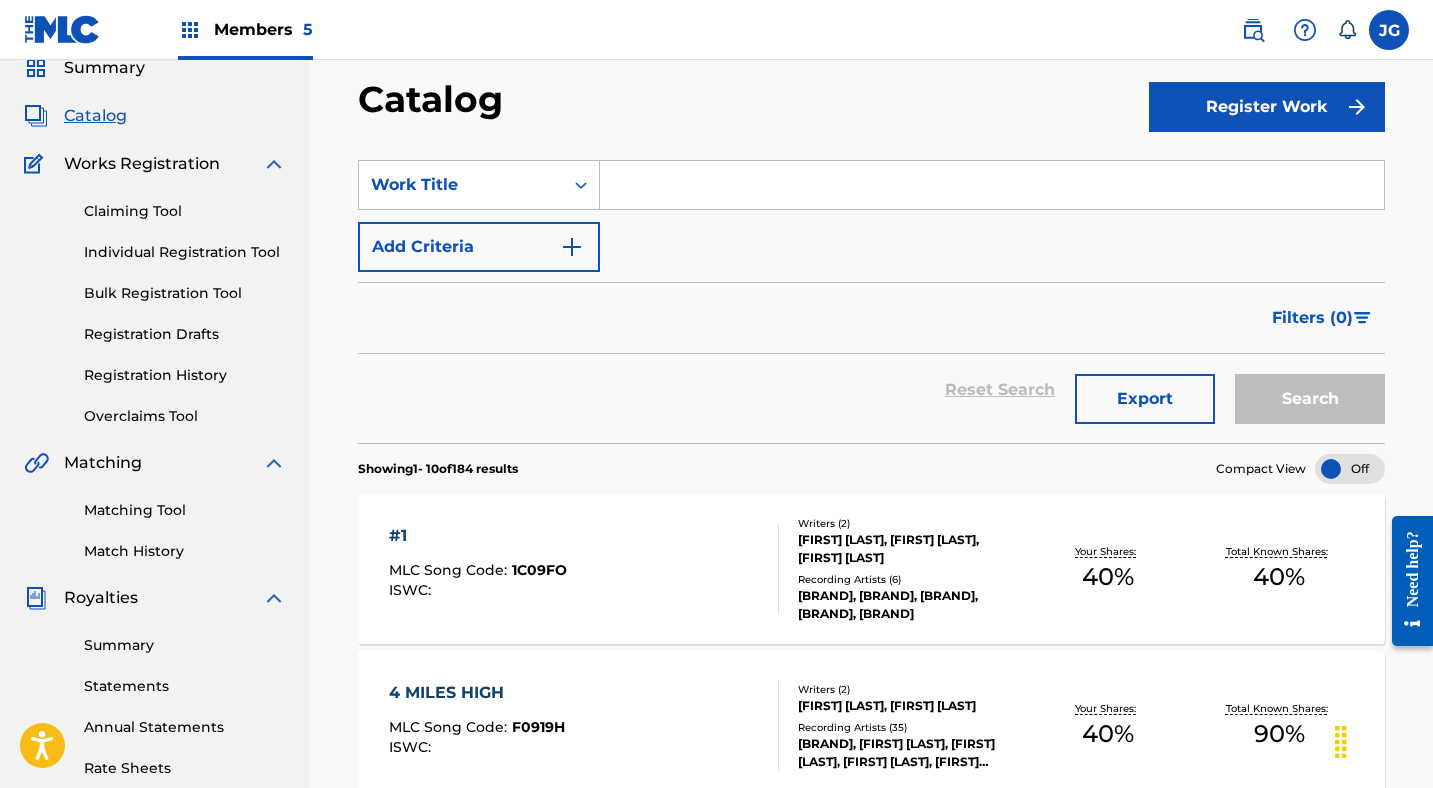 click on "Export" at bounding box center (1145, 399) 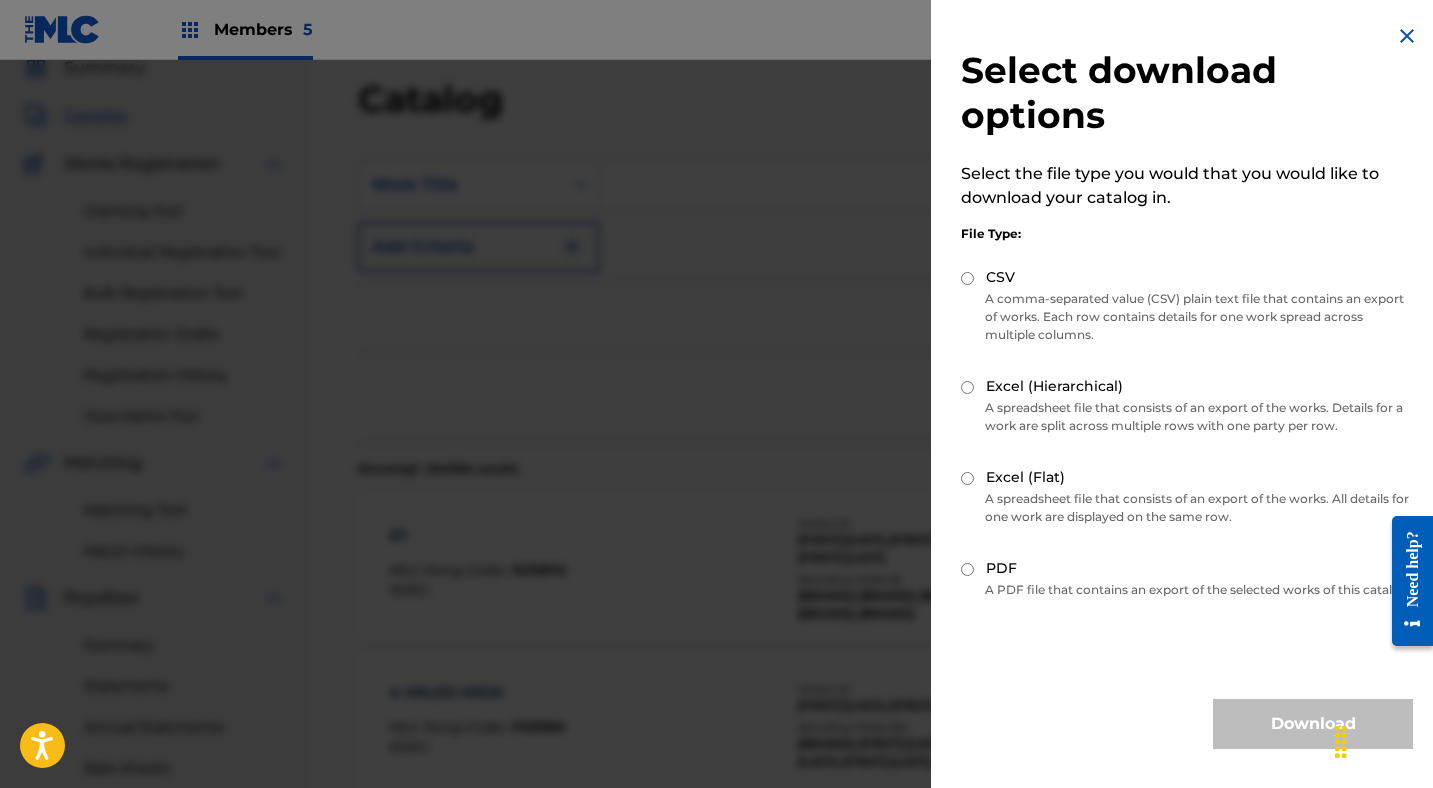 click on "PDF" at bounding box center (967, 569) 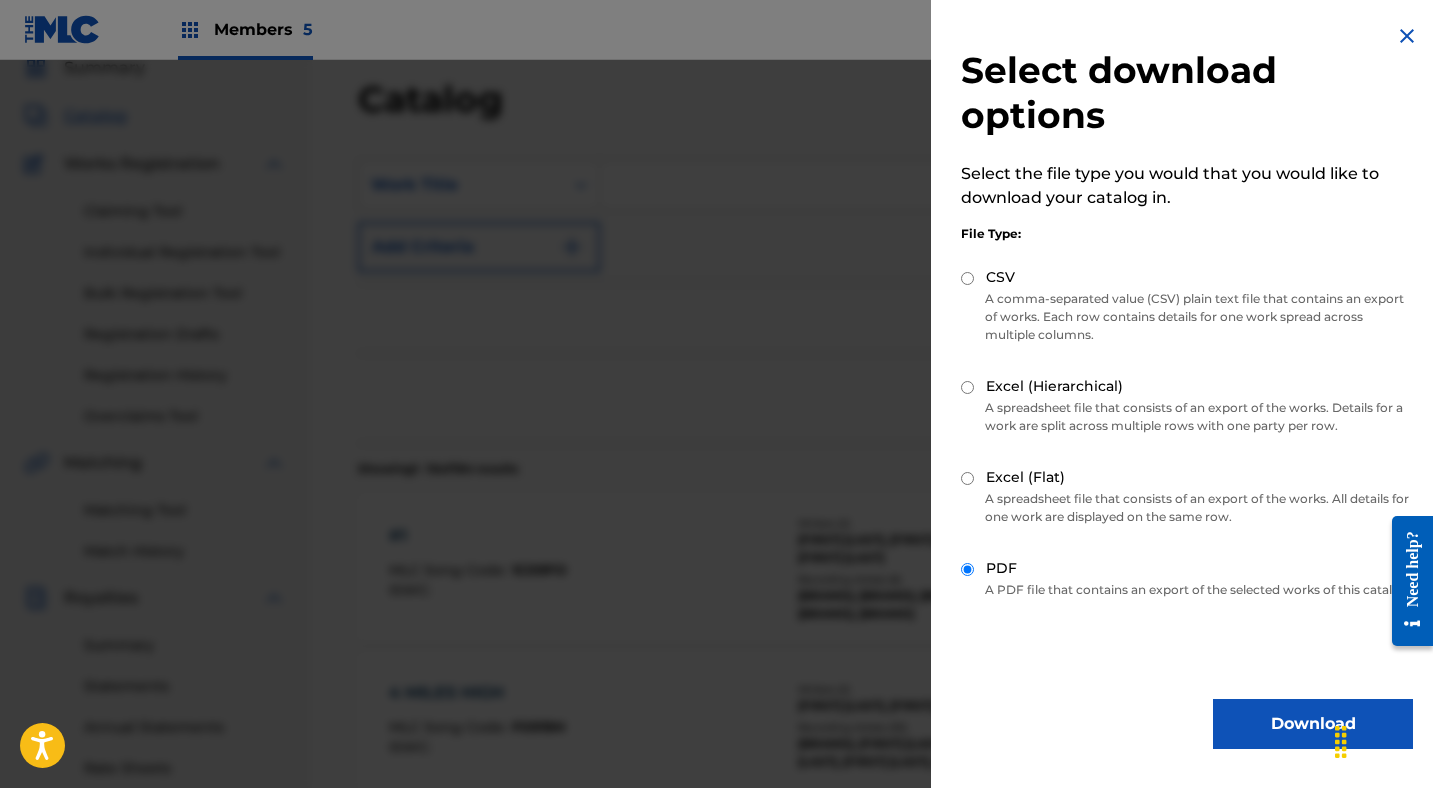 click on "Download" at bounding box center (1313, 724) 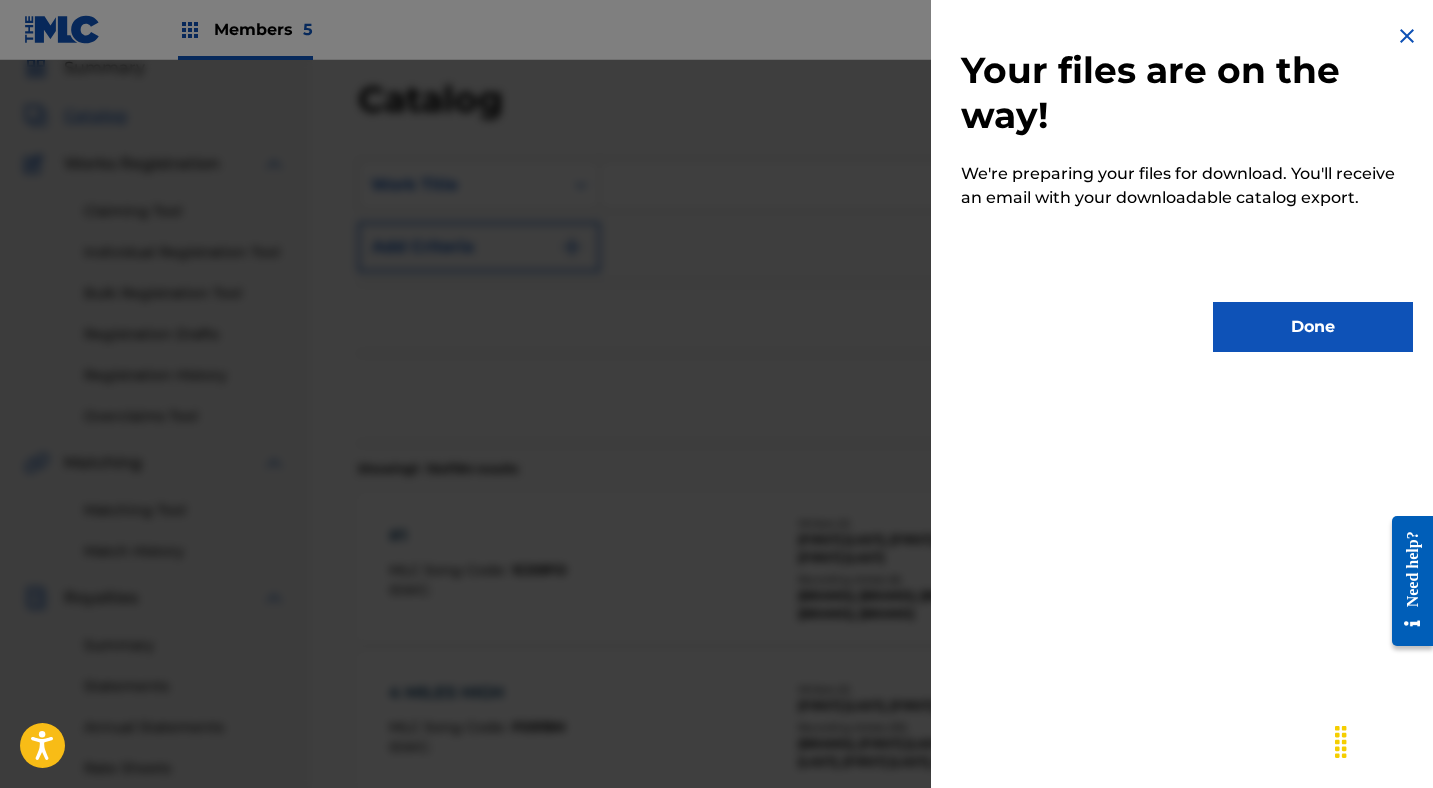 click on "Done" at bounding box center [1313, 327] 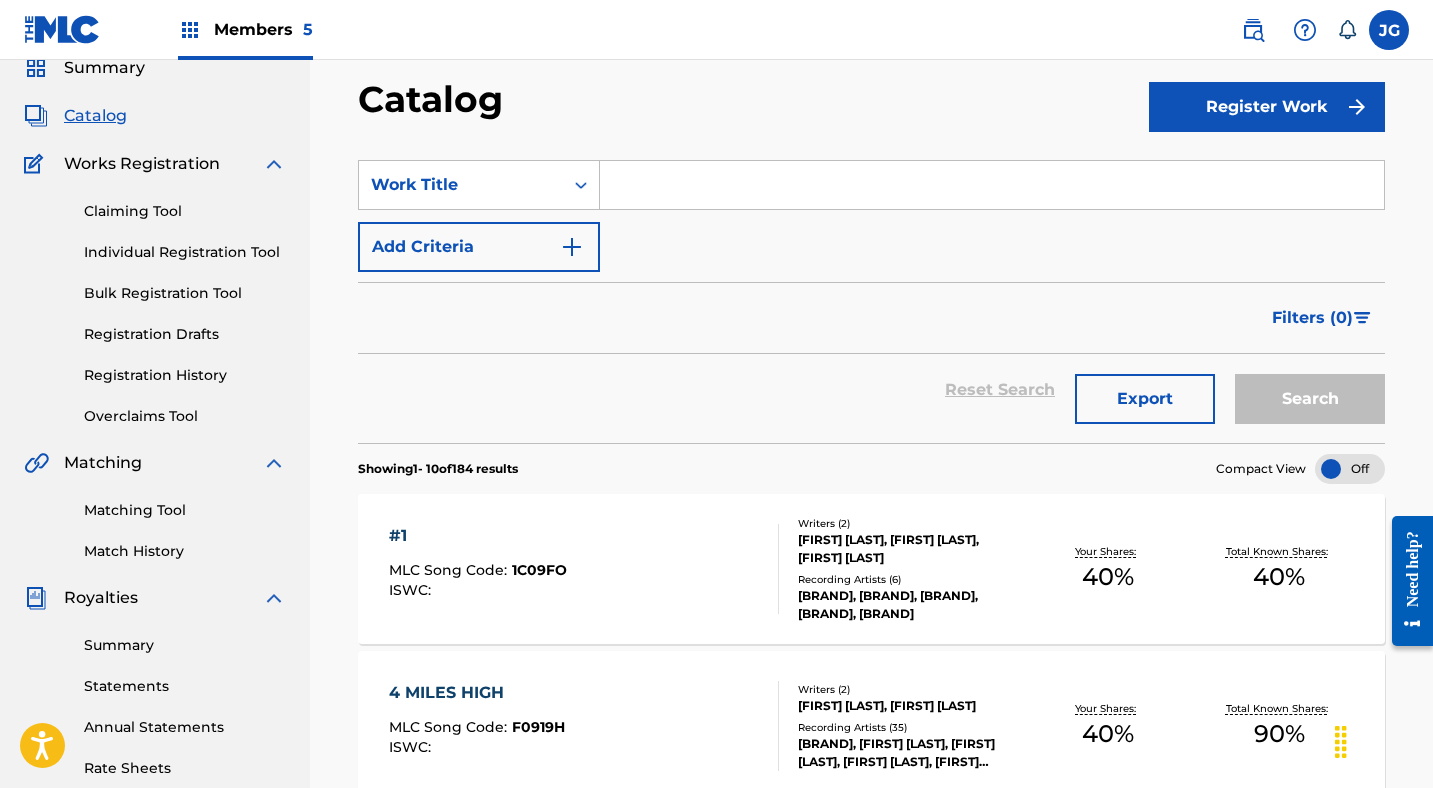 click on "Members    5" at bounding box center (263, 29) 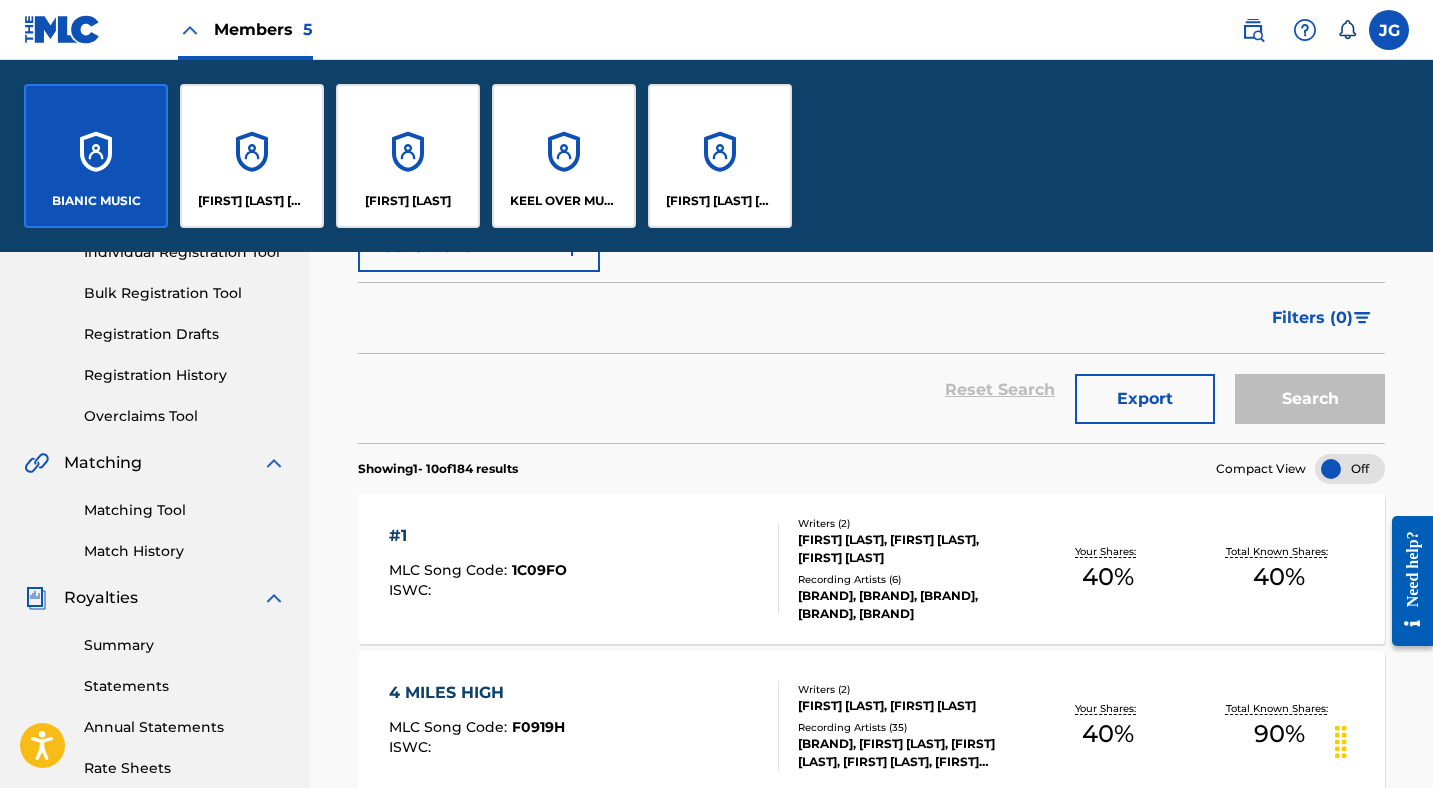 click on "[FIRST] [LAST] [BRAND]" at bounding box center [252, 156] 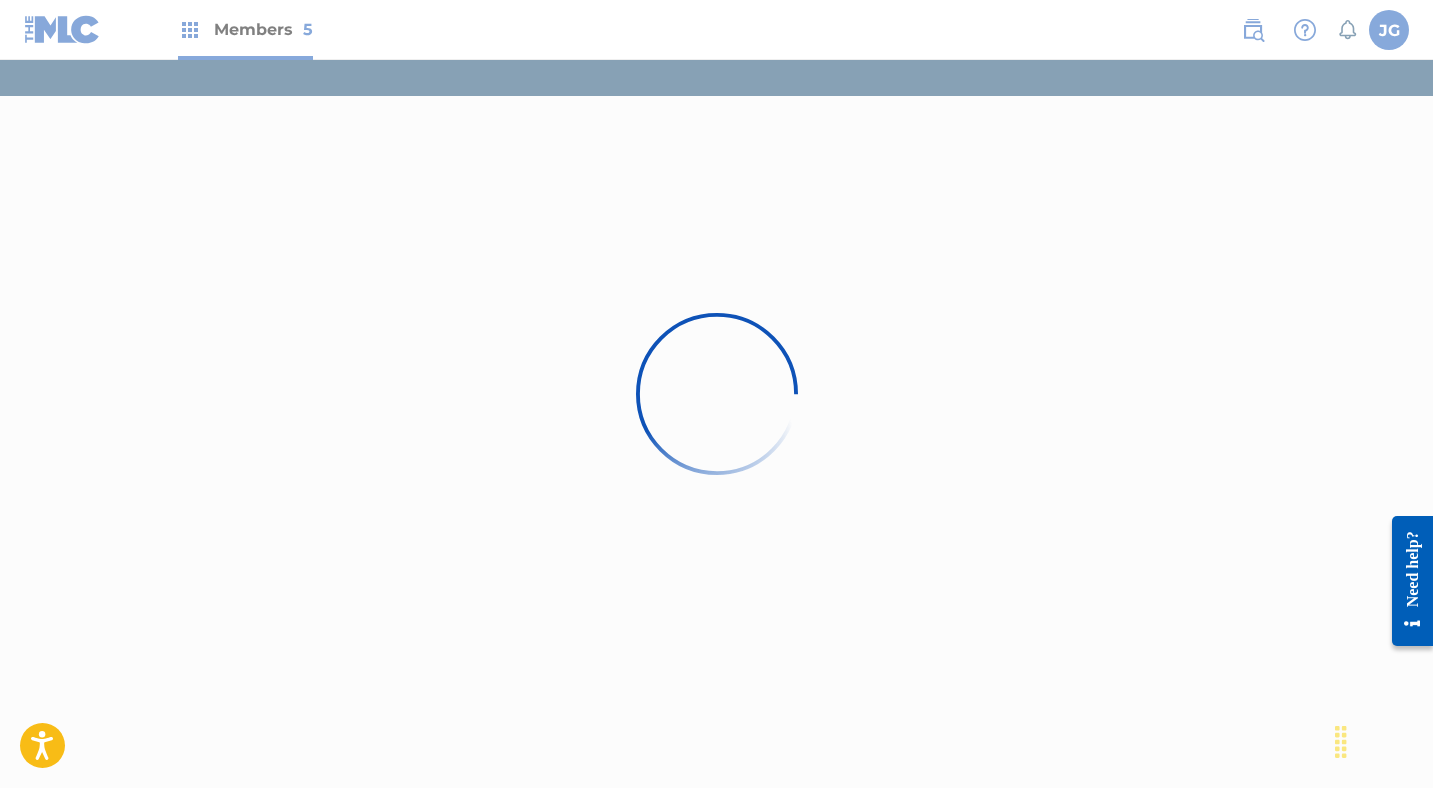 scroll, scrollTop: 0, scrollLeft: 0, axis: both 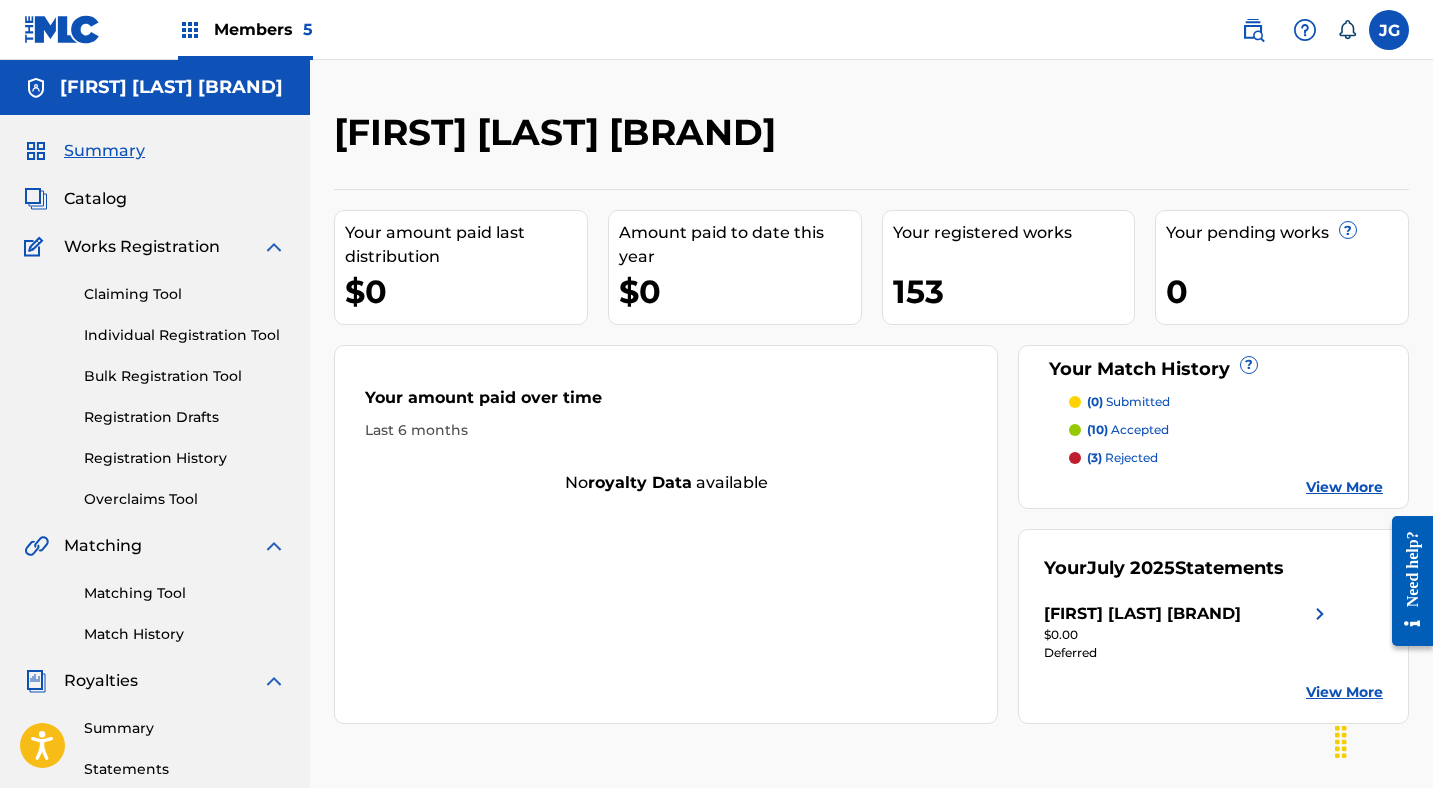 click on "Catalog" at bounding box center (95, 199) 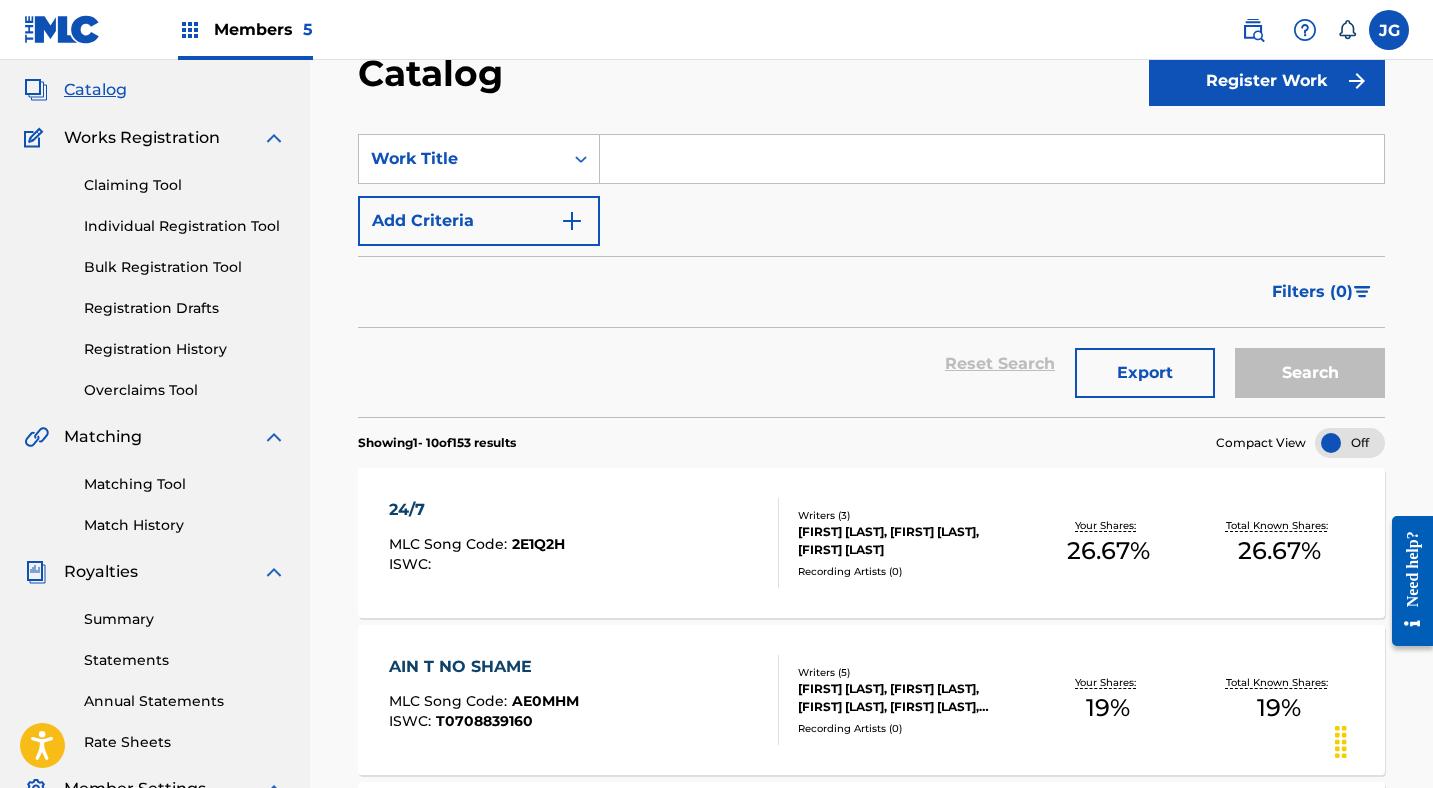 scroll, scrollTop: 117, scrollLeft: 0, axis: vertical 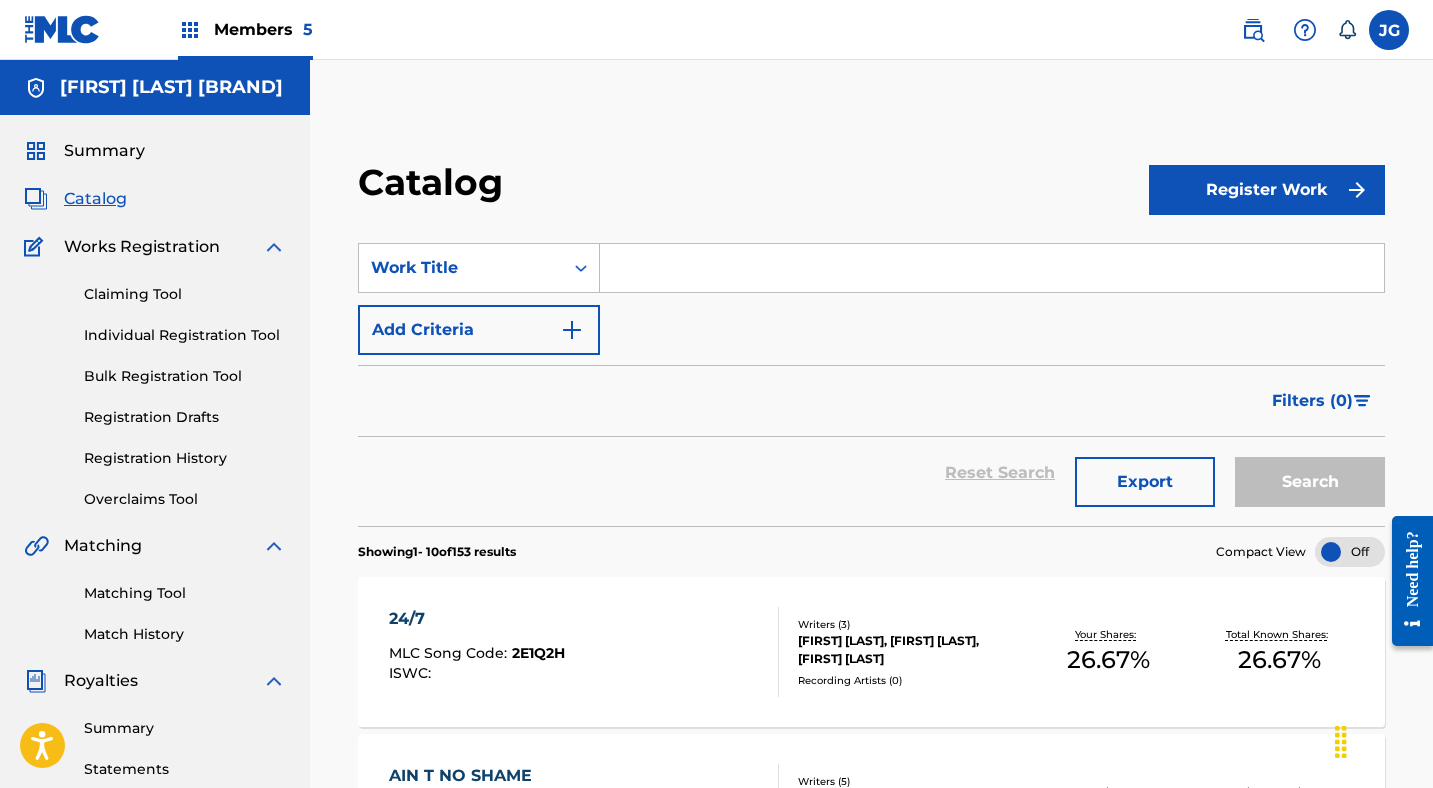 click on "Members    5" at bounding box center (263, 29) 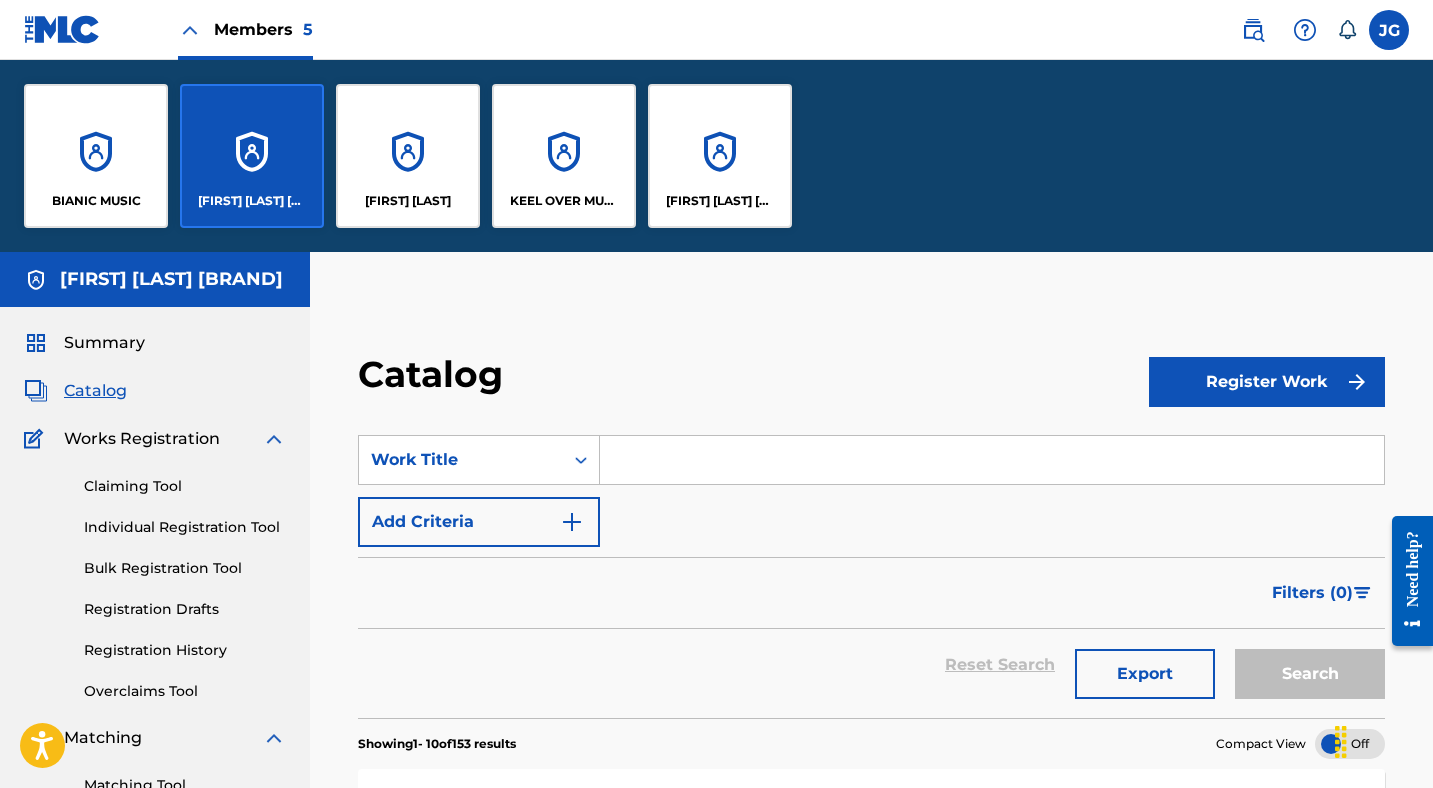 click on "Export" at bounding box center [1145, 674] 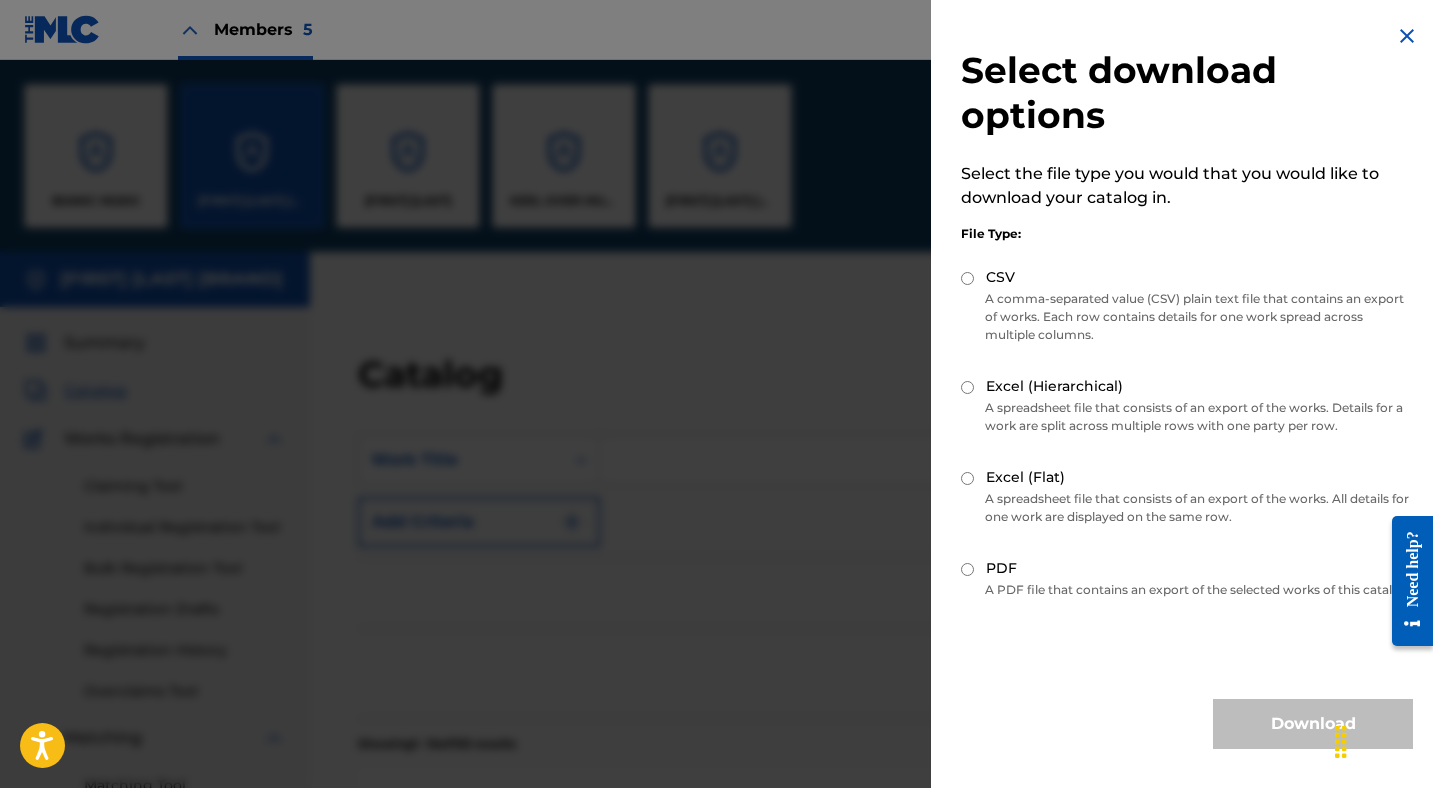 click on "PDF" at bounding box center [967, 569] 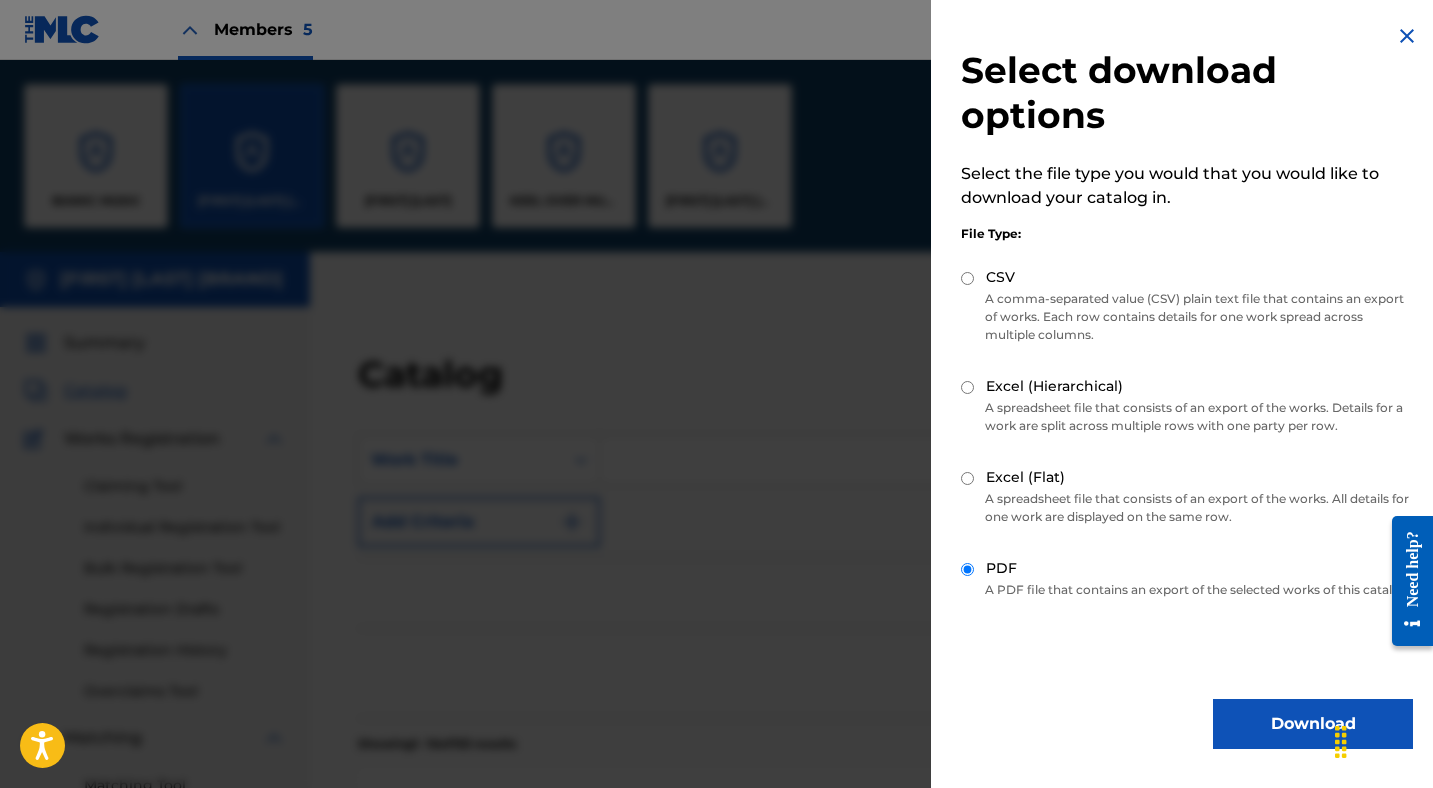 click on "Download" at bounding box center (1313, 724) 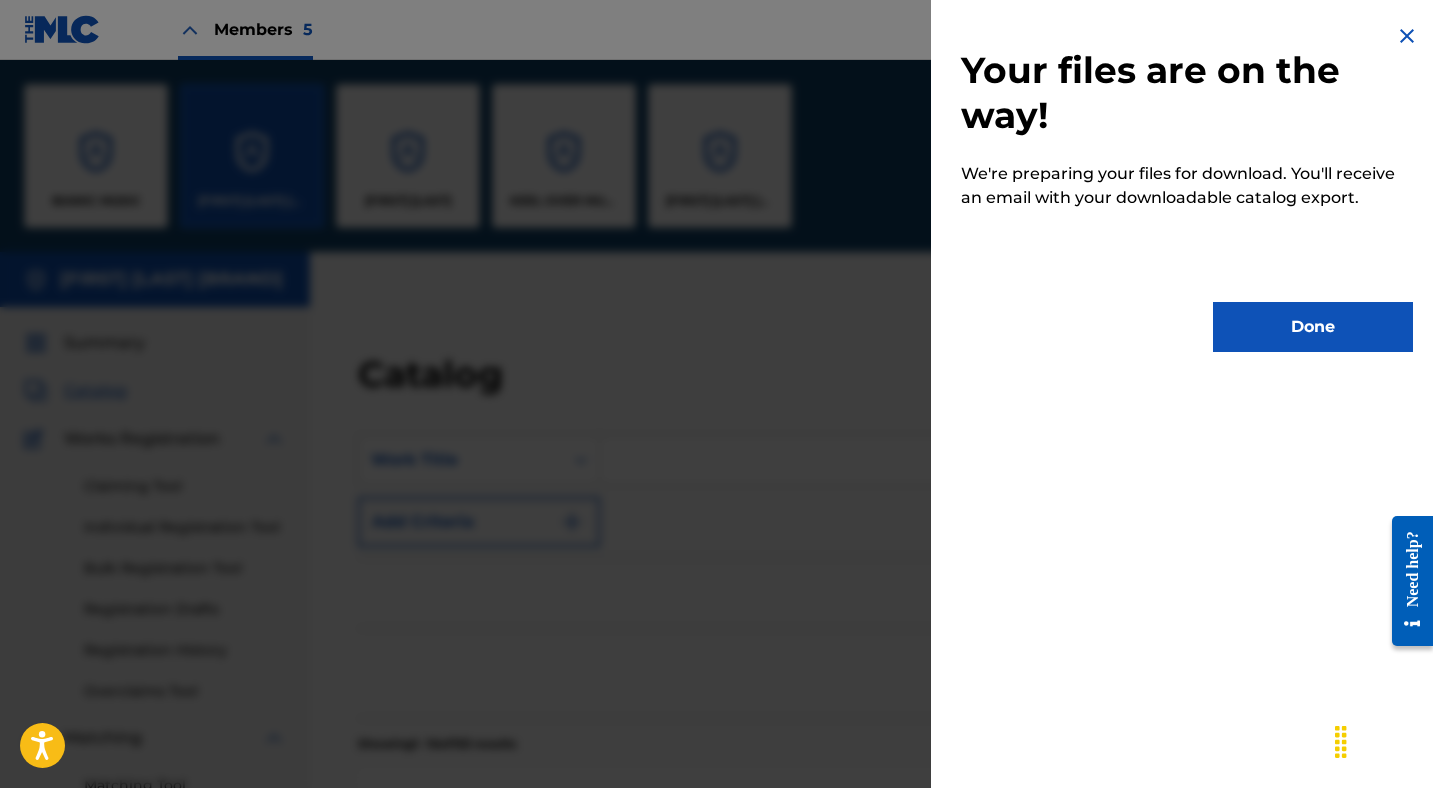 click on "Done" at bounding box center [1313, 327] 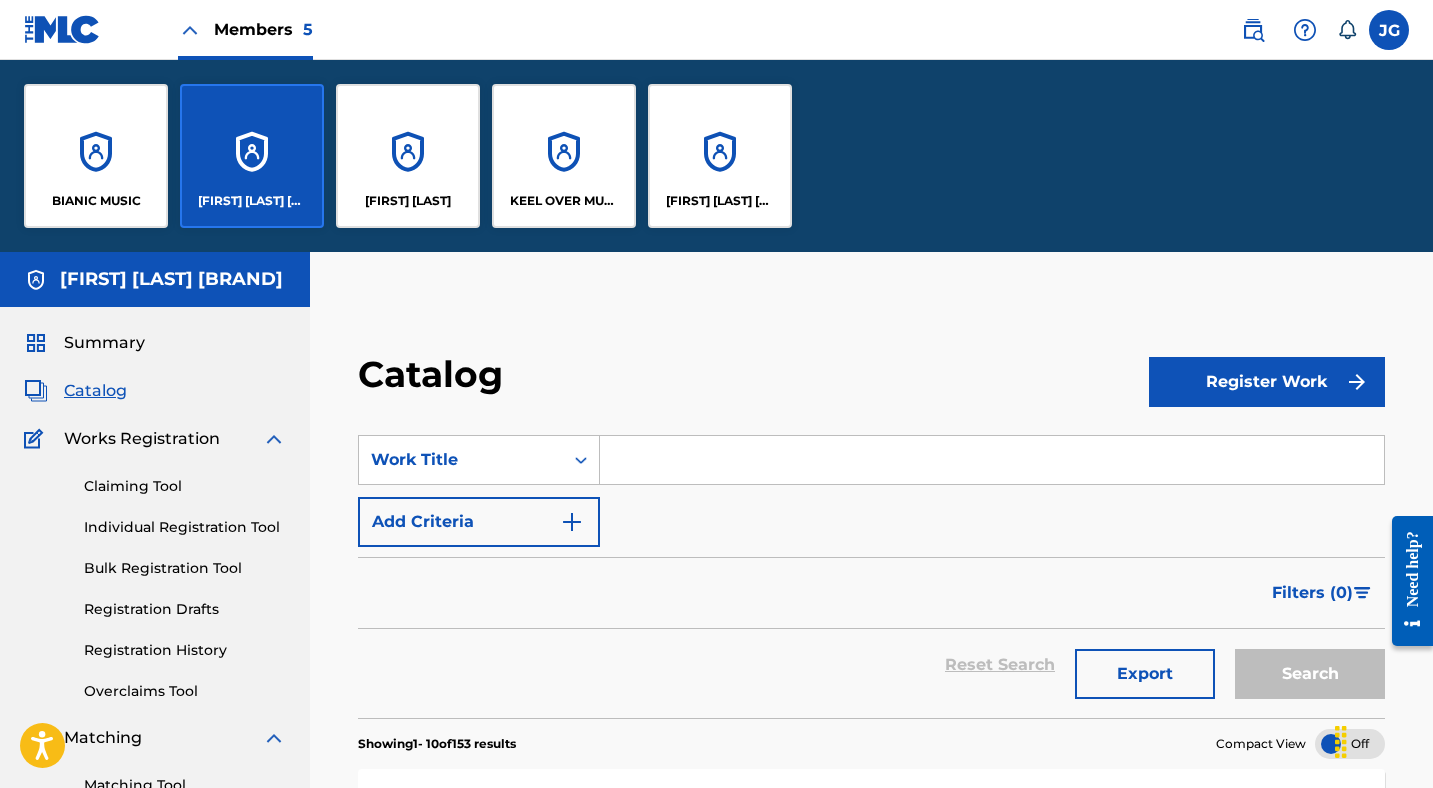 click on "[FIRST] [LAST]" at bounding box center [408, 156] 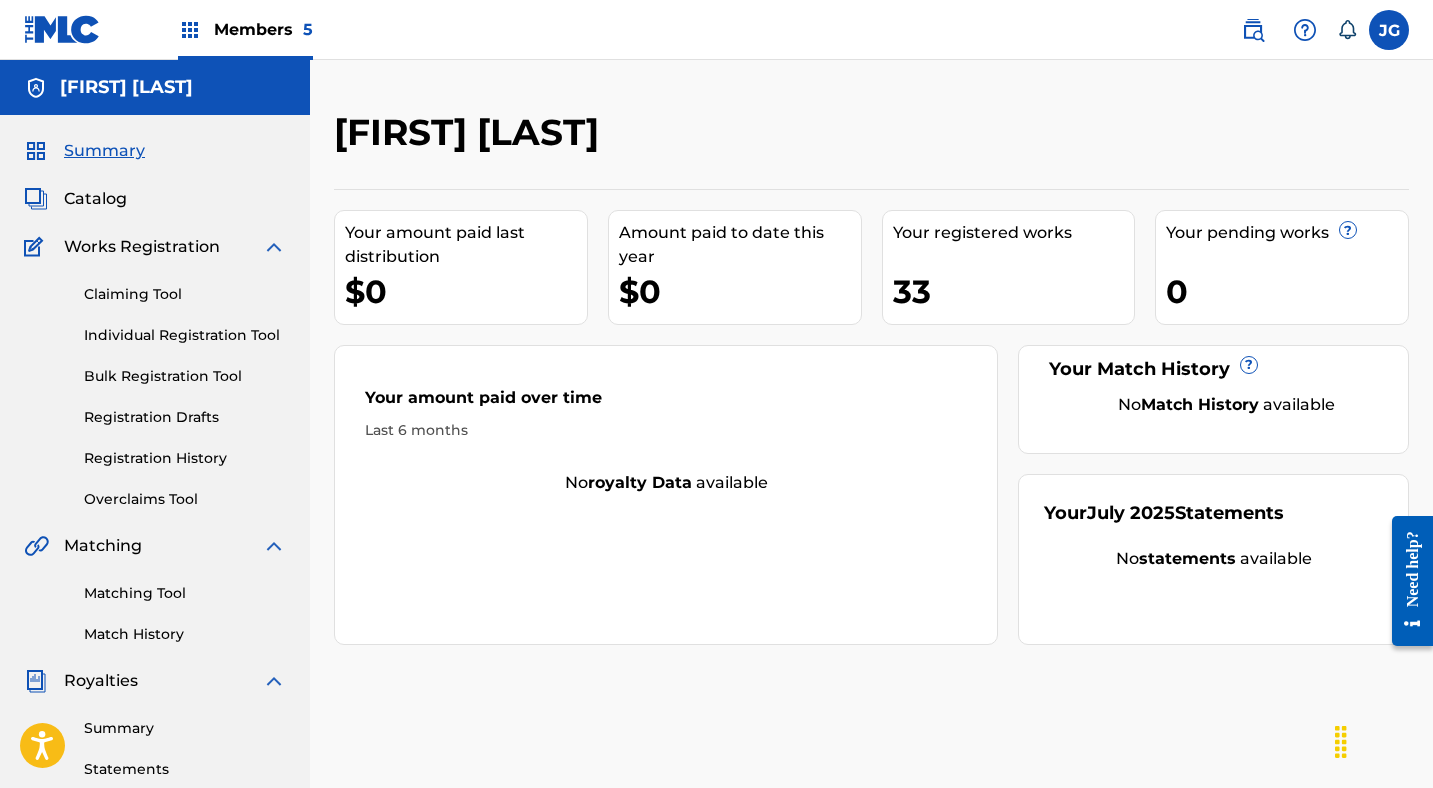 click on "Catalog" at bounding box center (95, 199) 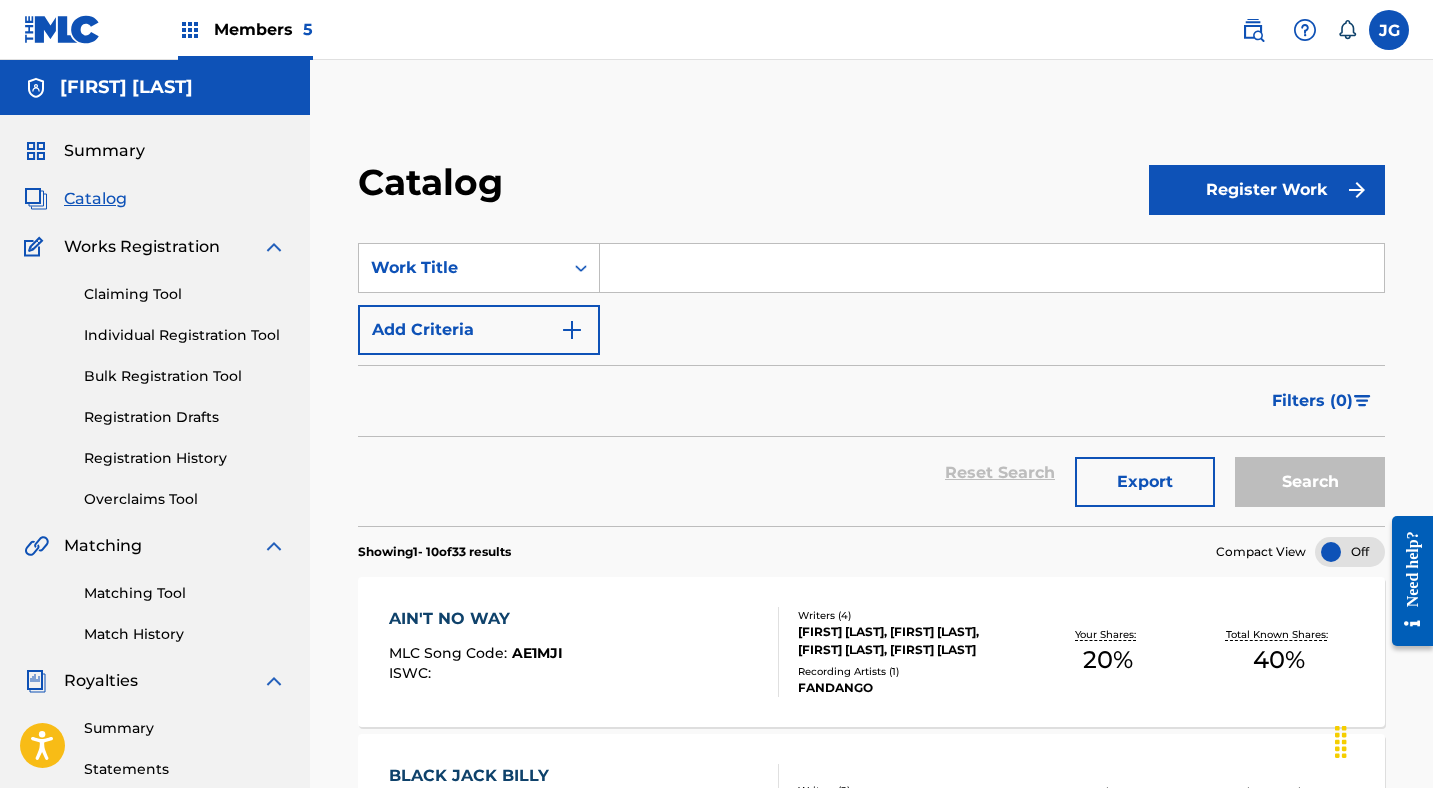 click on "Members    5" at bounding box center [263, 29] 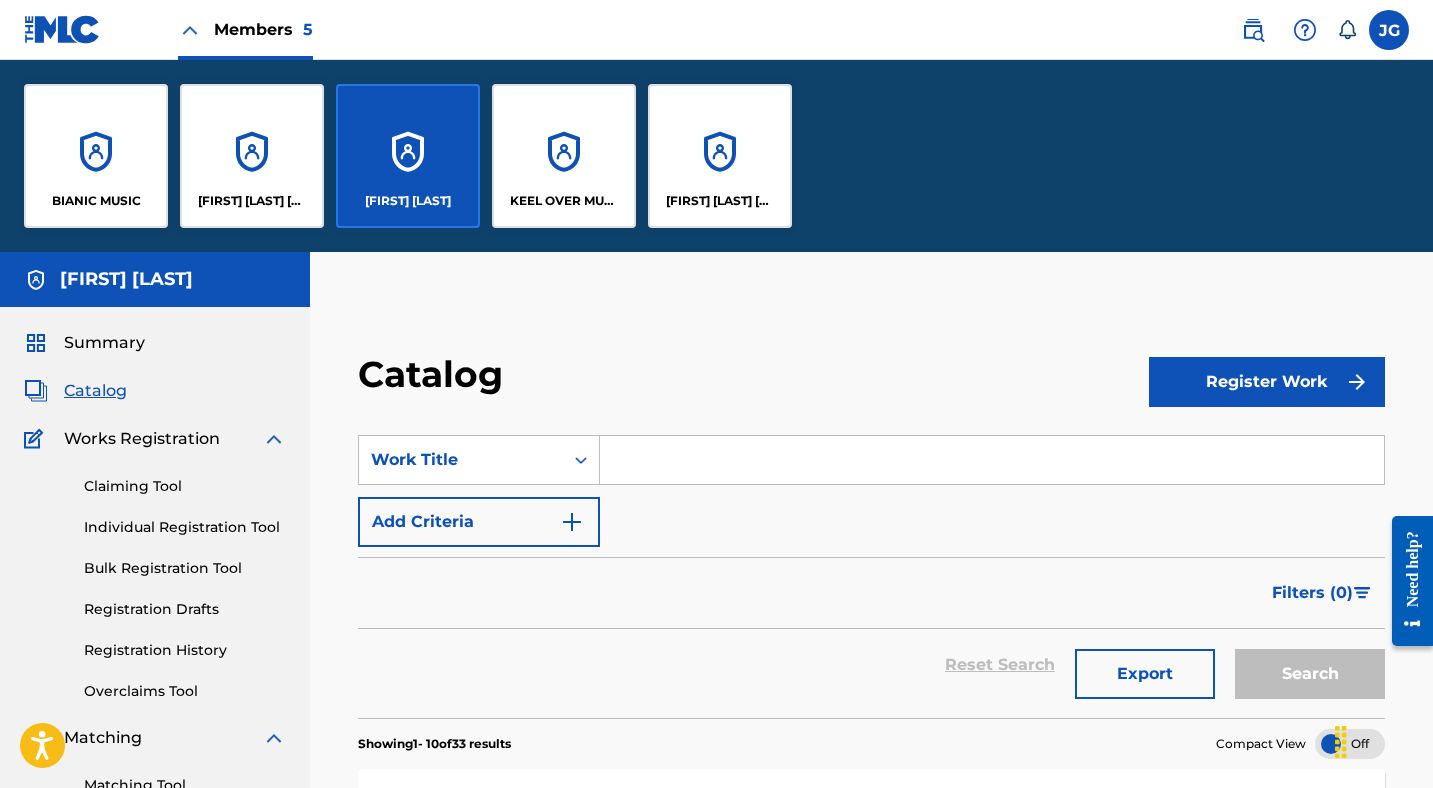 click on "KEEL OVER MUSIC" at bounding box center (564, 156) 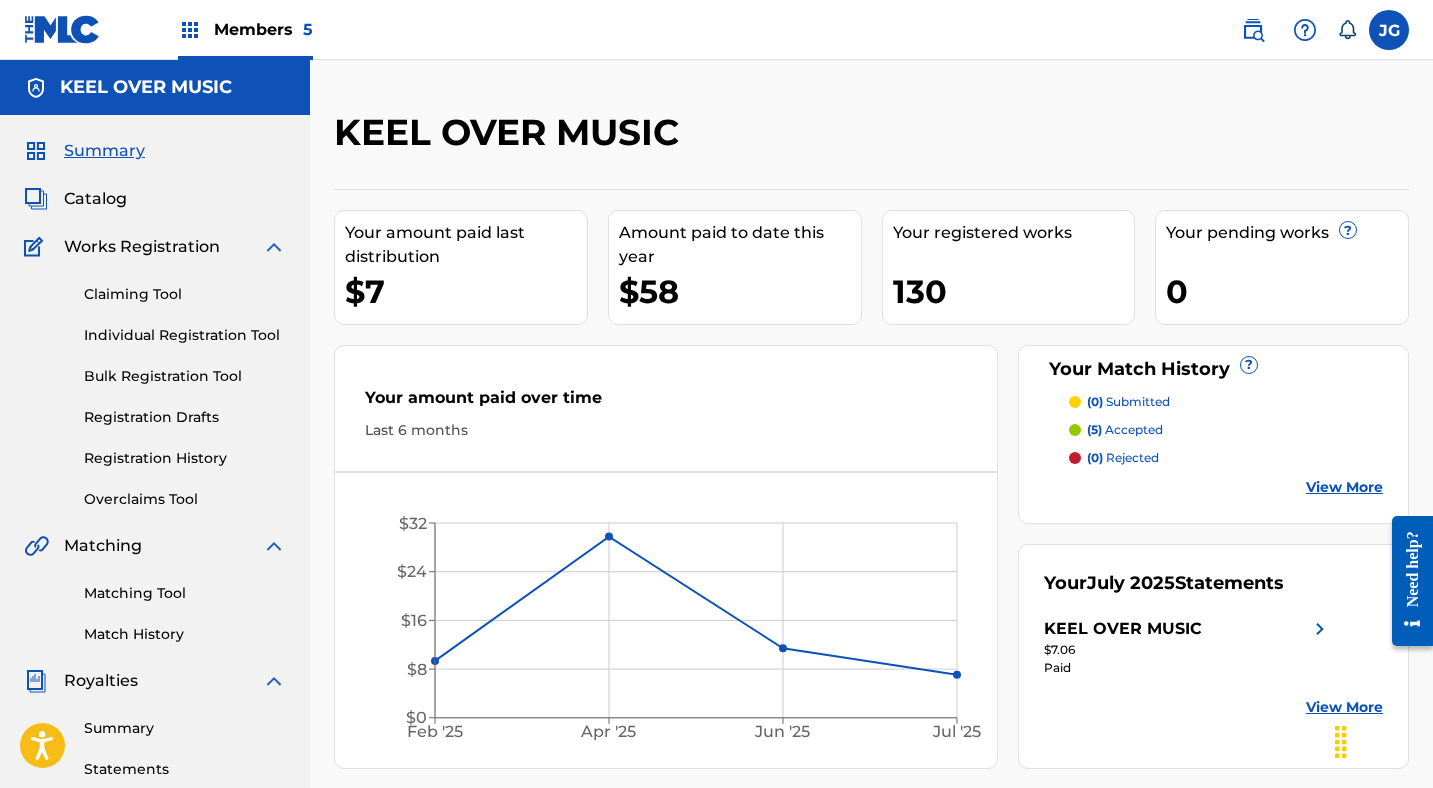 click on "Catalog" at bounding box center (95, 199) 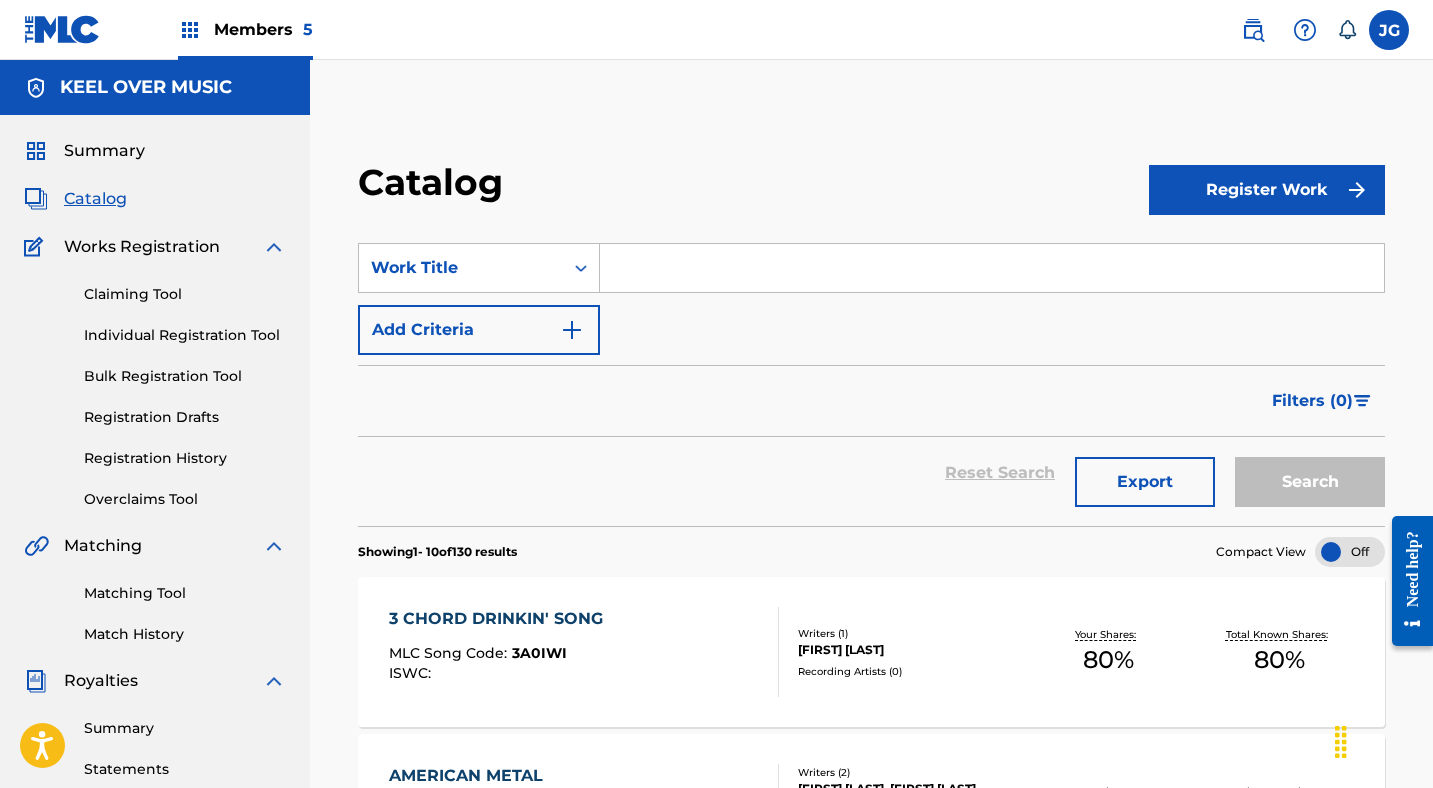 click on "Export" at bounding box center (1145, 482) 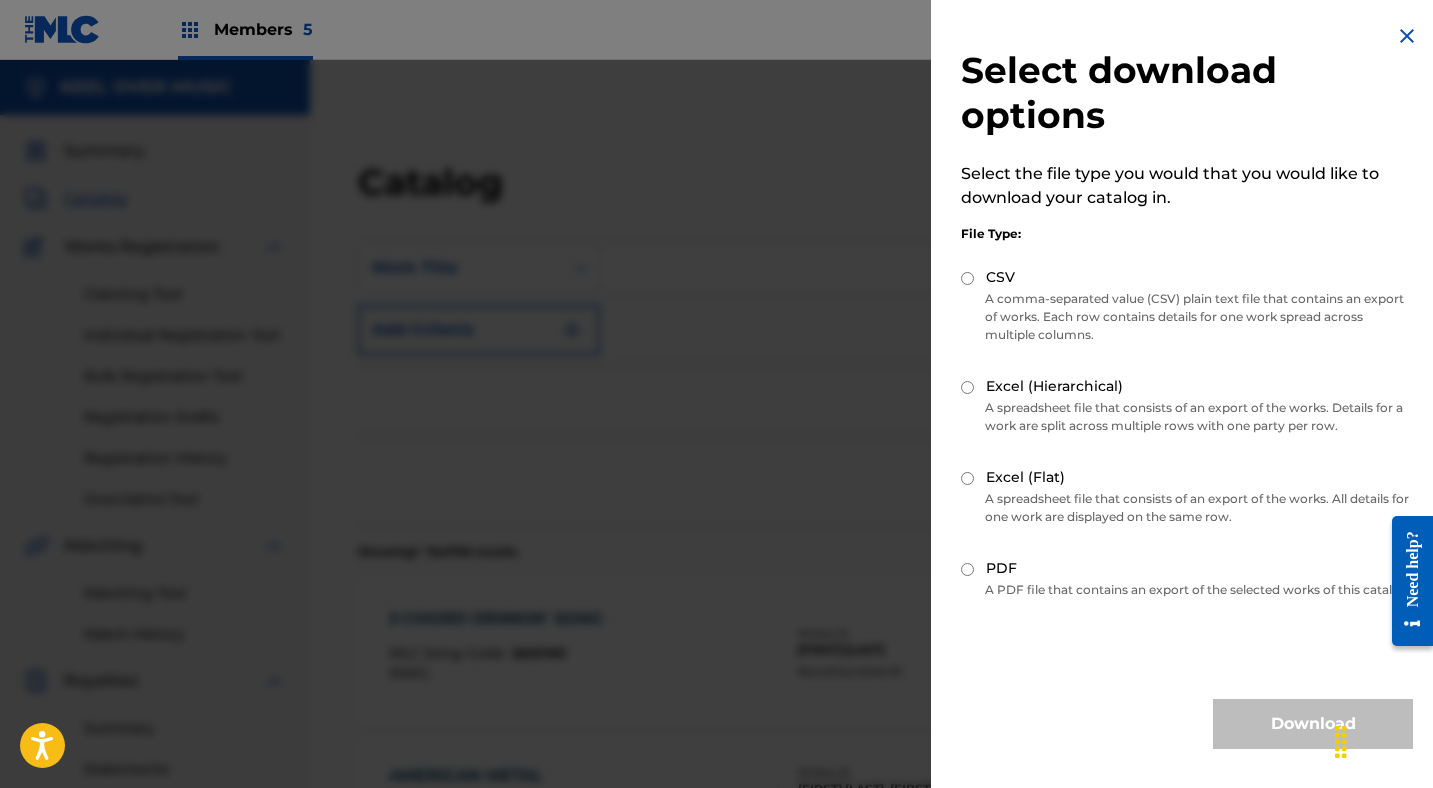 click on "PDF" at bounding box center (967, 569) 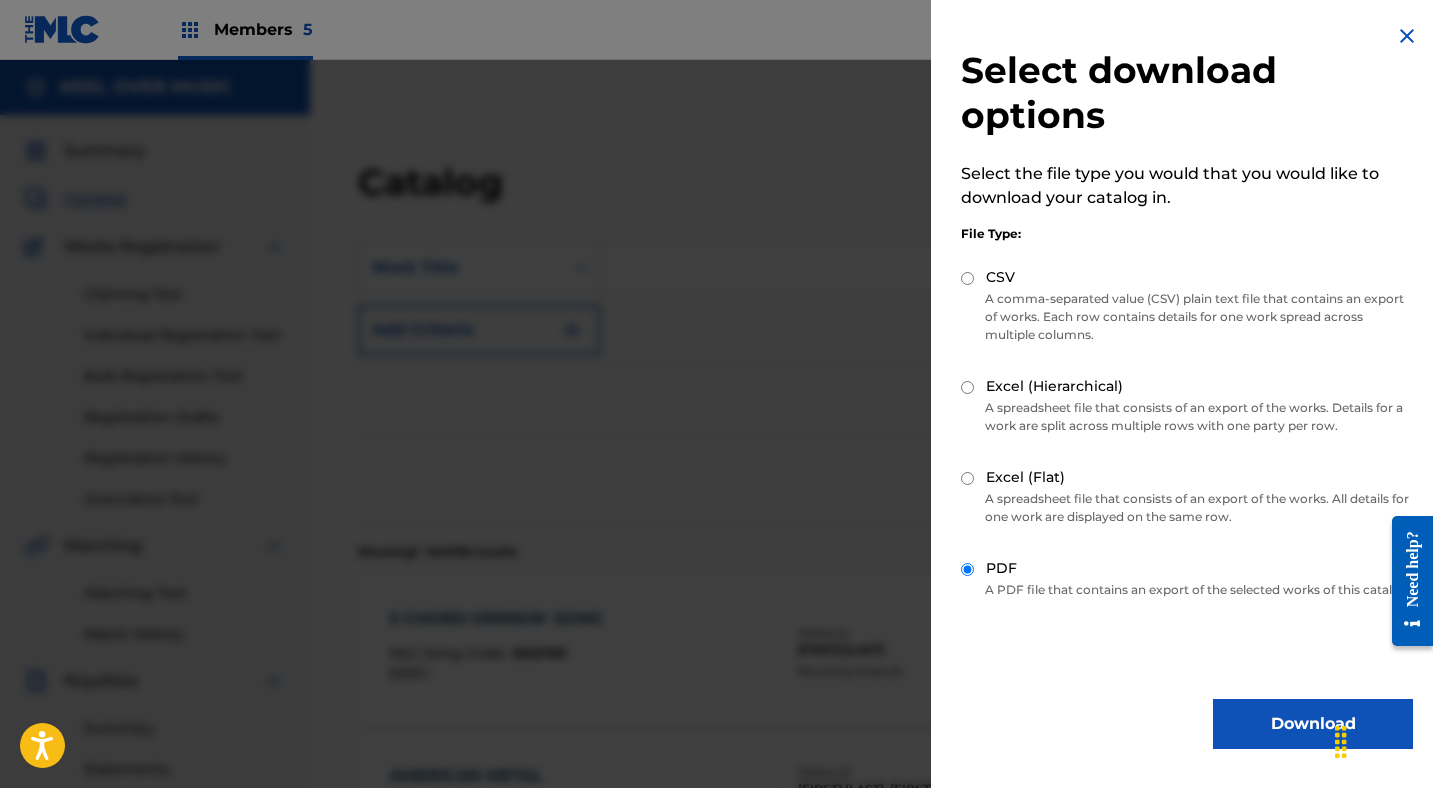 click on "Download" at bounding box center (1313, 724) 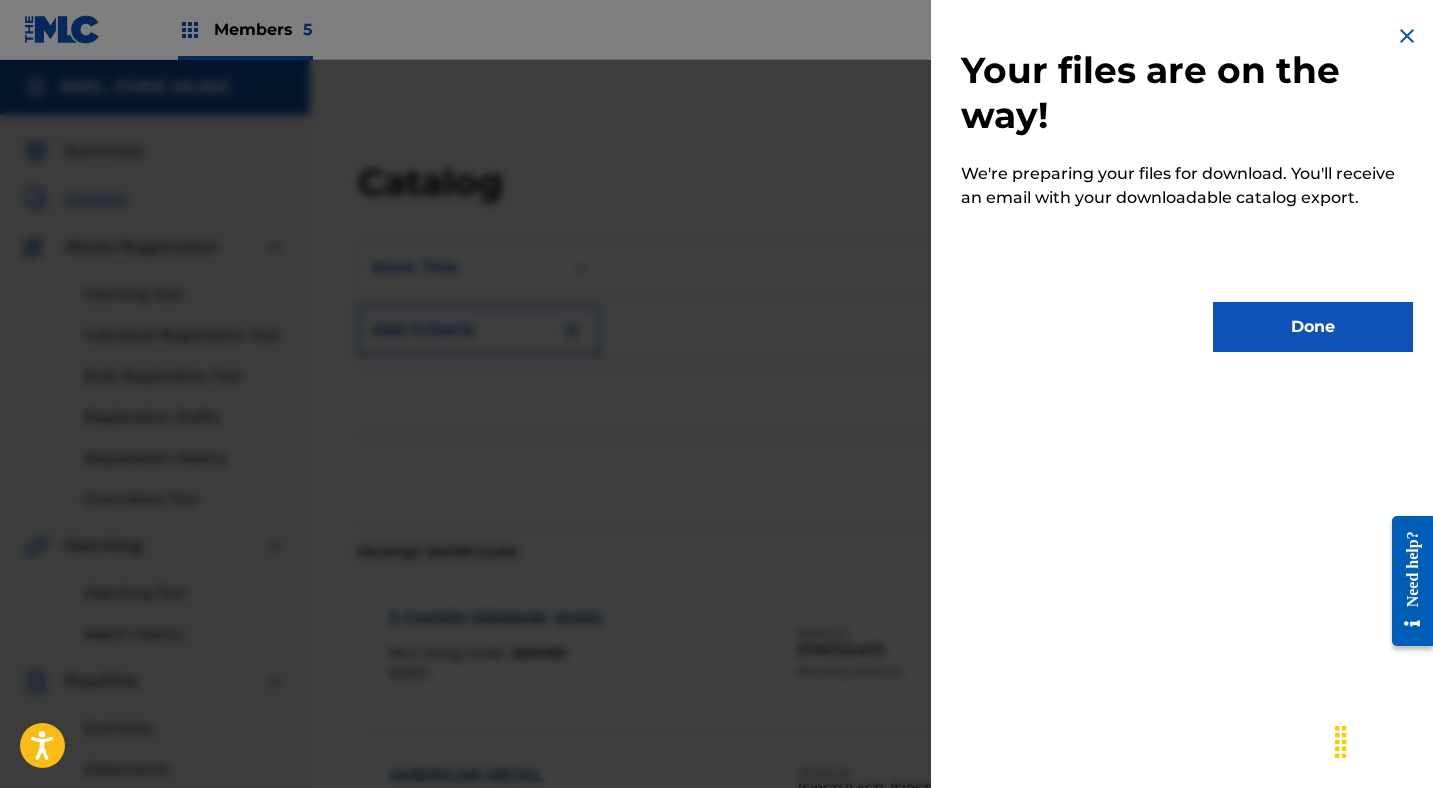 click on "Done" at bounding box center [1313, 327] 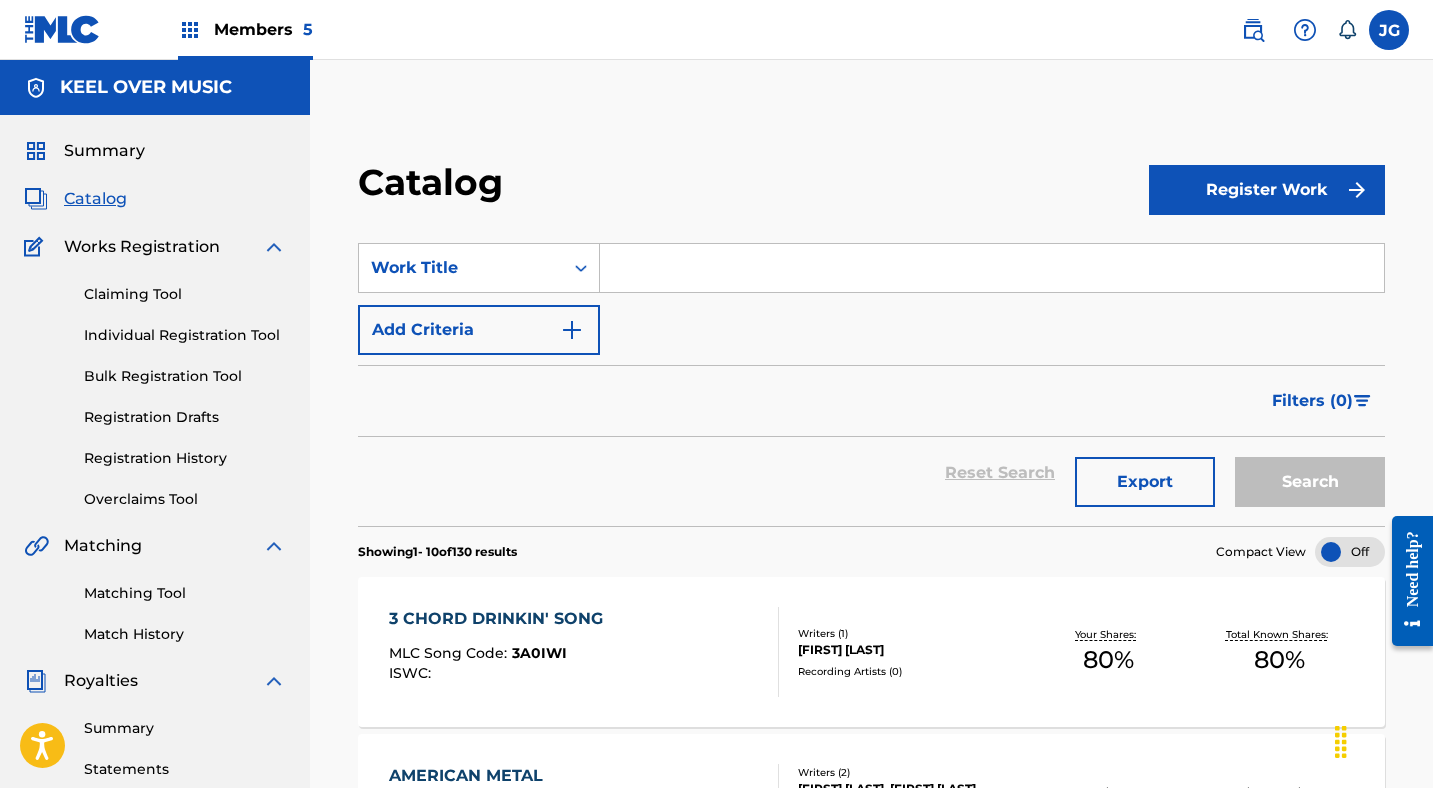 click on "Members    5" at bounding box center [263, 29] 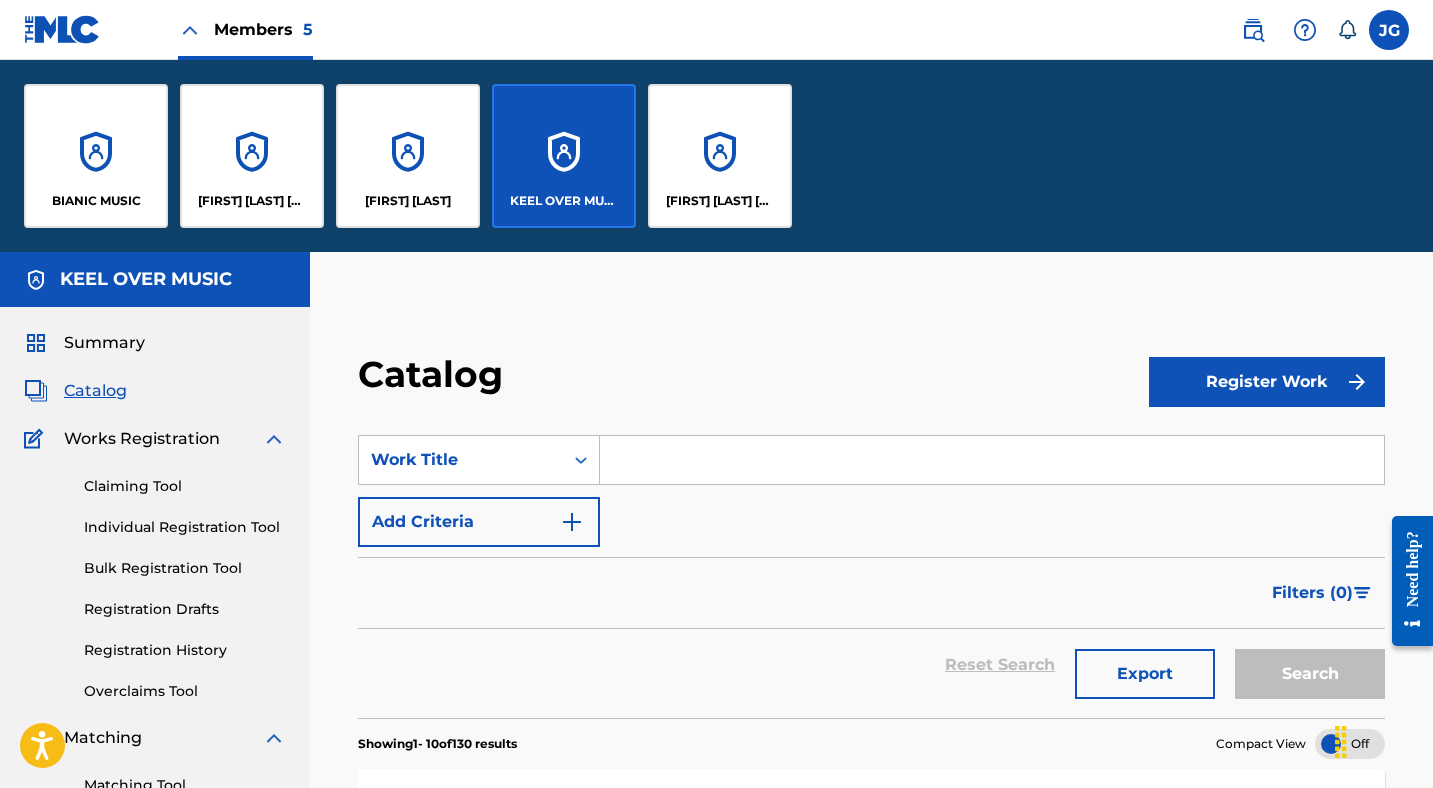 click on "[FIRST] [LAST] [BRAND]" at bounding box center [720, 156] 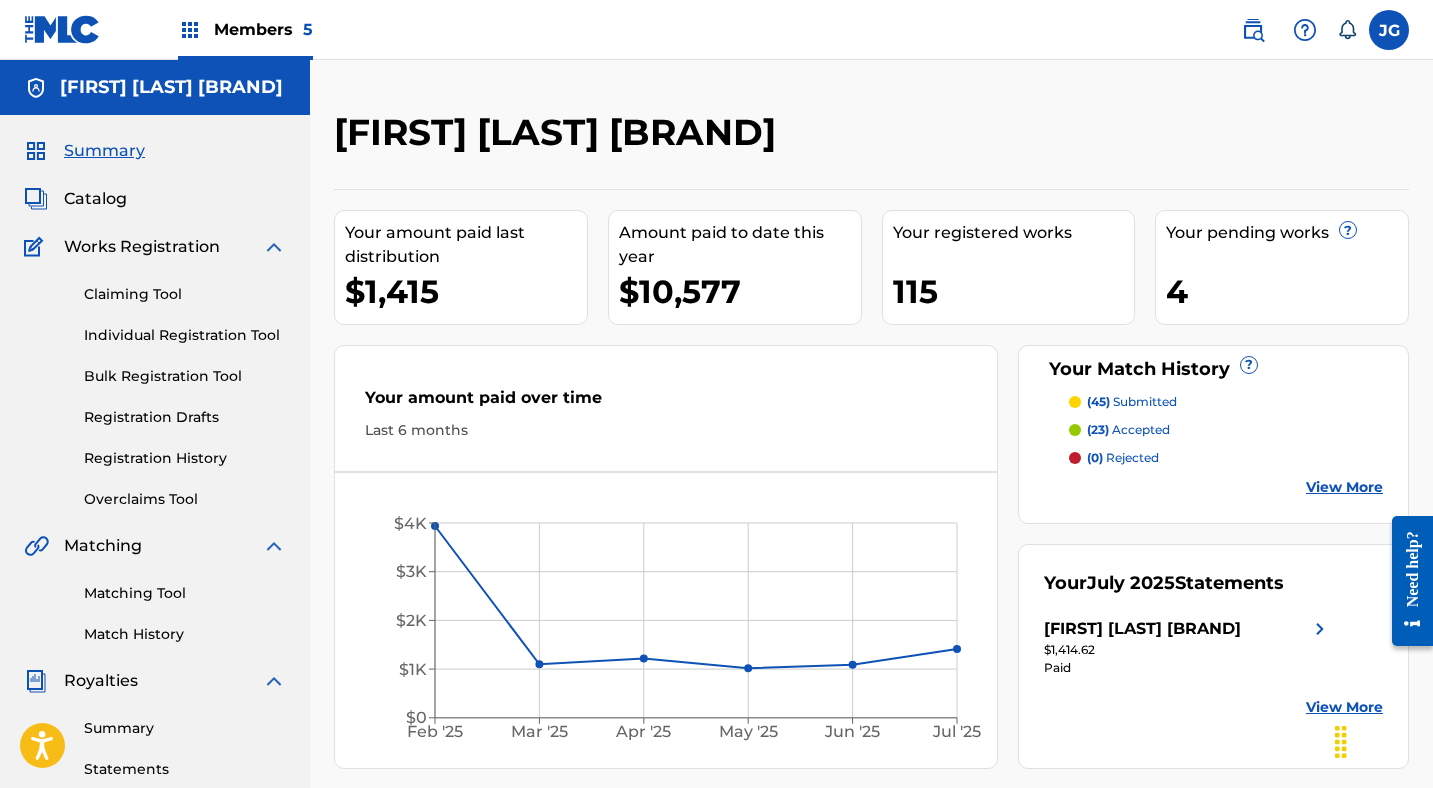 click on "Catalog" at bounding box center [95, 199] 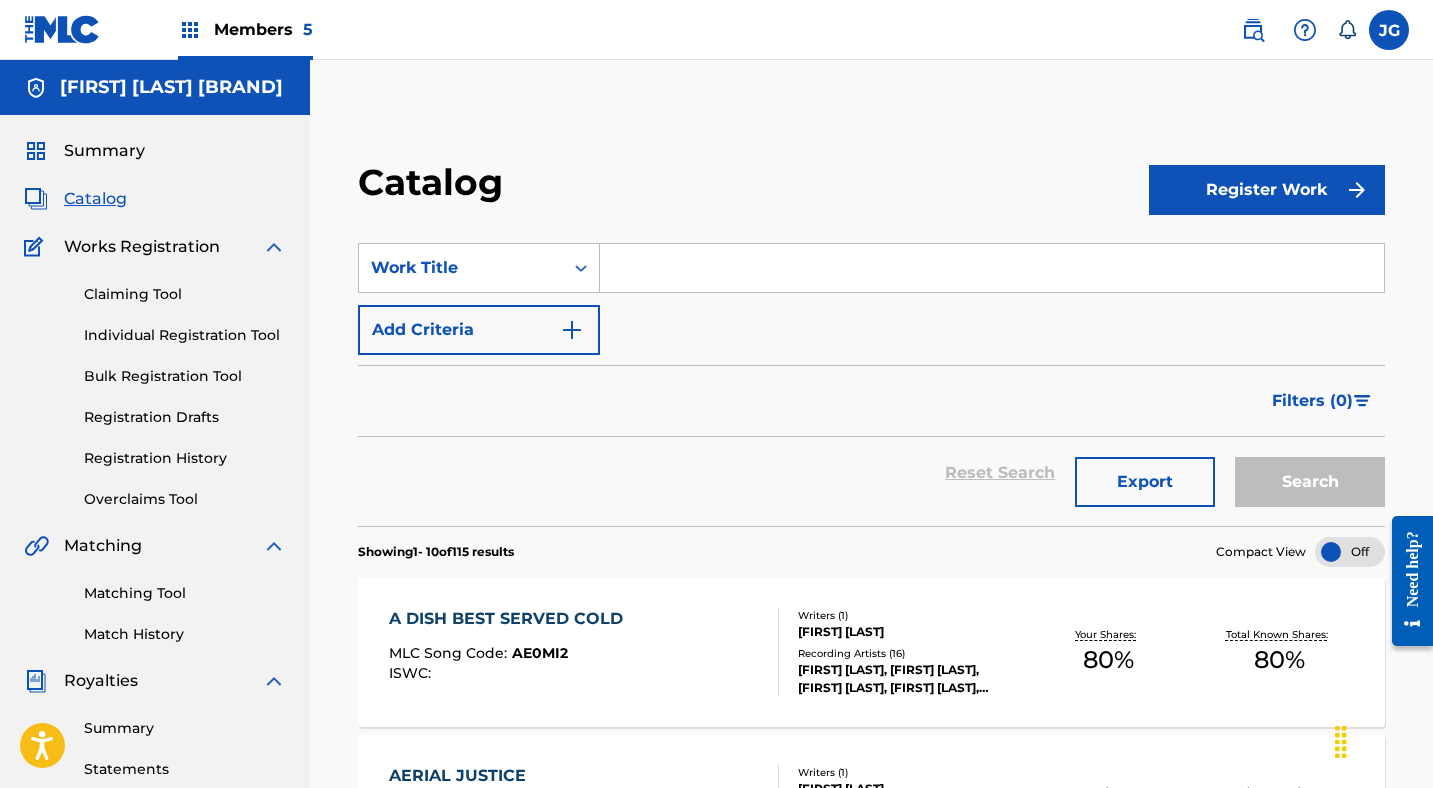 click on "Export" at bounding box center (1145, 482) 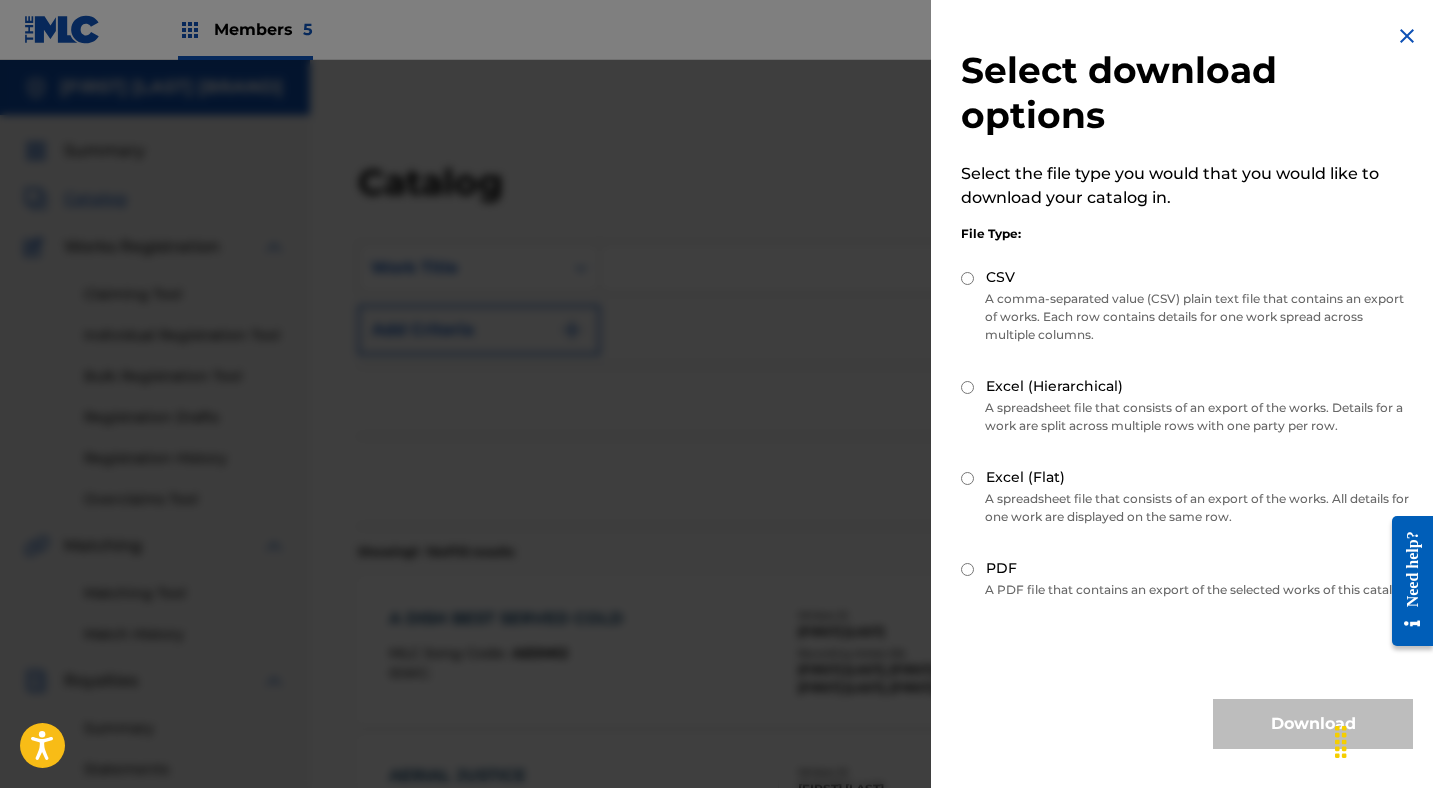 click on "PDF" at bounding box center [967, 569] 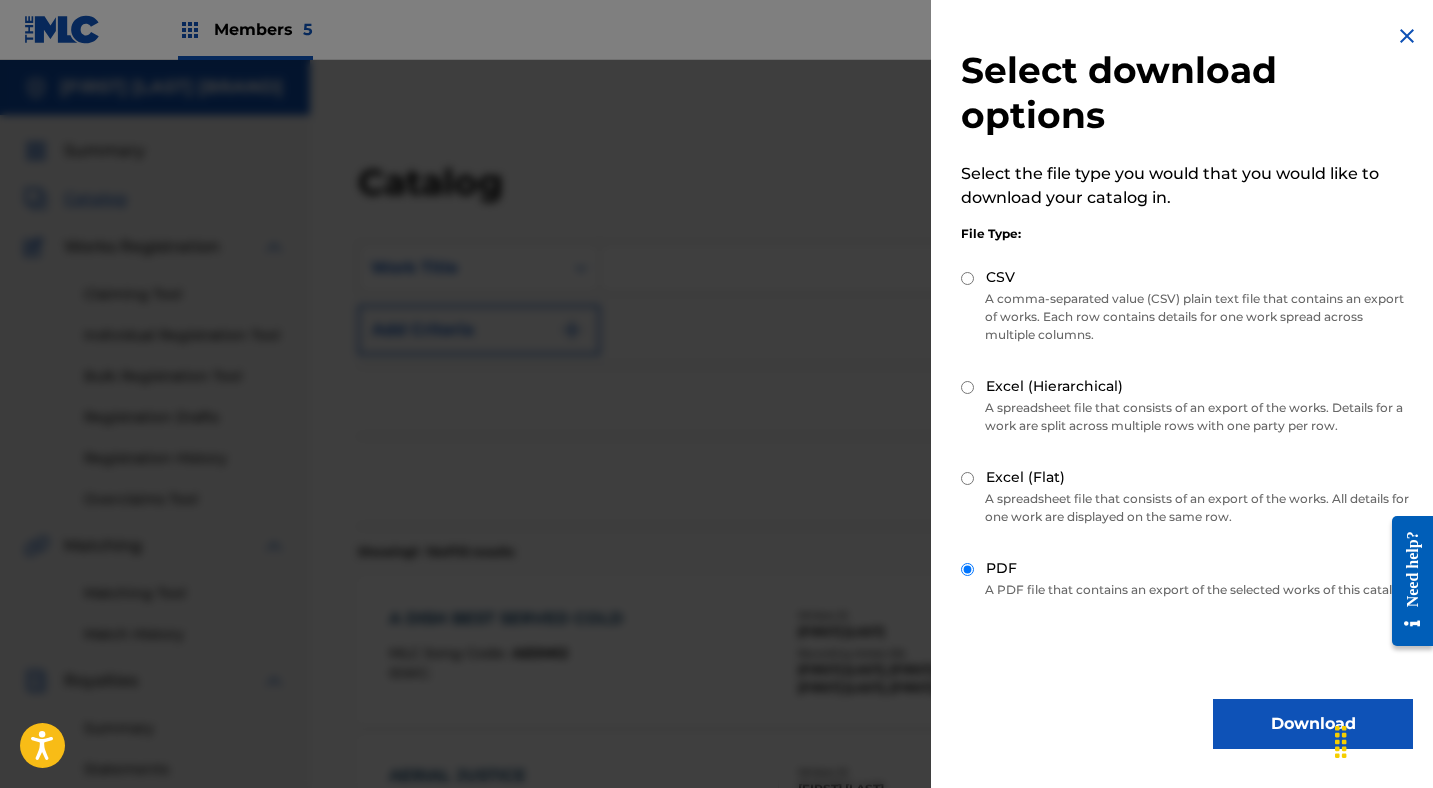 click on "Download" at bounding box center (1313, 724) 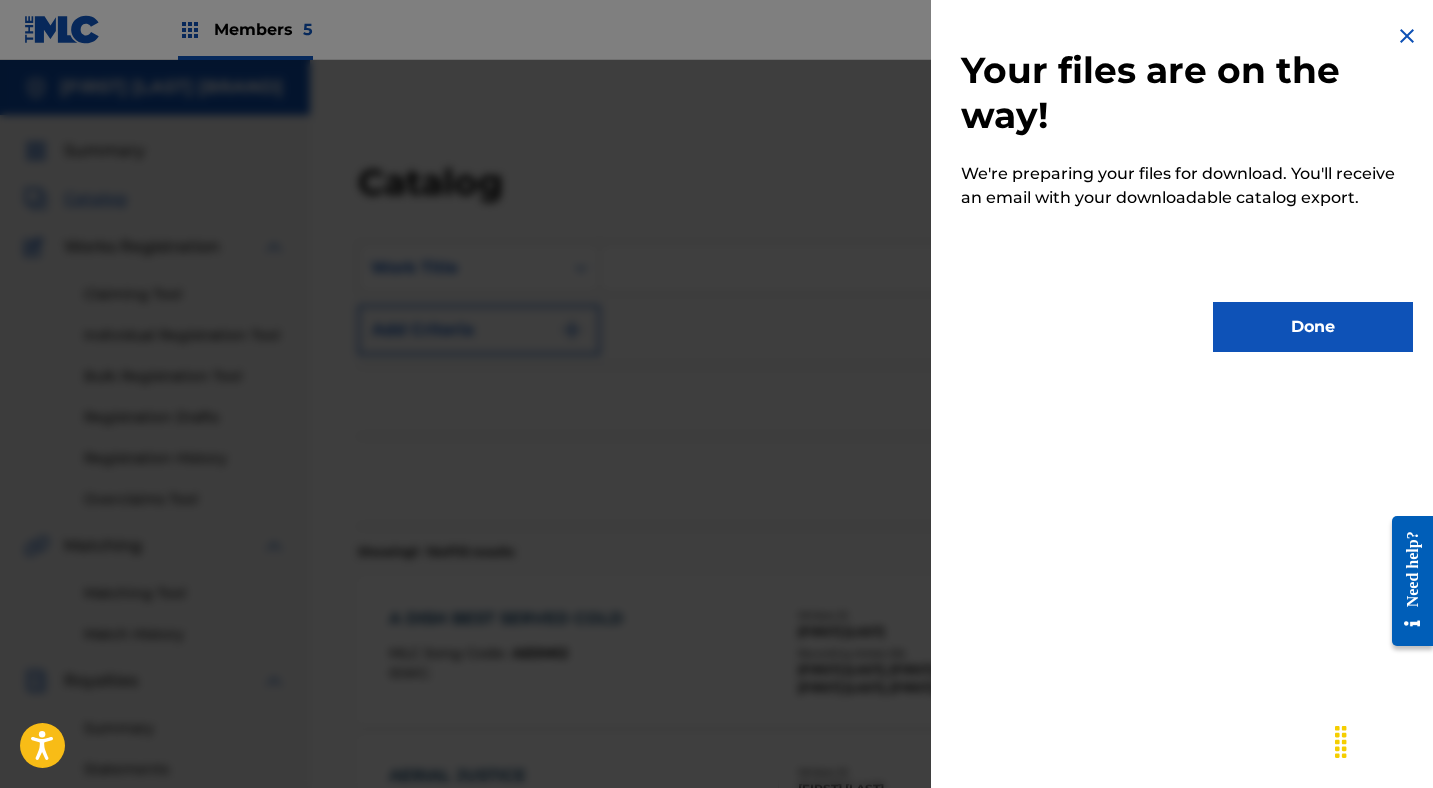 click on "Done" at bounding box center [1313, 327] 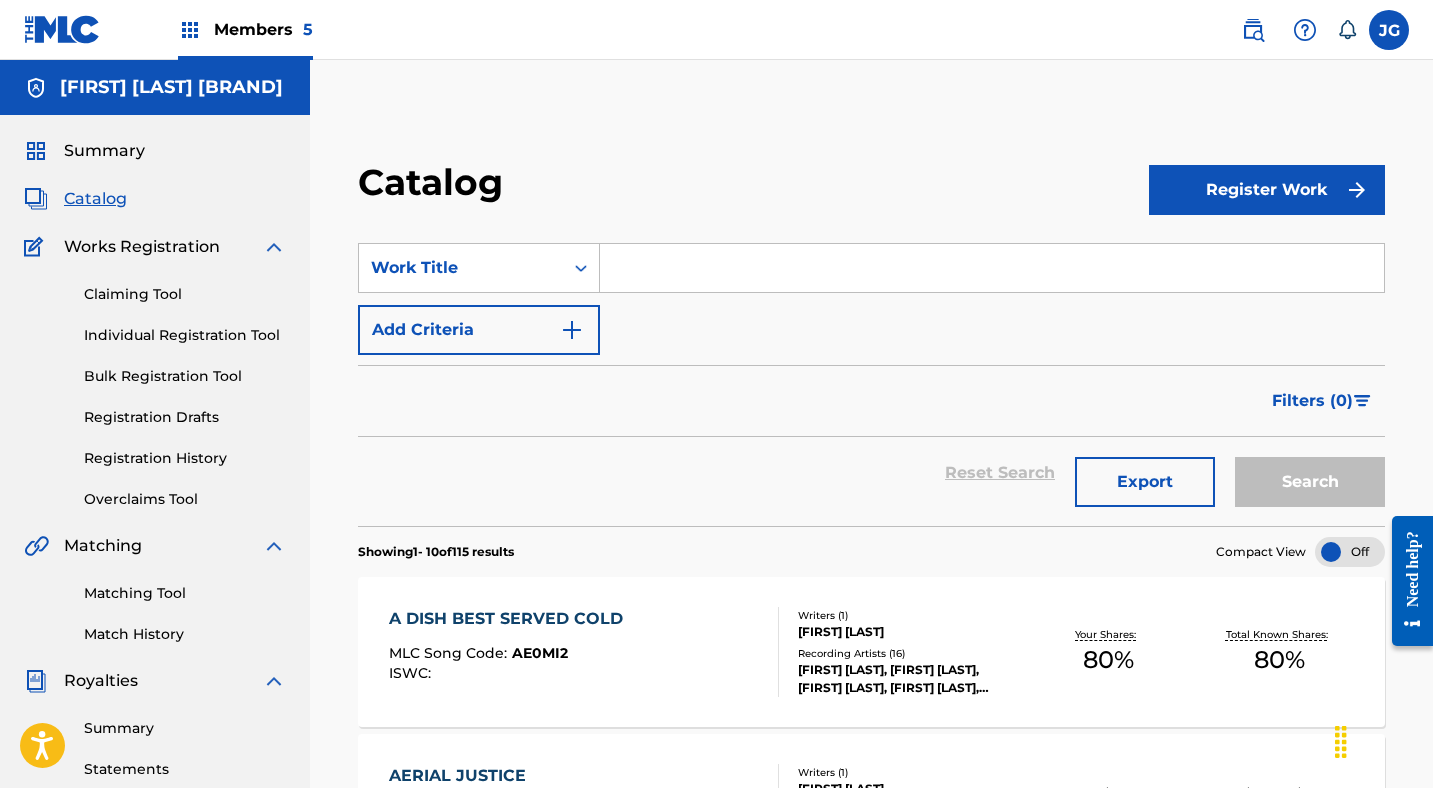 click on "Members    5" at bounding box center [263, 29] 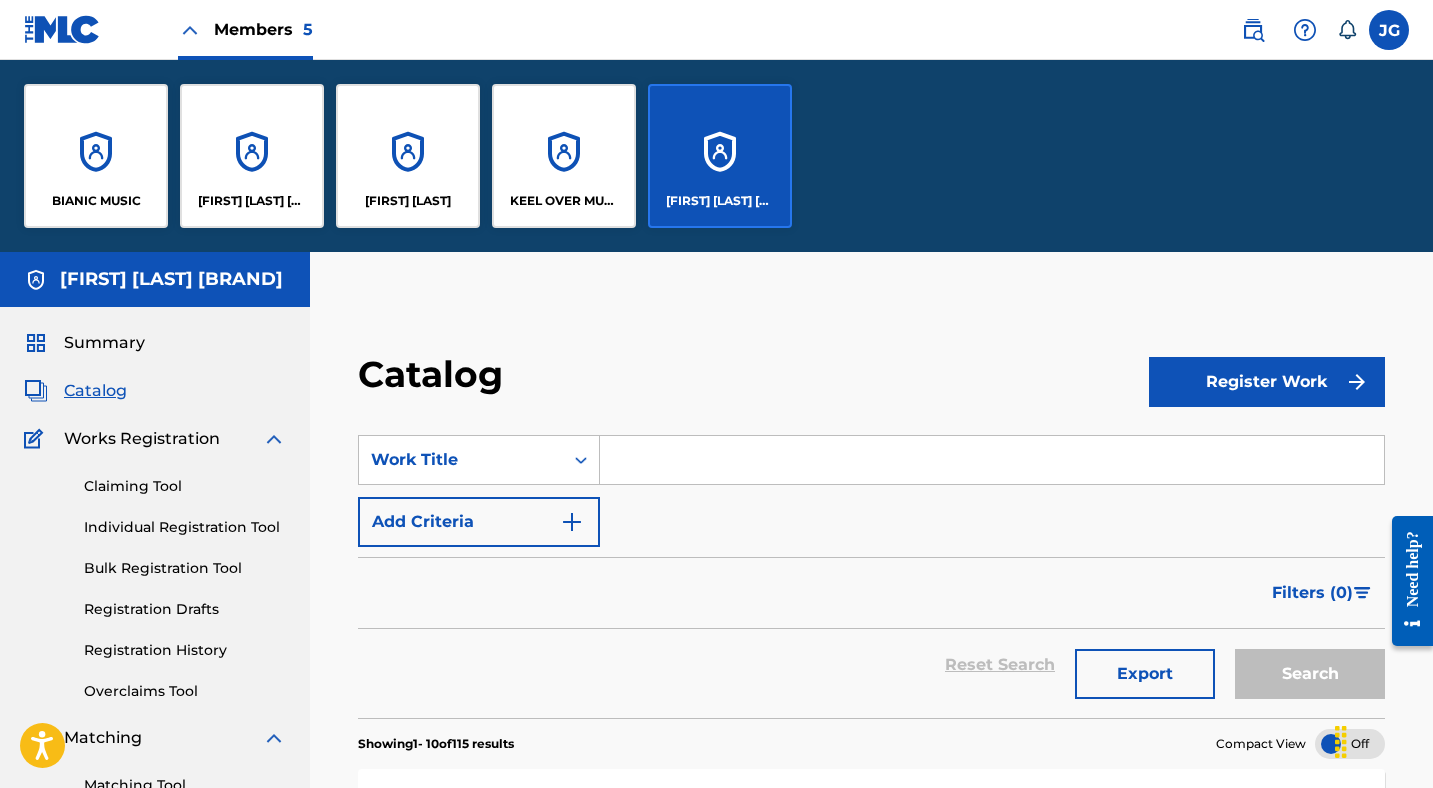 click on "BIANIC MUSIC" at bounding box center (96, 156) 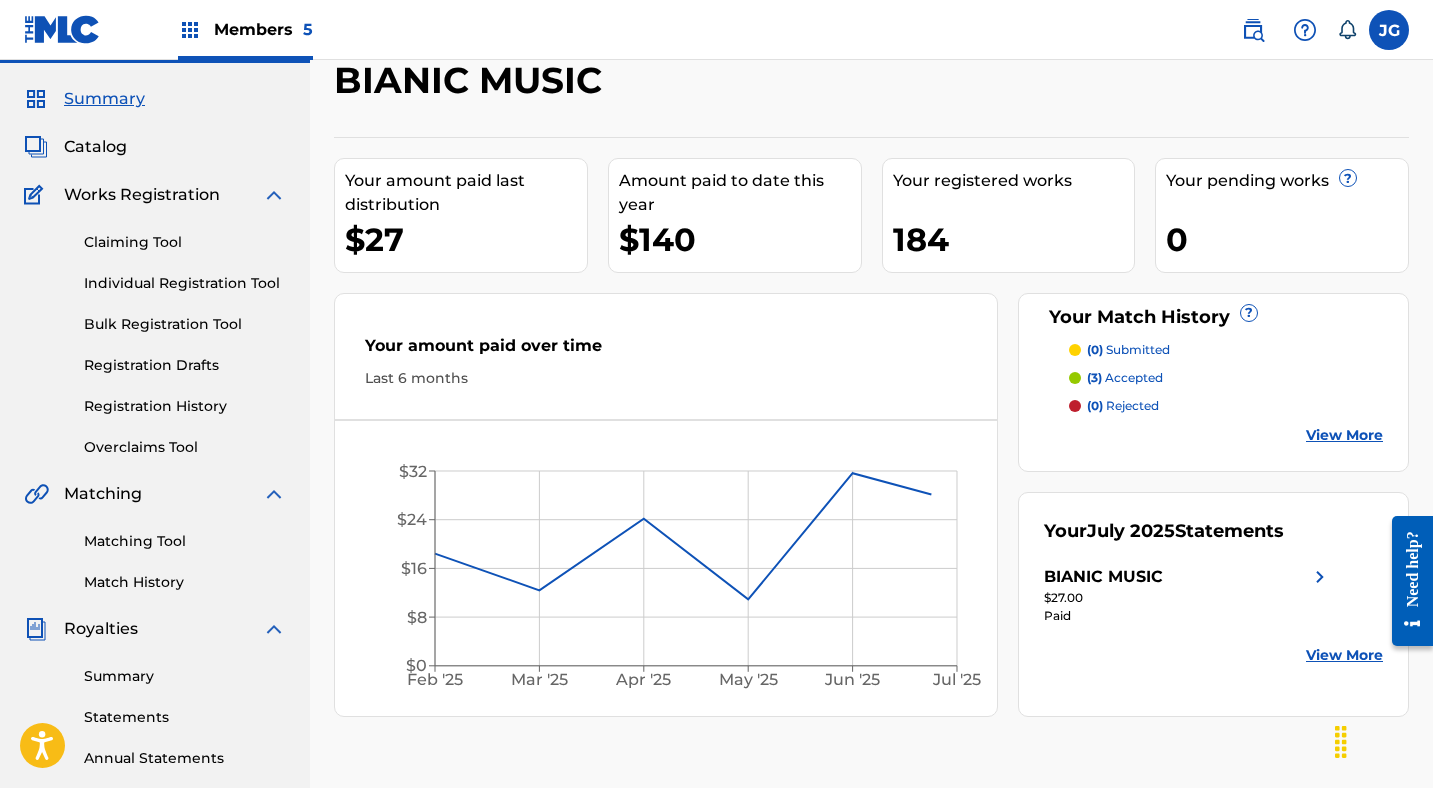 scroll, scrollTop: 0, scrollLeft: 0, axis: both 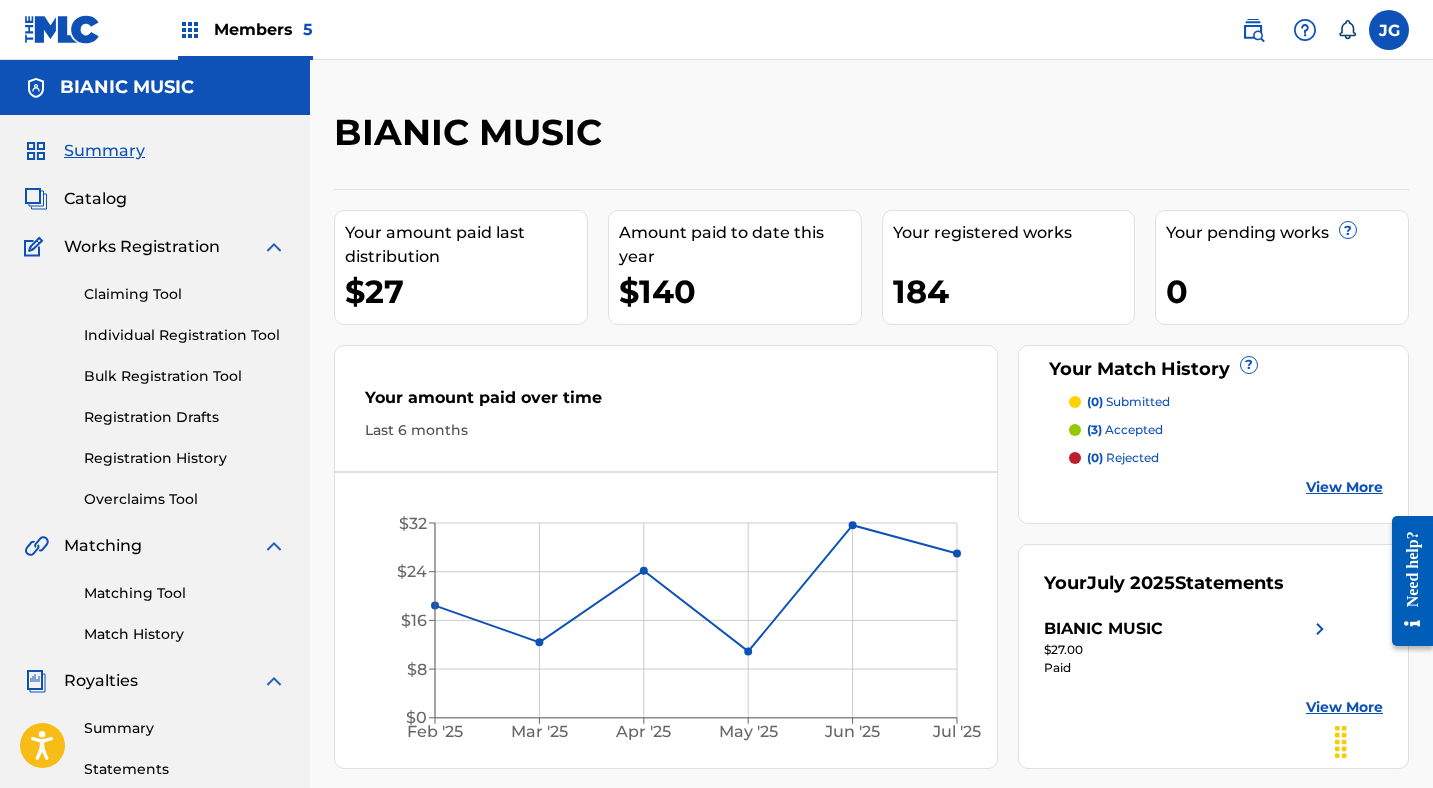 click at bounding box center (1389, 30) 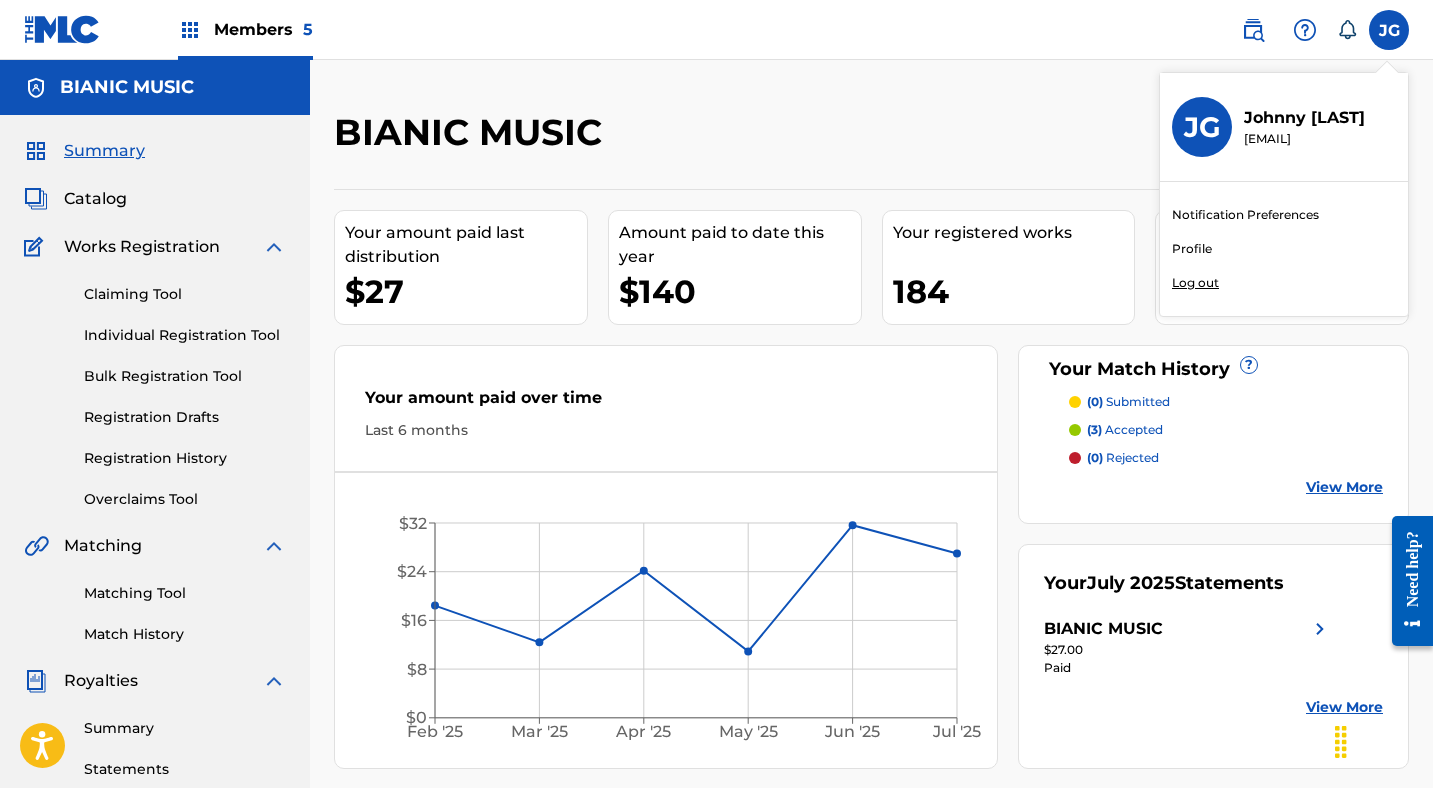 click on "Log out" at bounding box center (1195, 283) 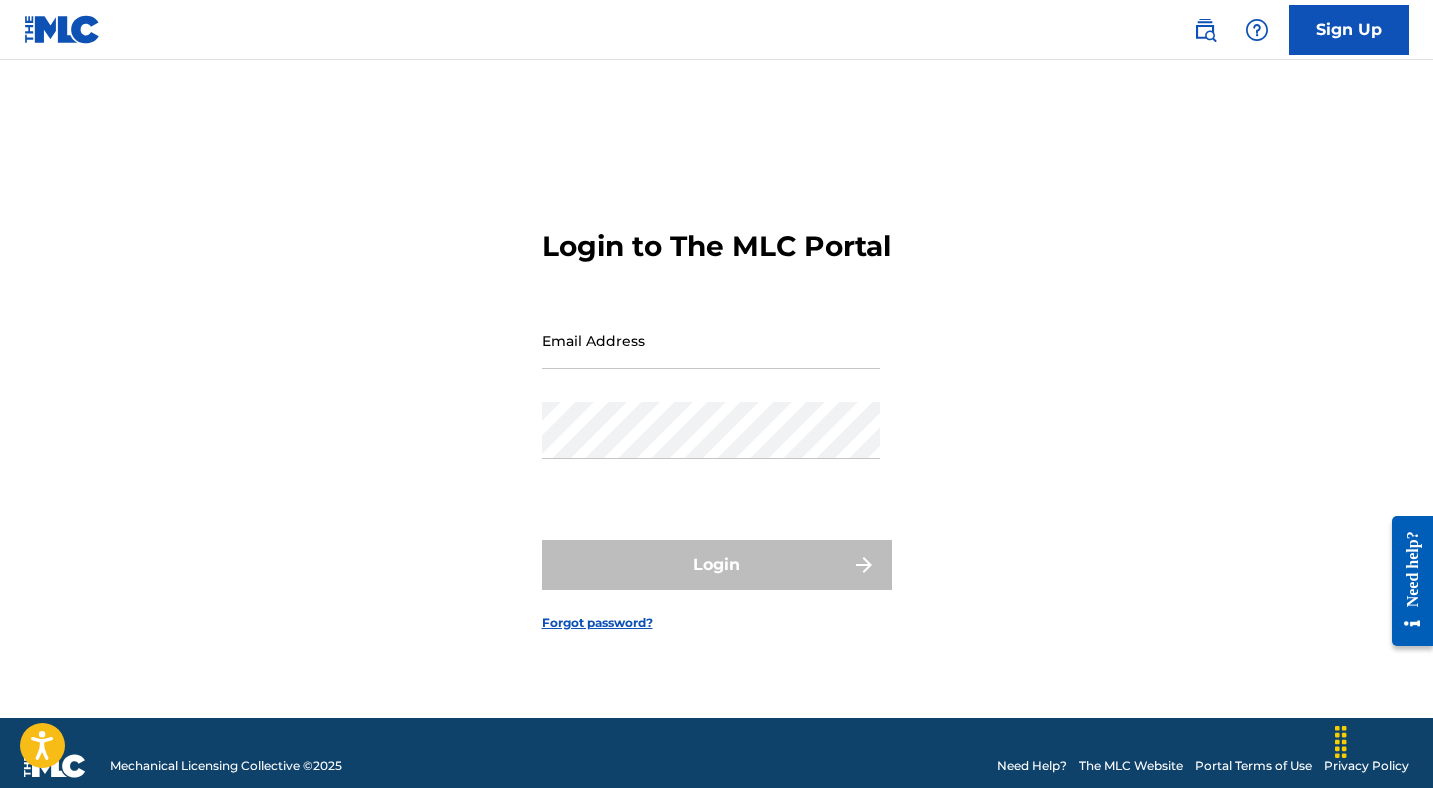 click on "Email Address" at bounding box center (711, 340) 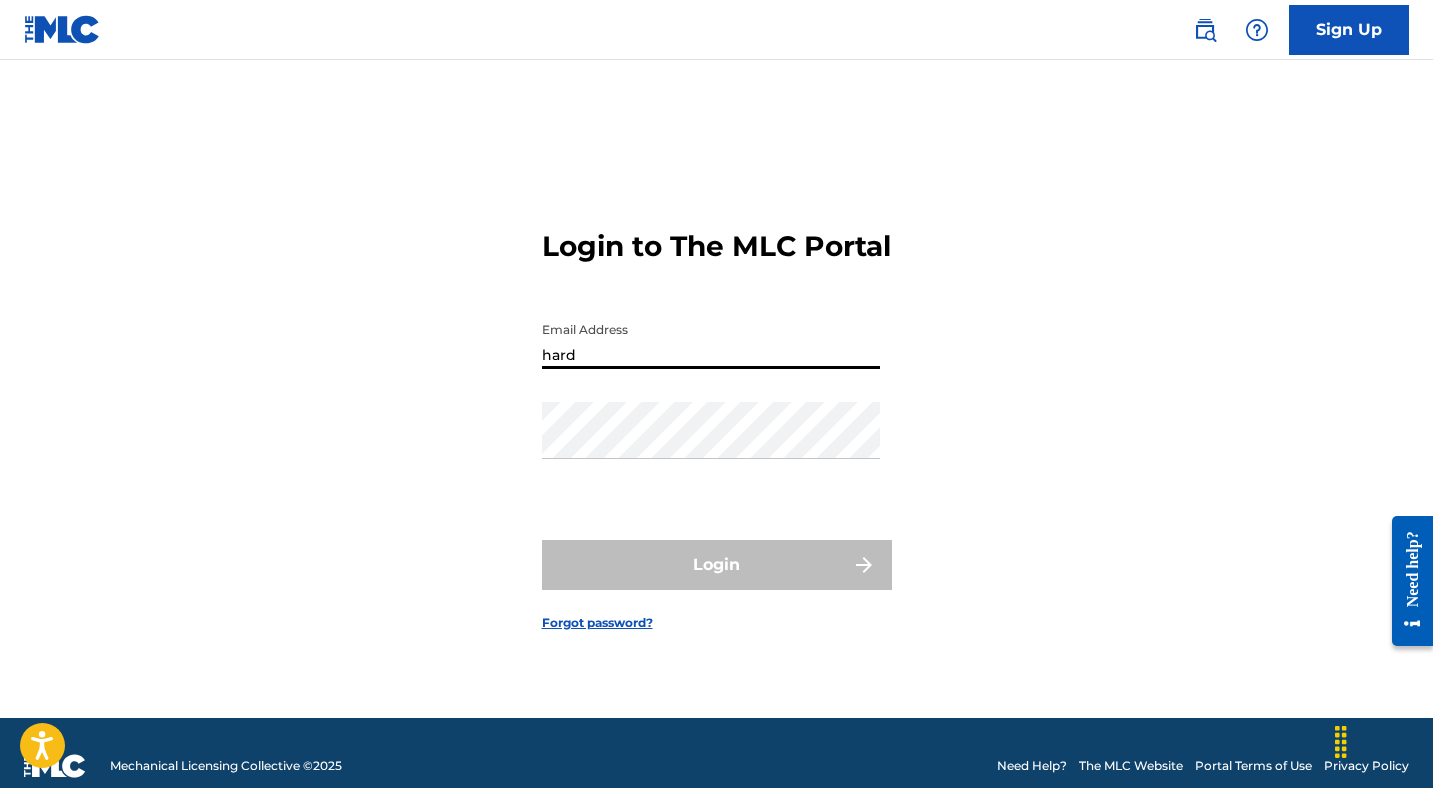type on "[EMAIL]" 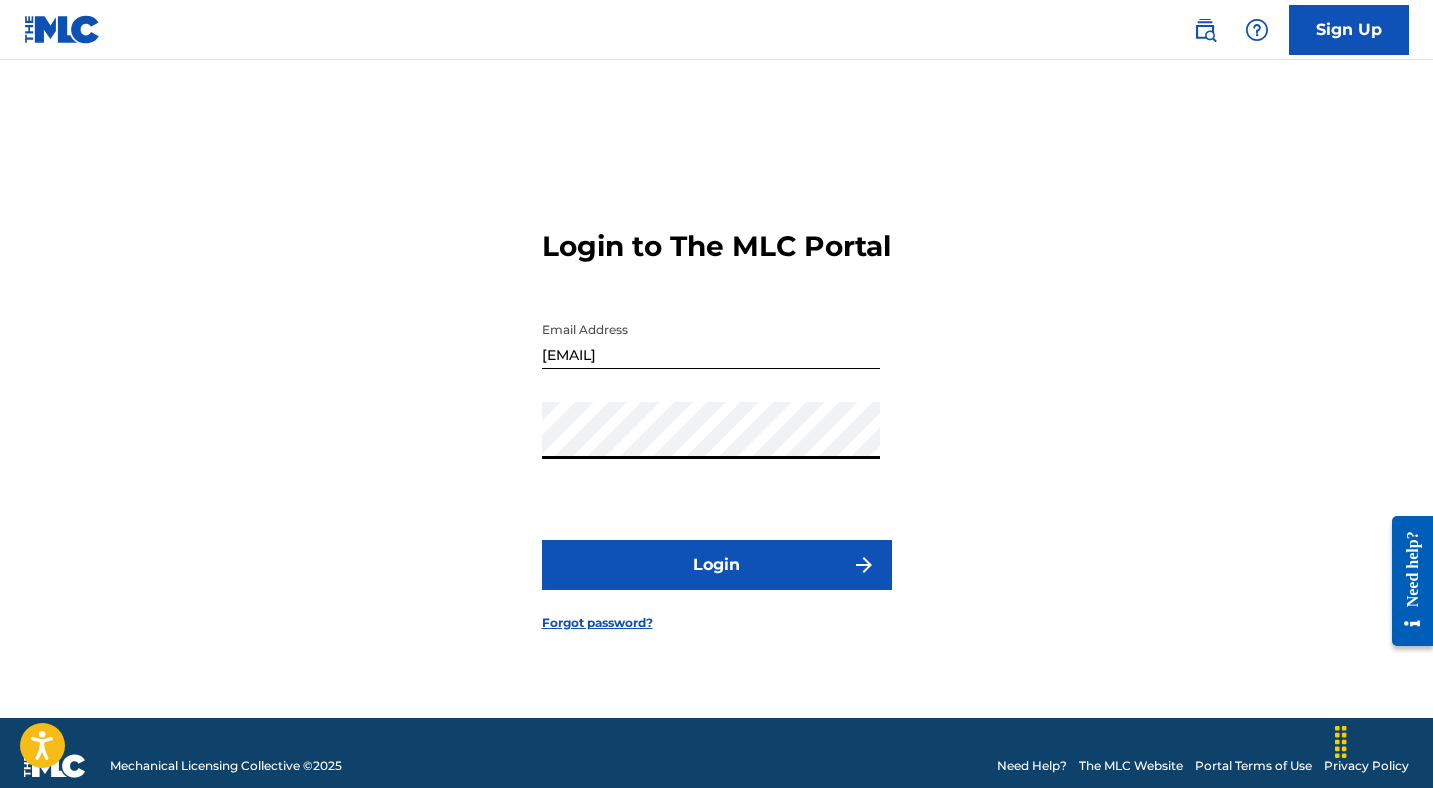 click on "Login" at bounding box center [717, 565] 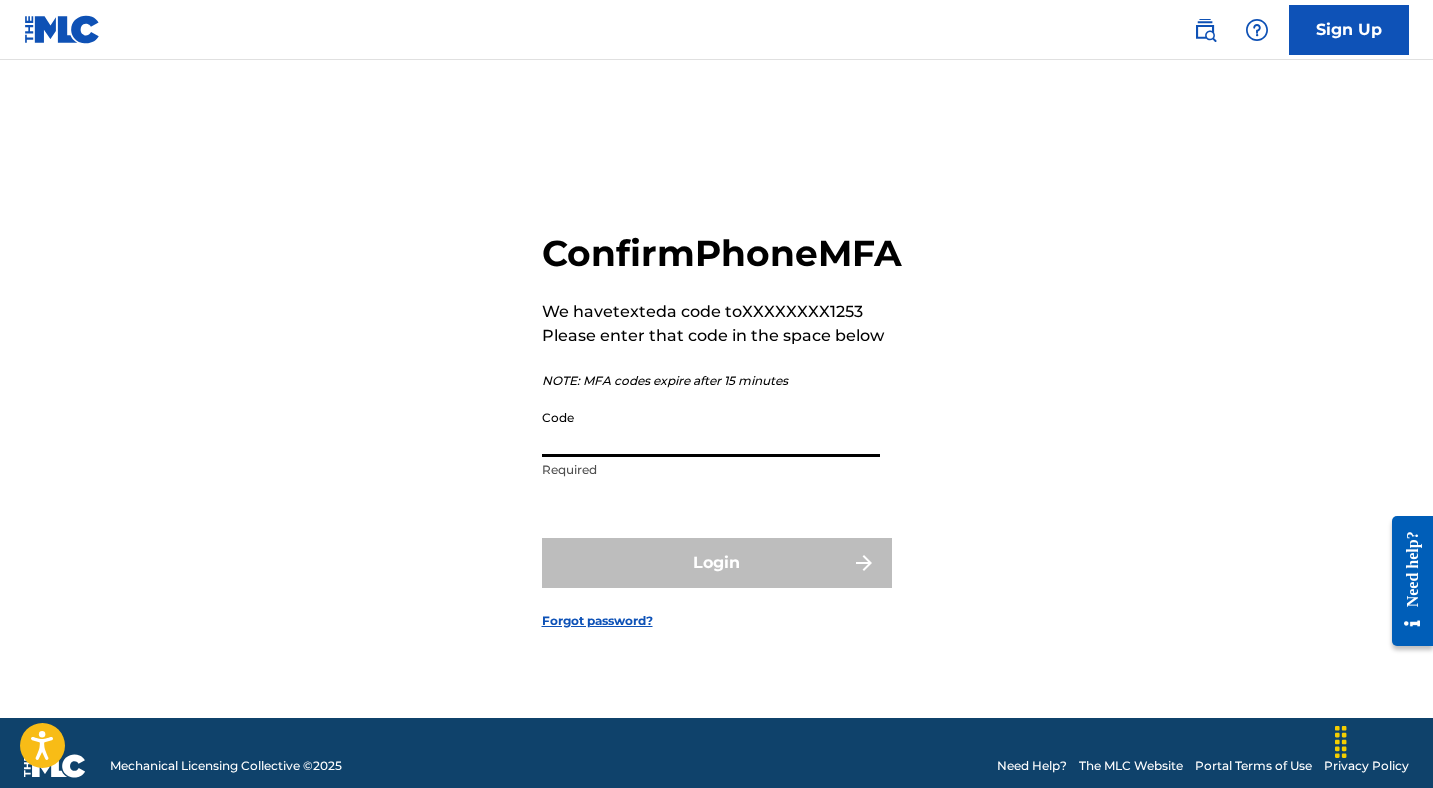 click on "Code" at bounding box center (711, 428) 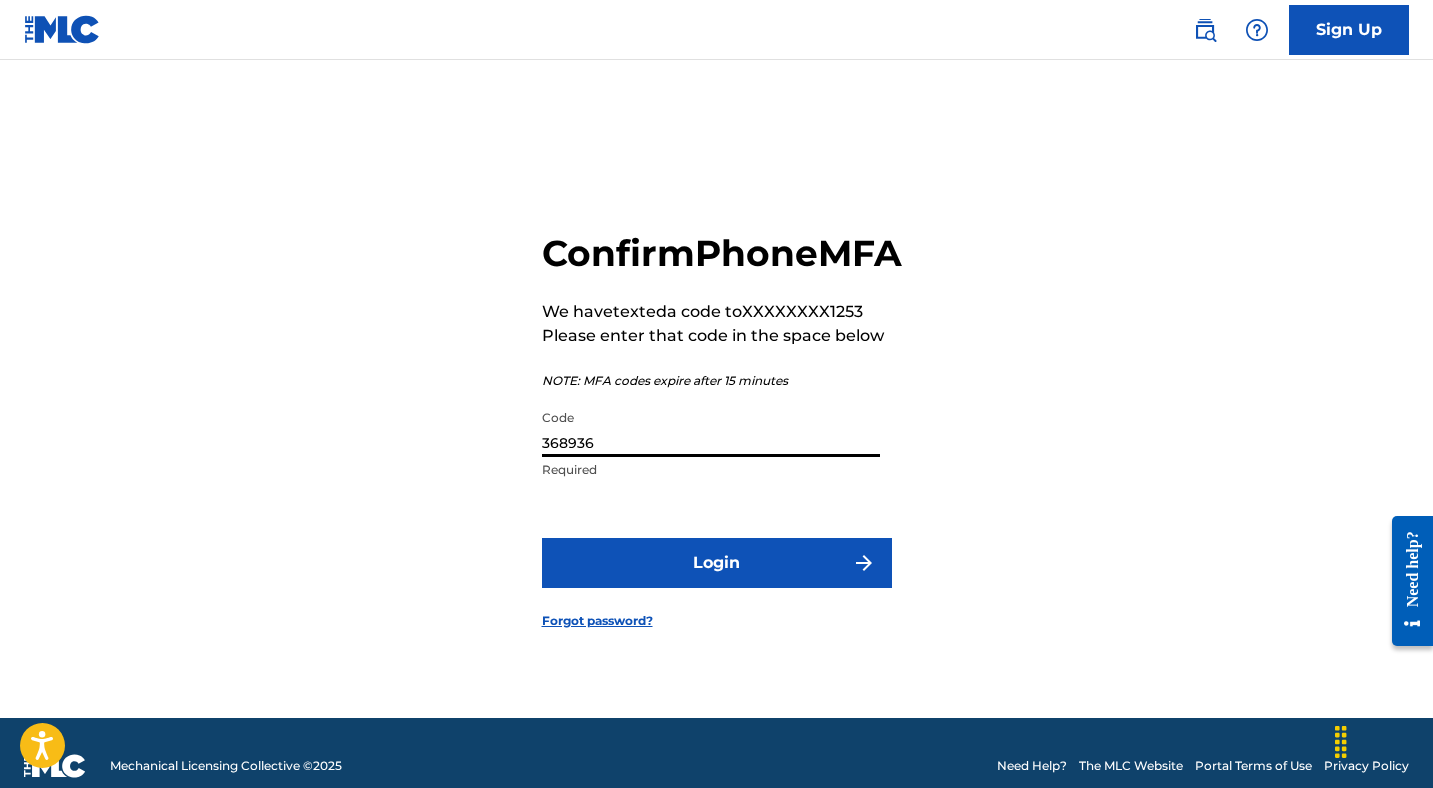 type on "368936" 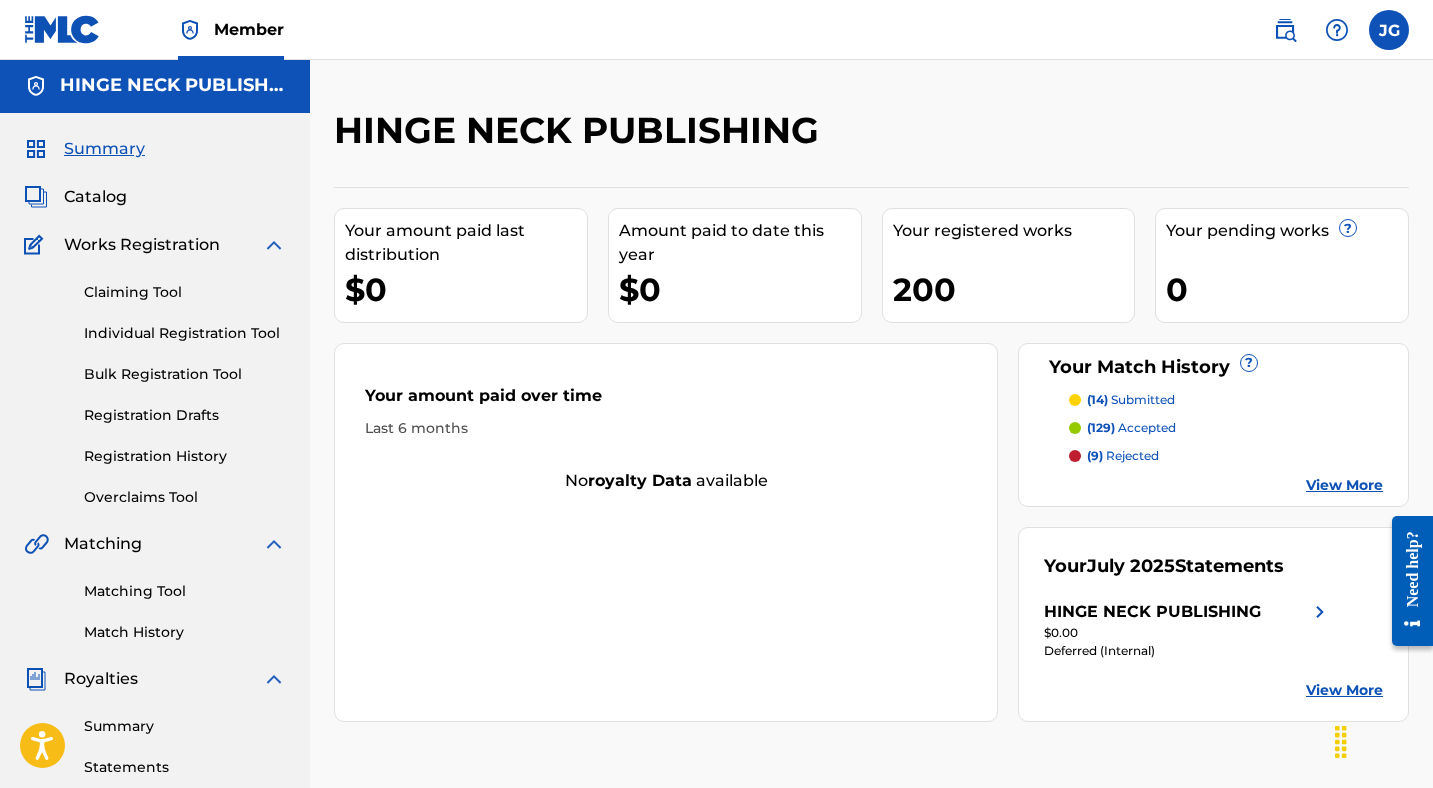 scroll, scrollTop: 0, scrollLeft: 0, axis: both 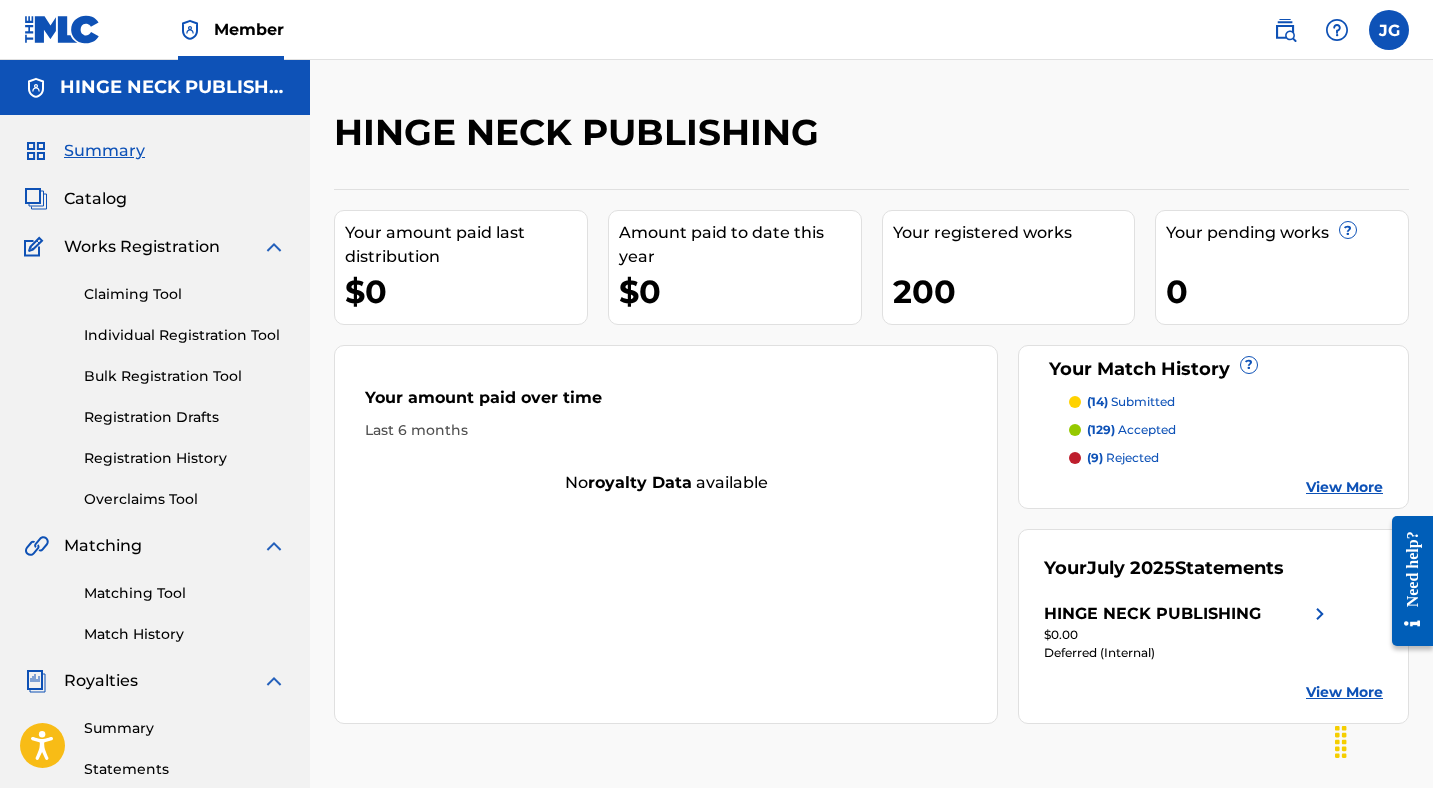 click on "Catalog" at bounding box center [95, 199] 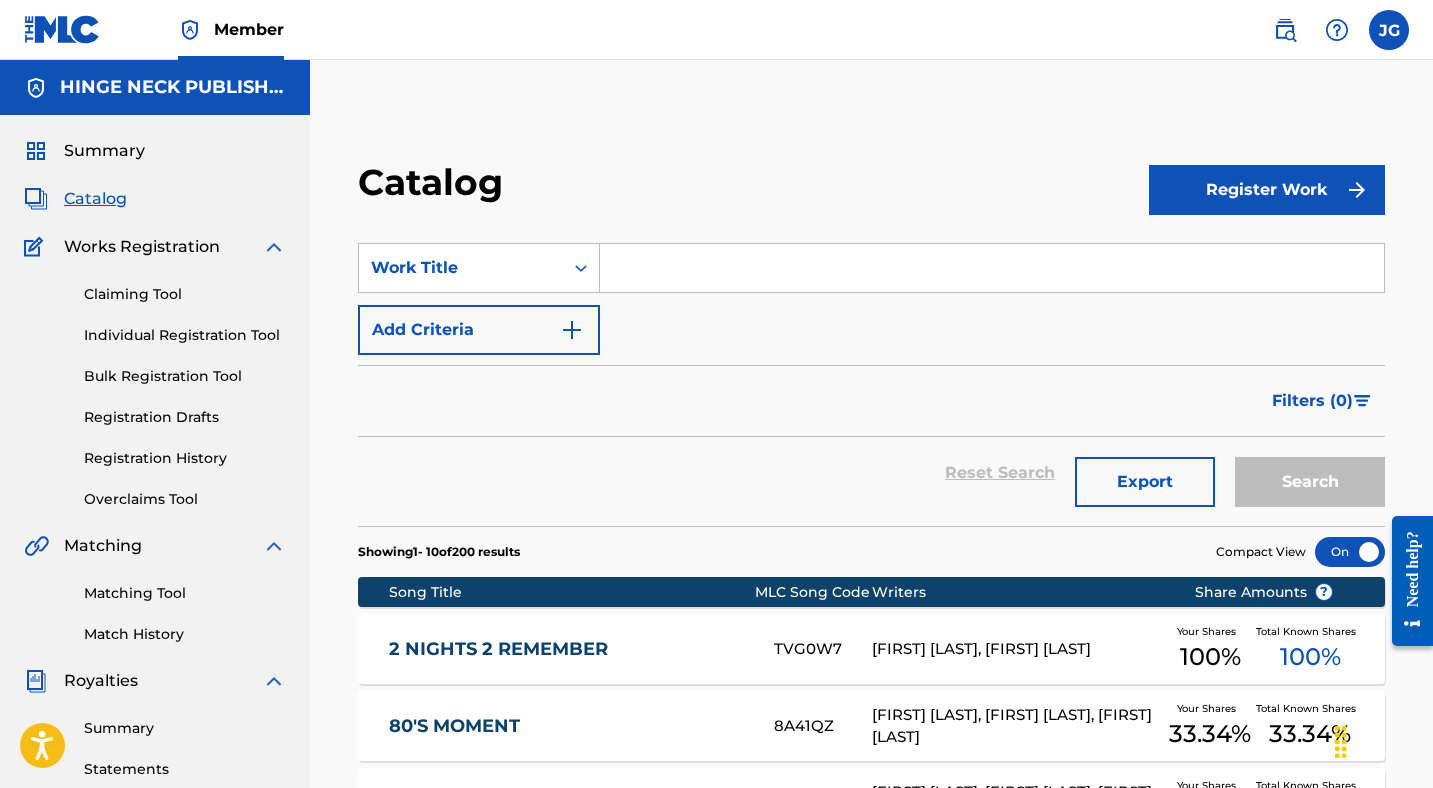 click on "Export" at bounding box center [1145, 482] 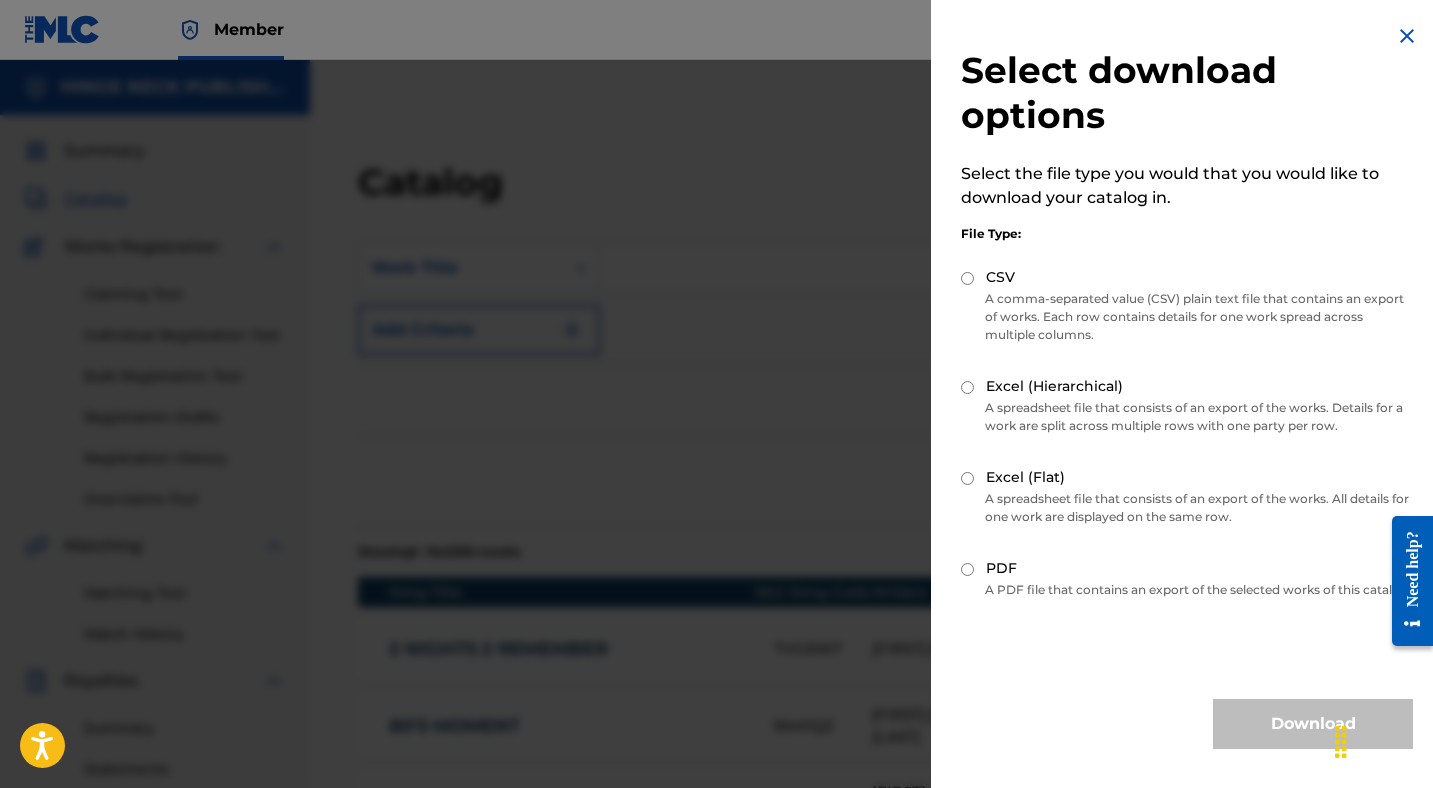 click on "PDF" at bounding box center [967, 569] 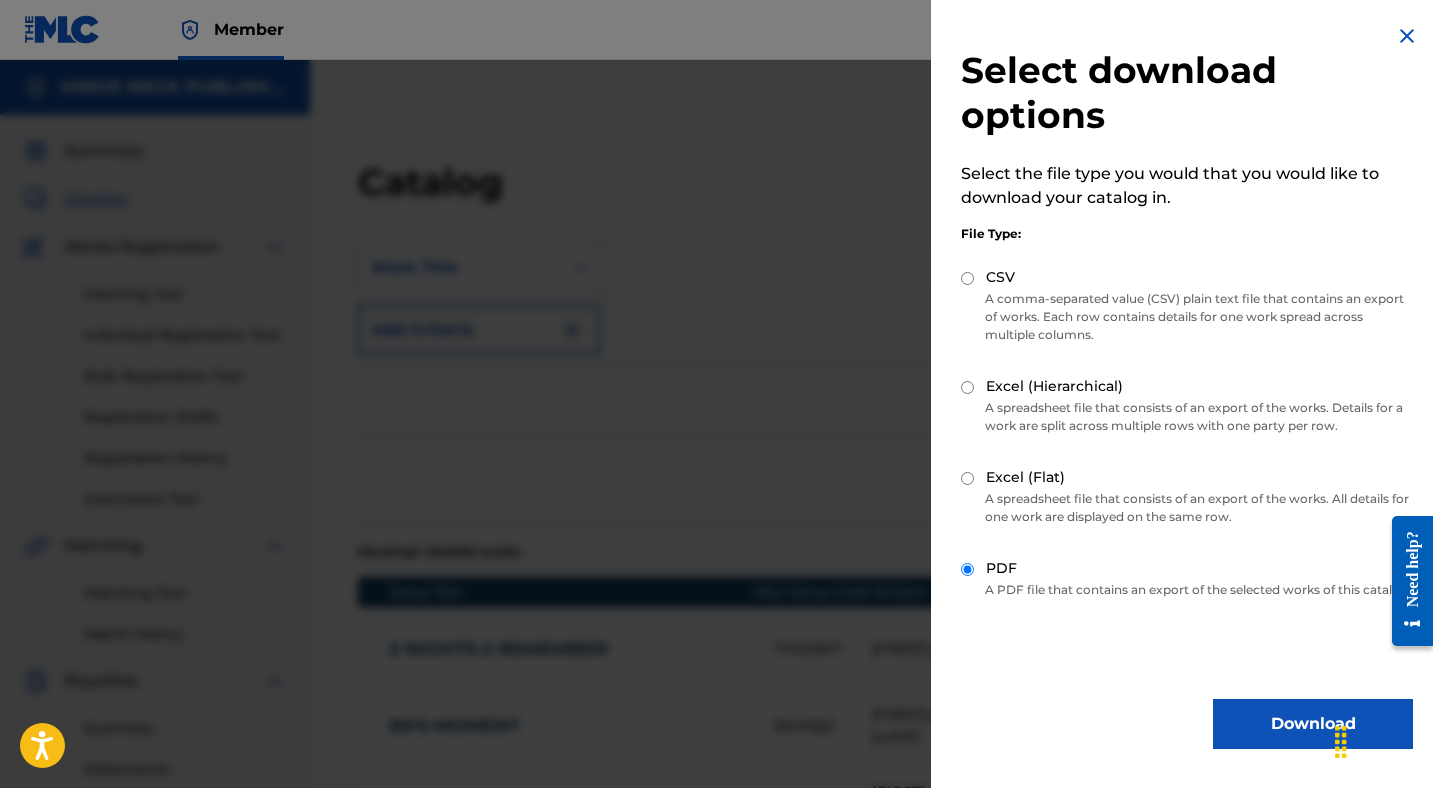 click on "Download" at bounding box center (1313, 724) 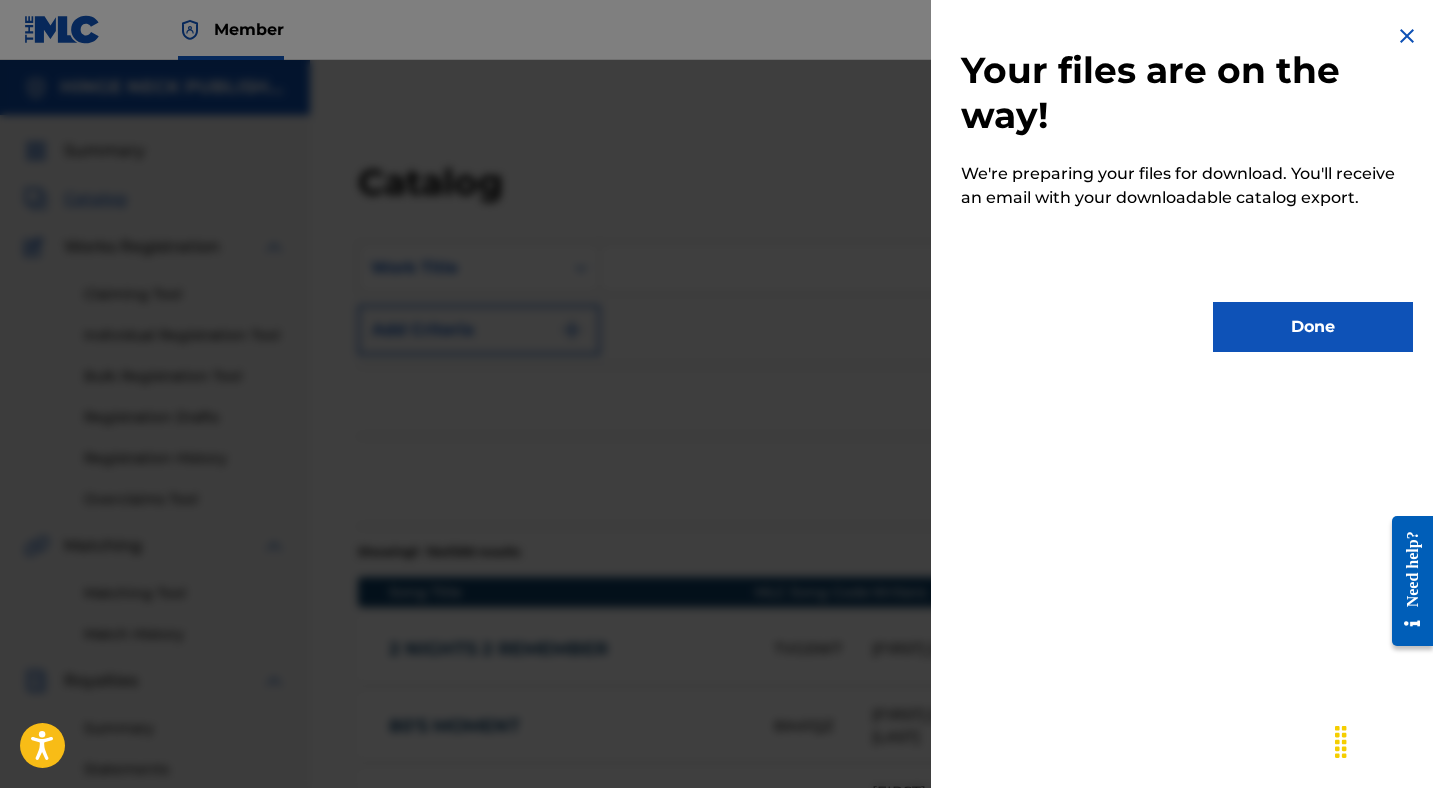 click on "Done" at bounding box center [1313, 327] 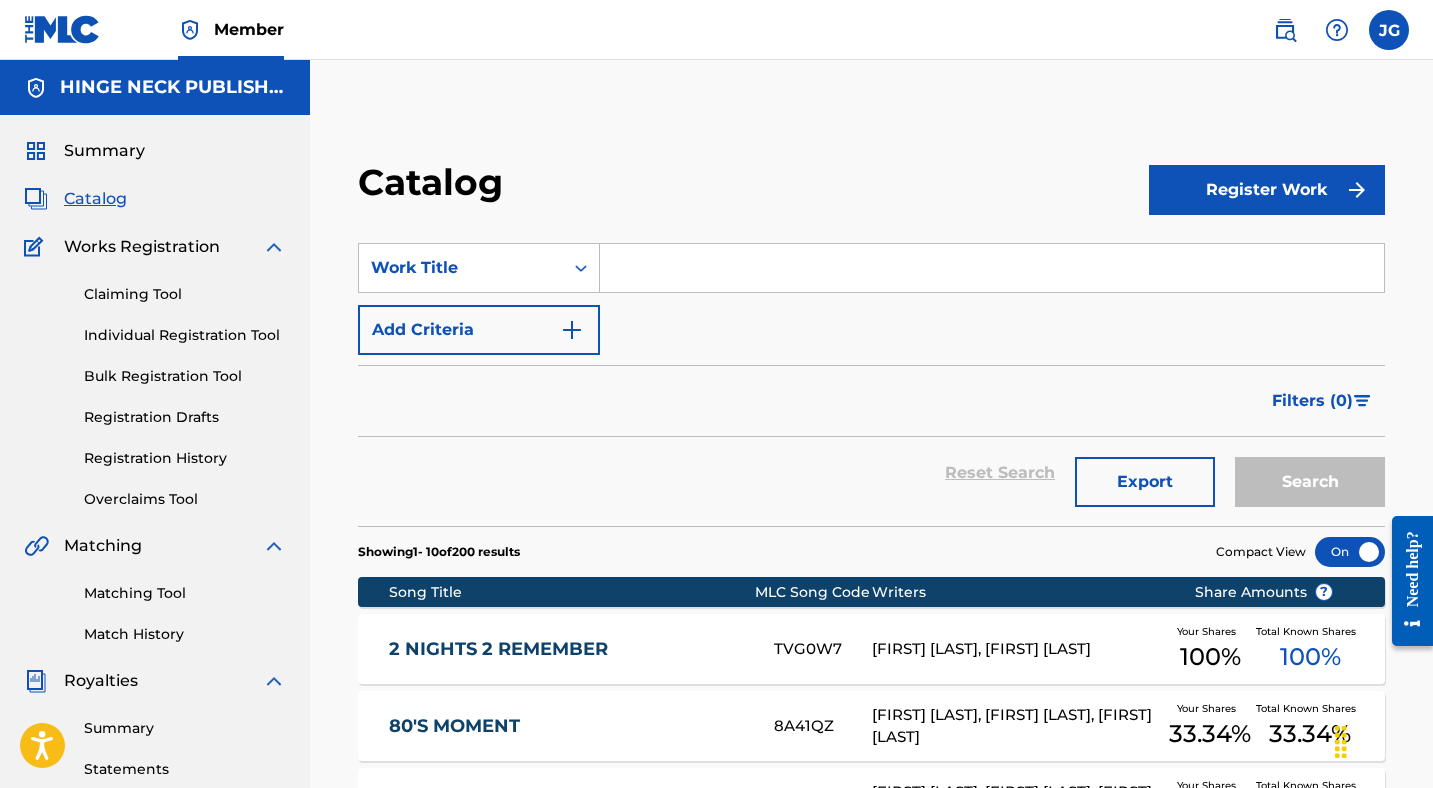 click at bounding box center (1389, 30) 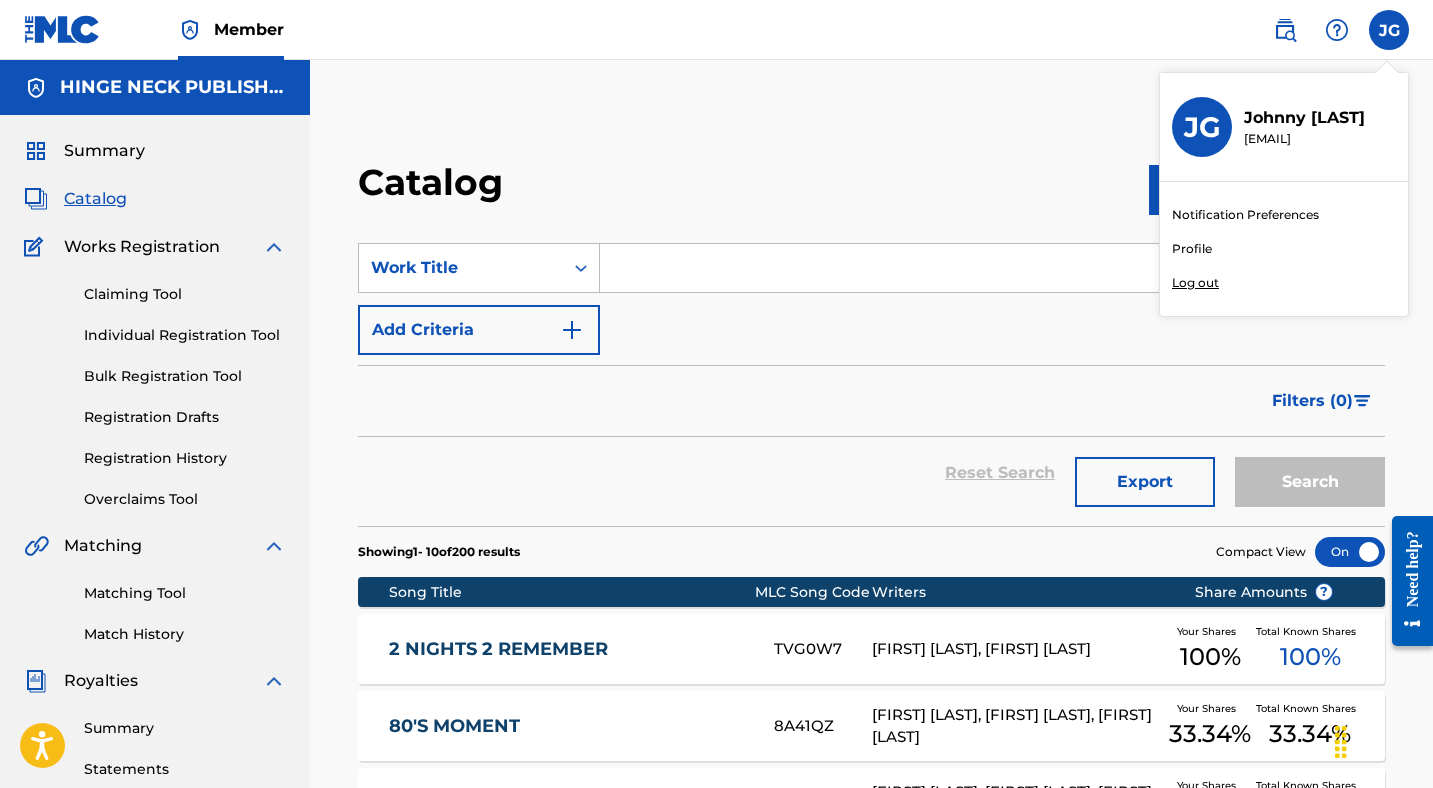 click on "Log out" at bounding box center (1195, 283) 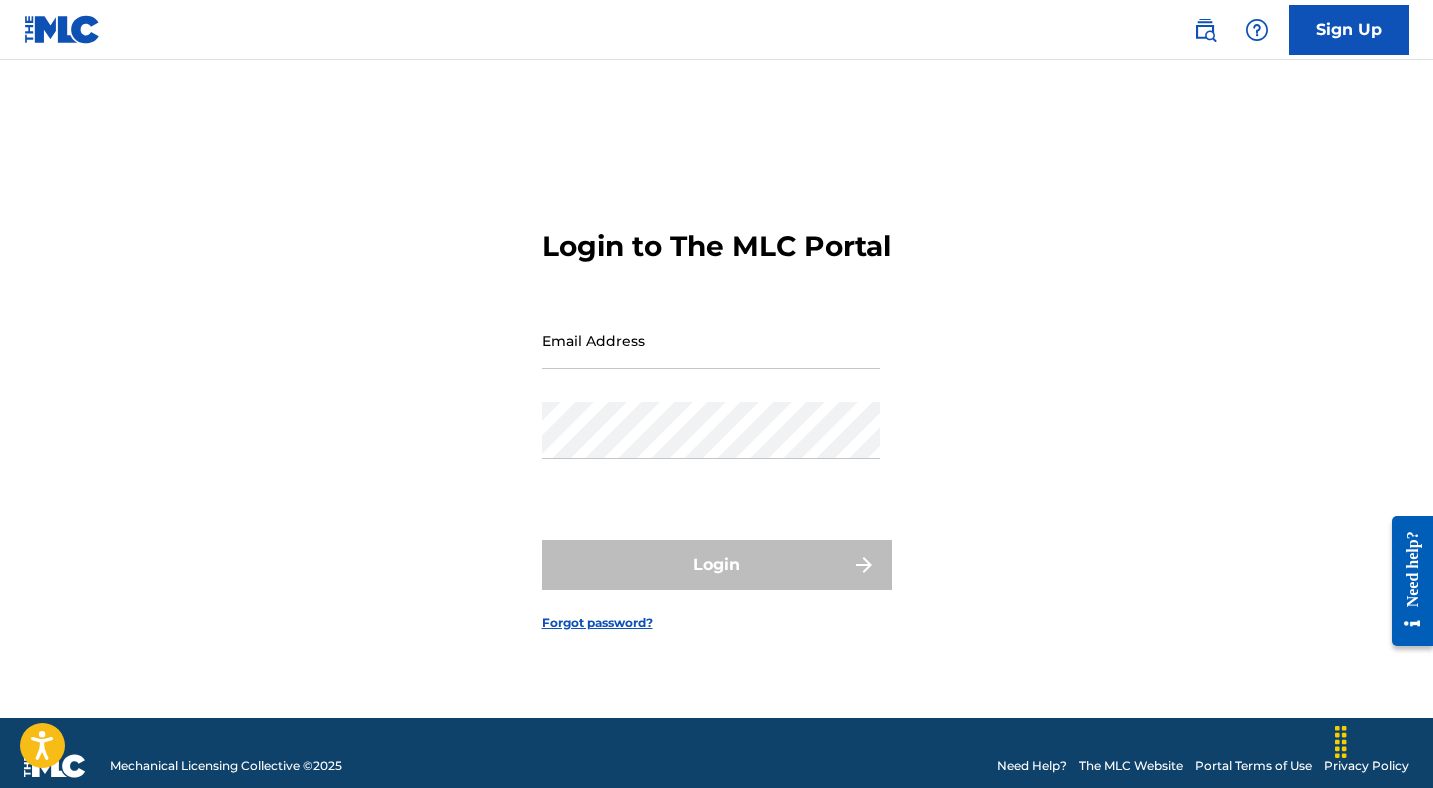 click on "Email Address" at bounding box center [711, 340] 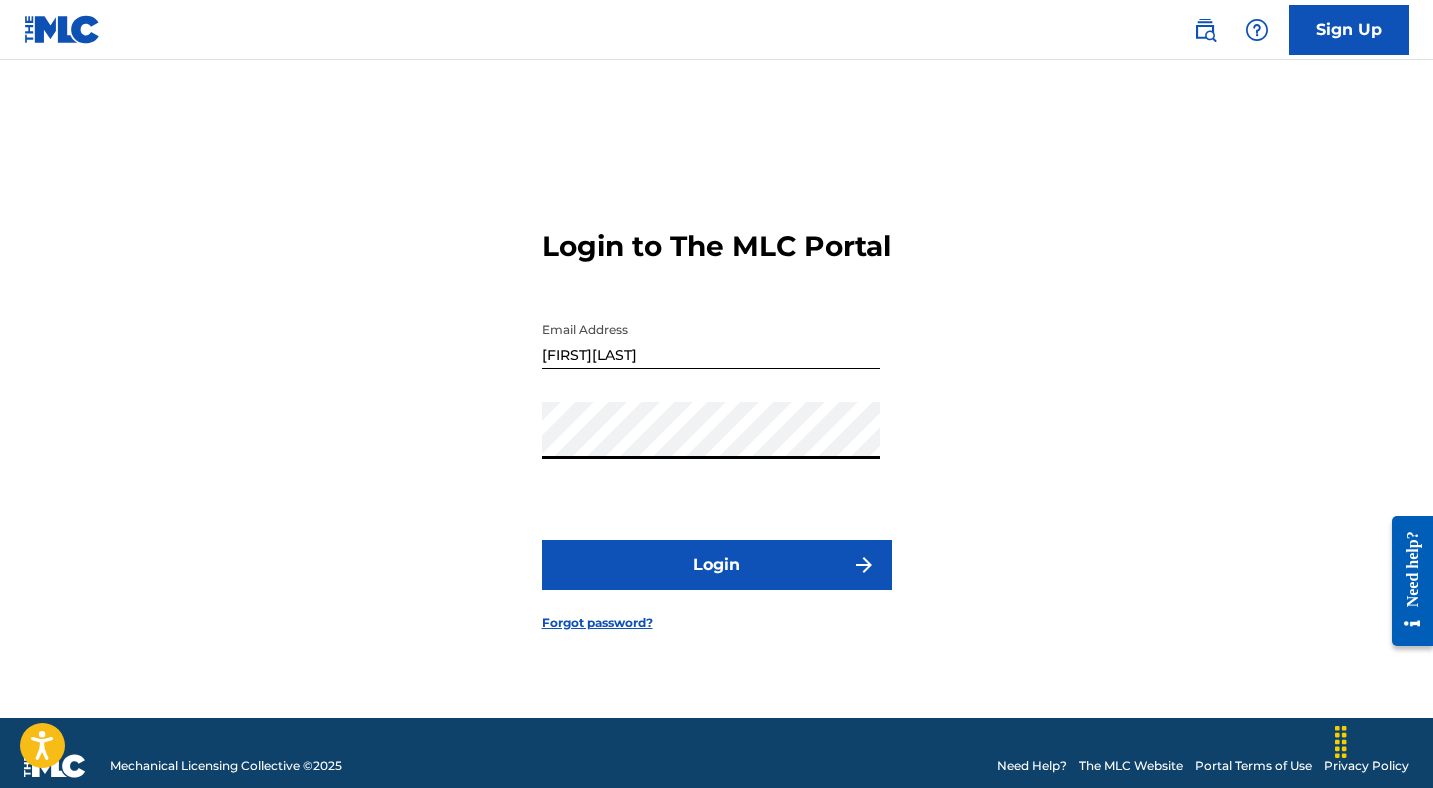 click on "Login" at bounding box center [717, 565] 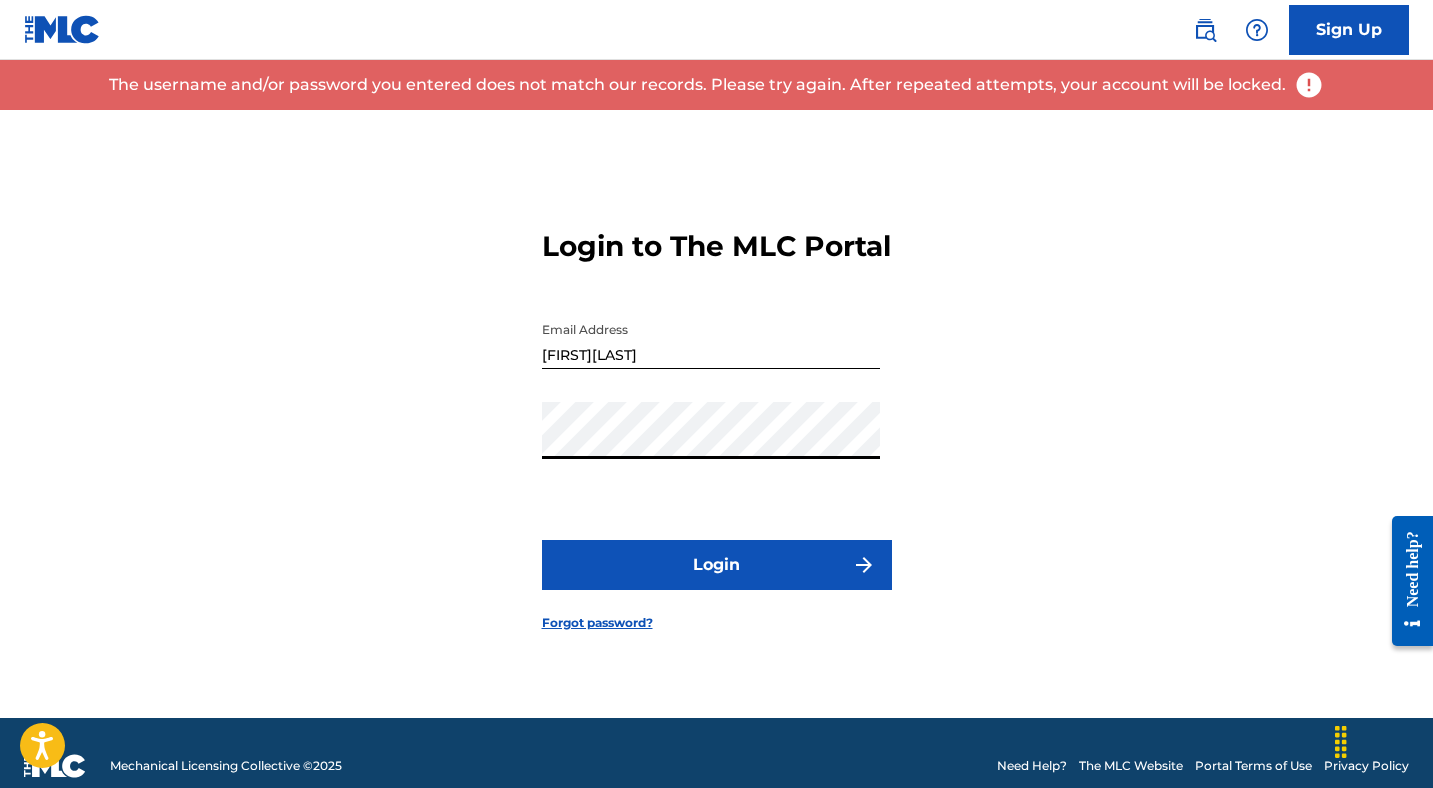 click on "[FIRST][LAST]" at bounding box center [711, 340] 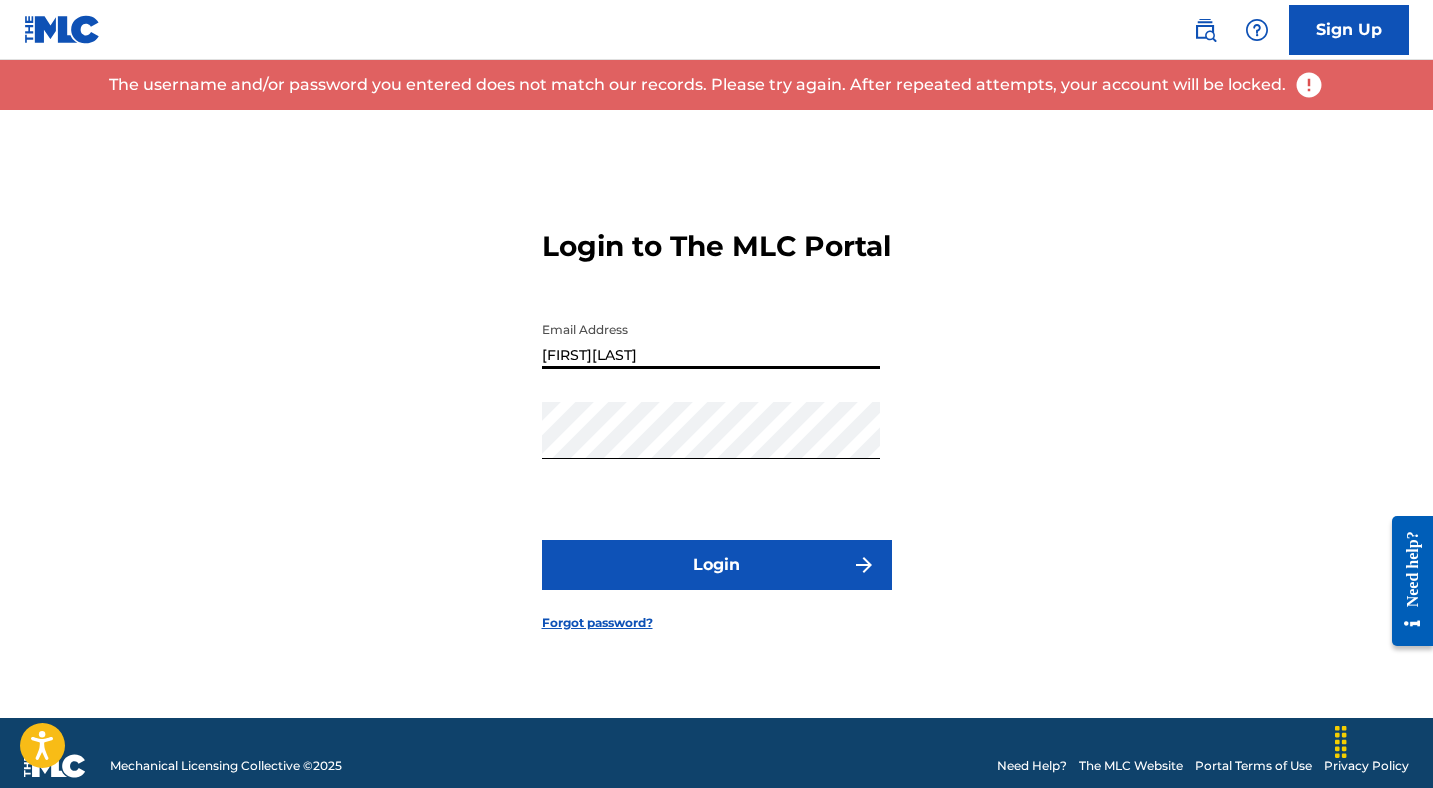 click on "[FIRST][LAST]" at bounding box center [711, 340] 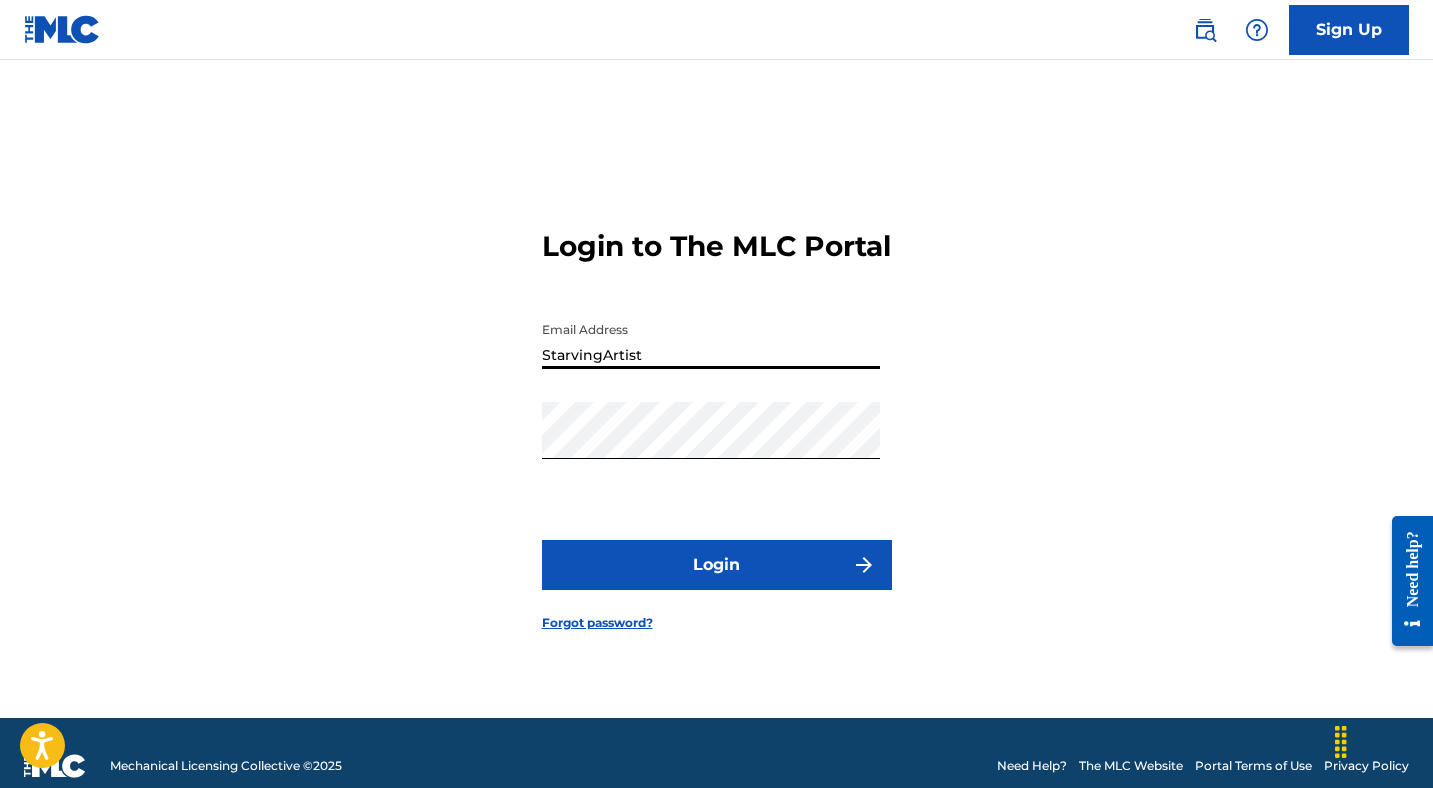 click on "Login" at bounding box center [717, 565] 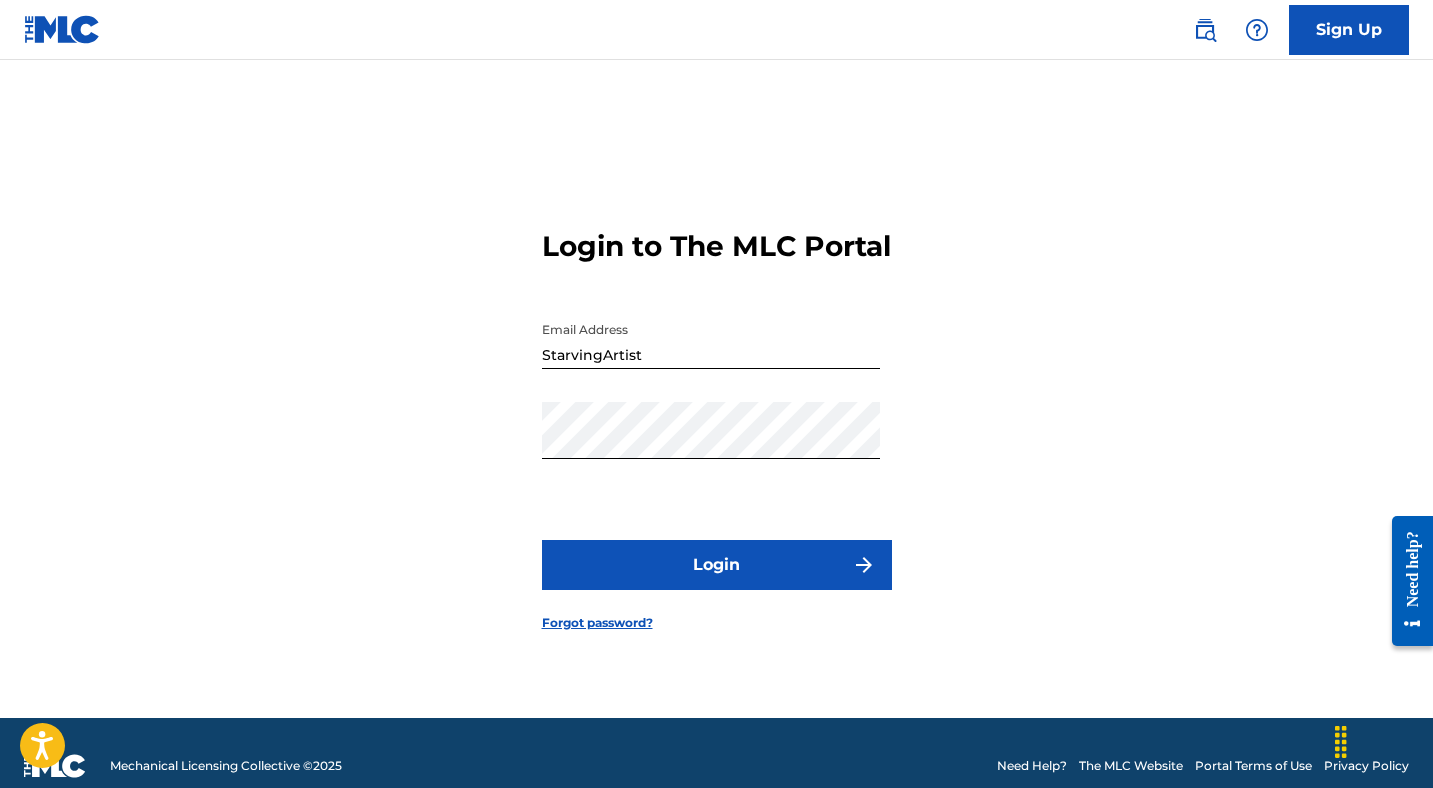 click on "StarvingArtist" at bounding box center (711, 340) 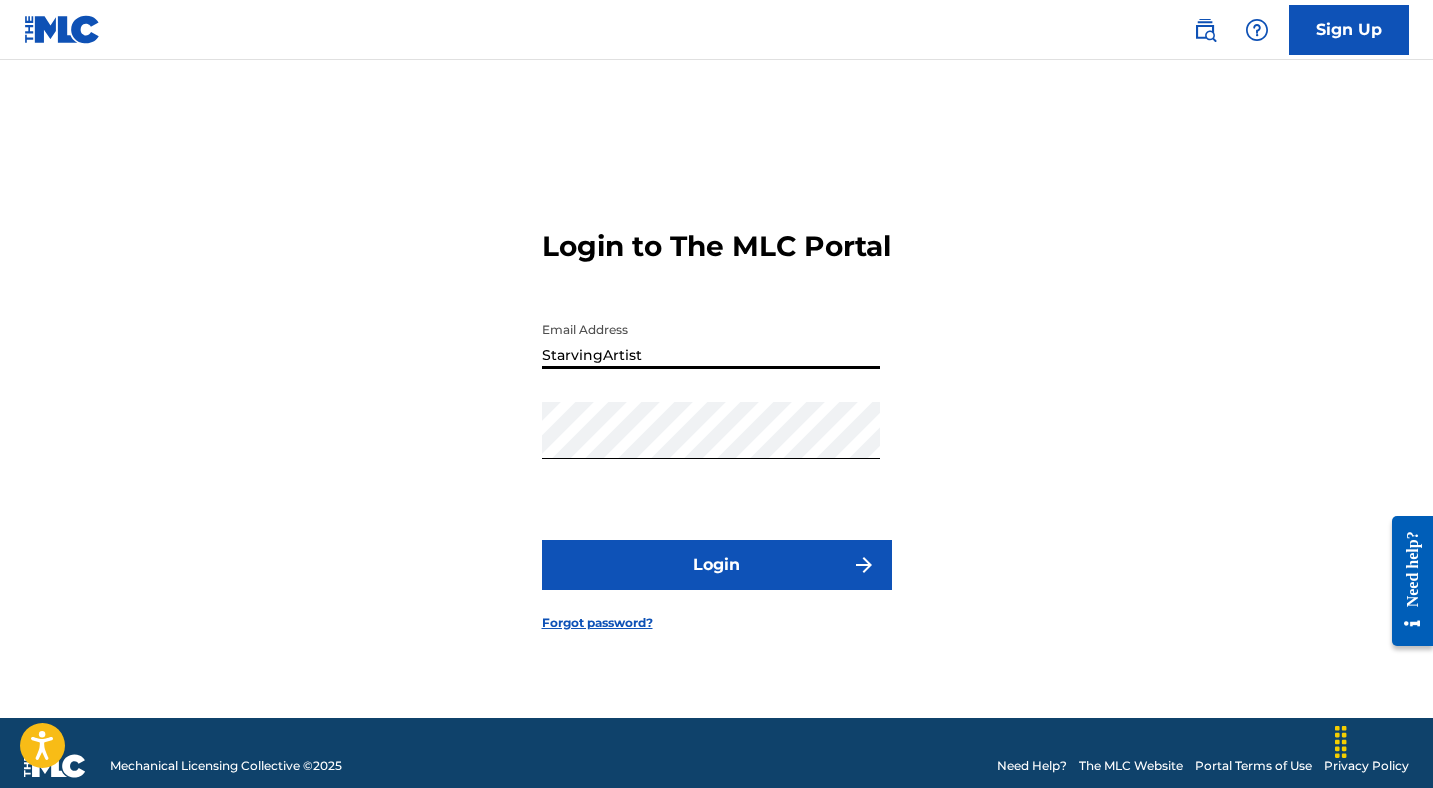 click on "StarvingArtist" at bounding box center (711, 340) 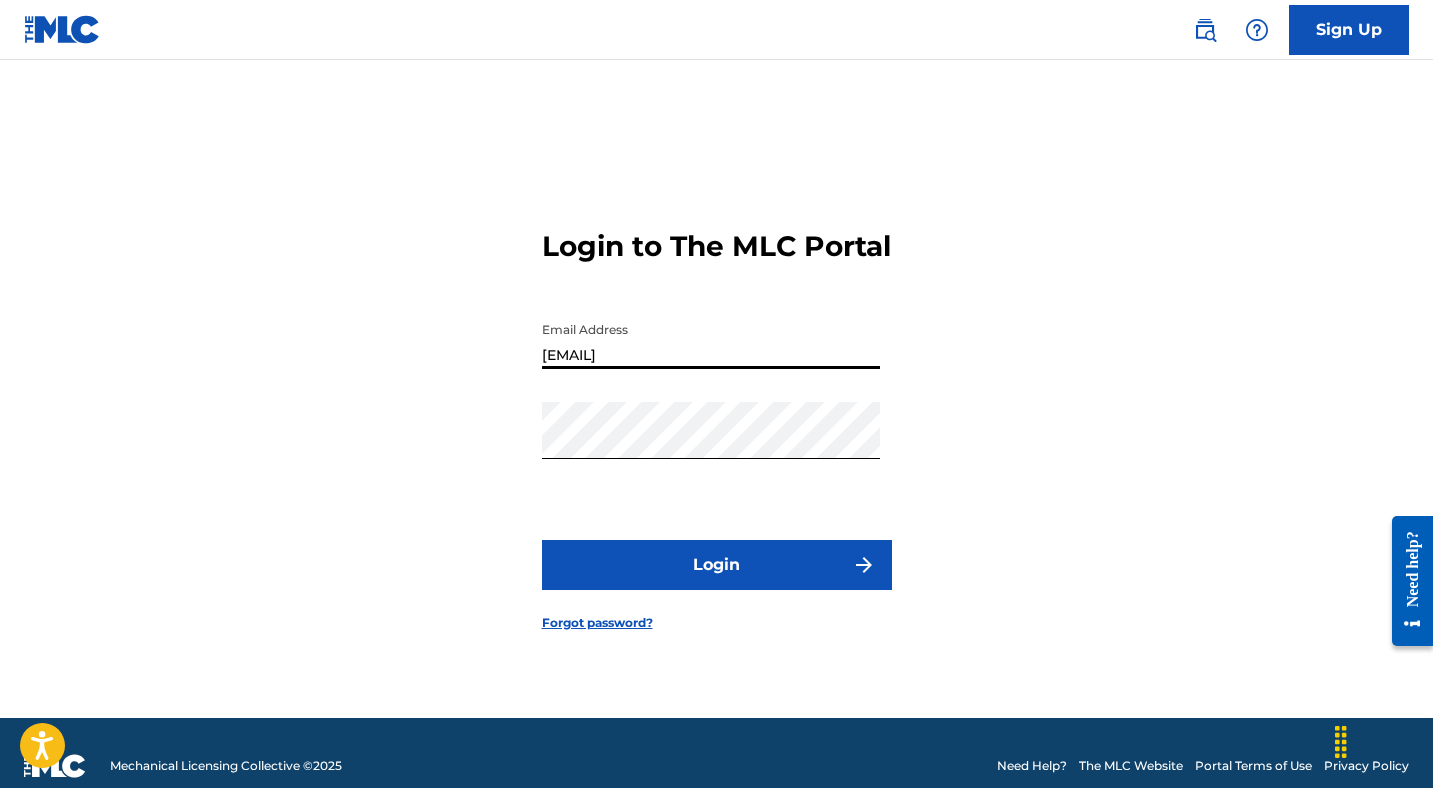 type on "[EMAIL]" 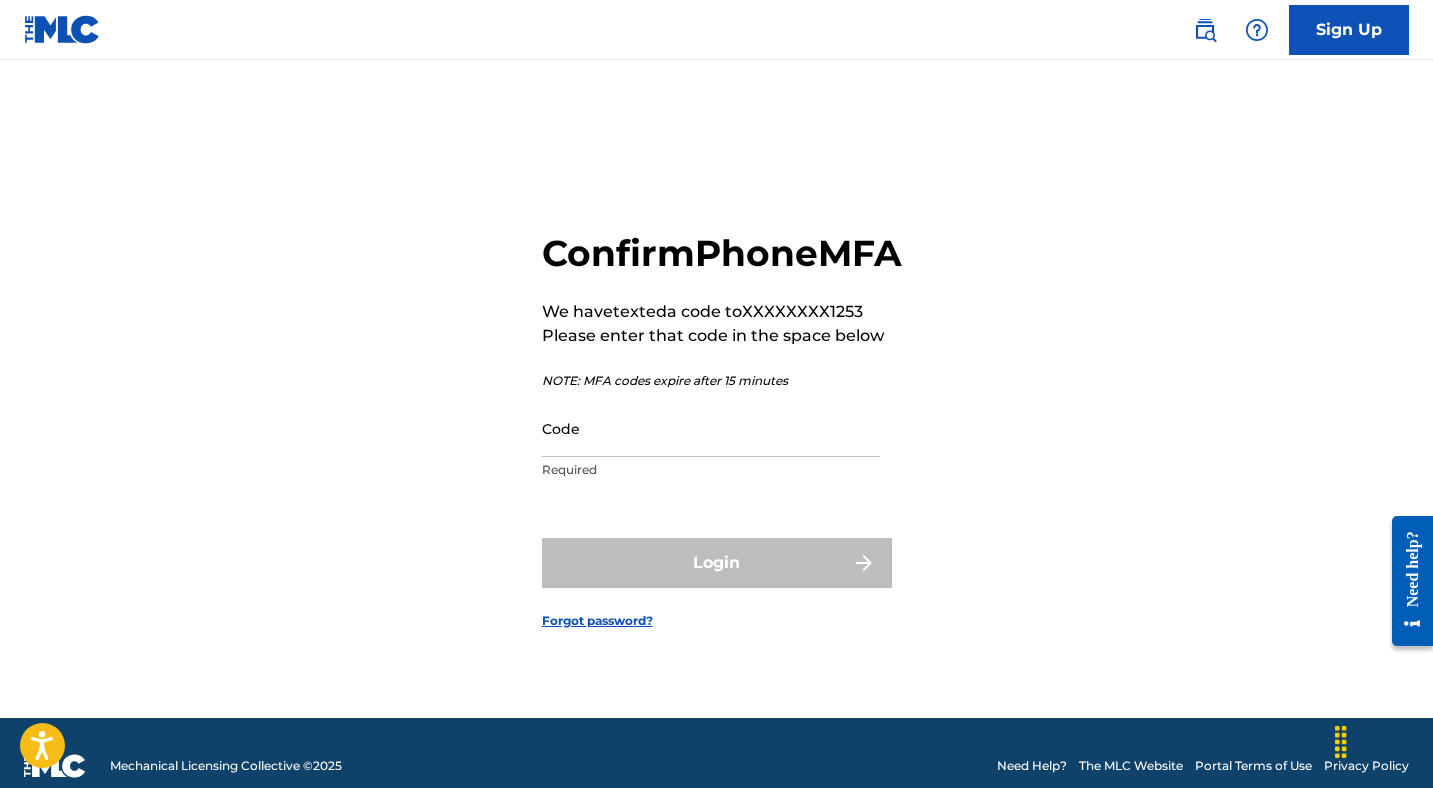 click on "Code" at bounding box center [711, 428] 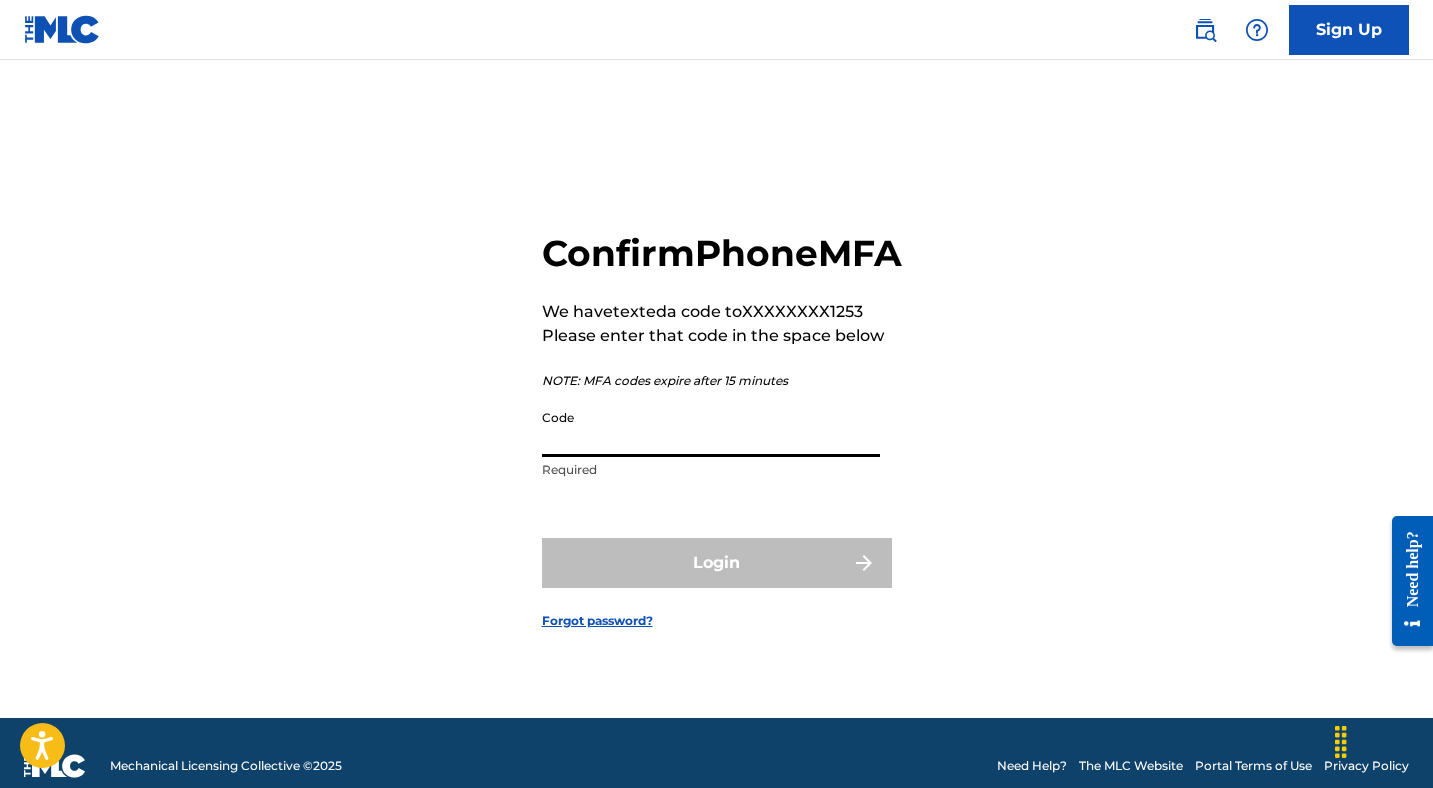 click on "Code" at bounding box center (711, 428) 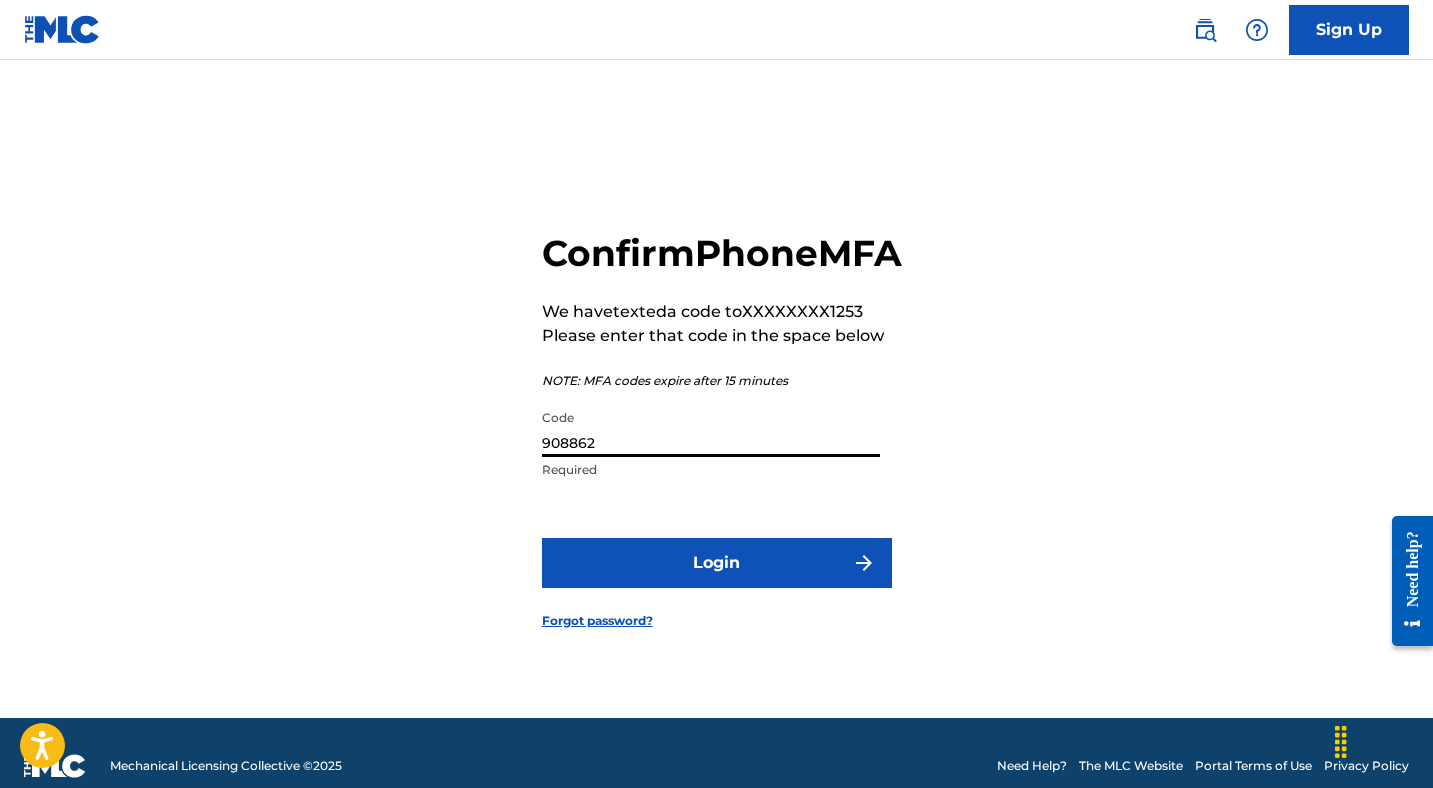 type on "908862" 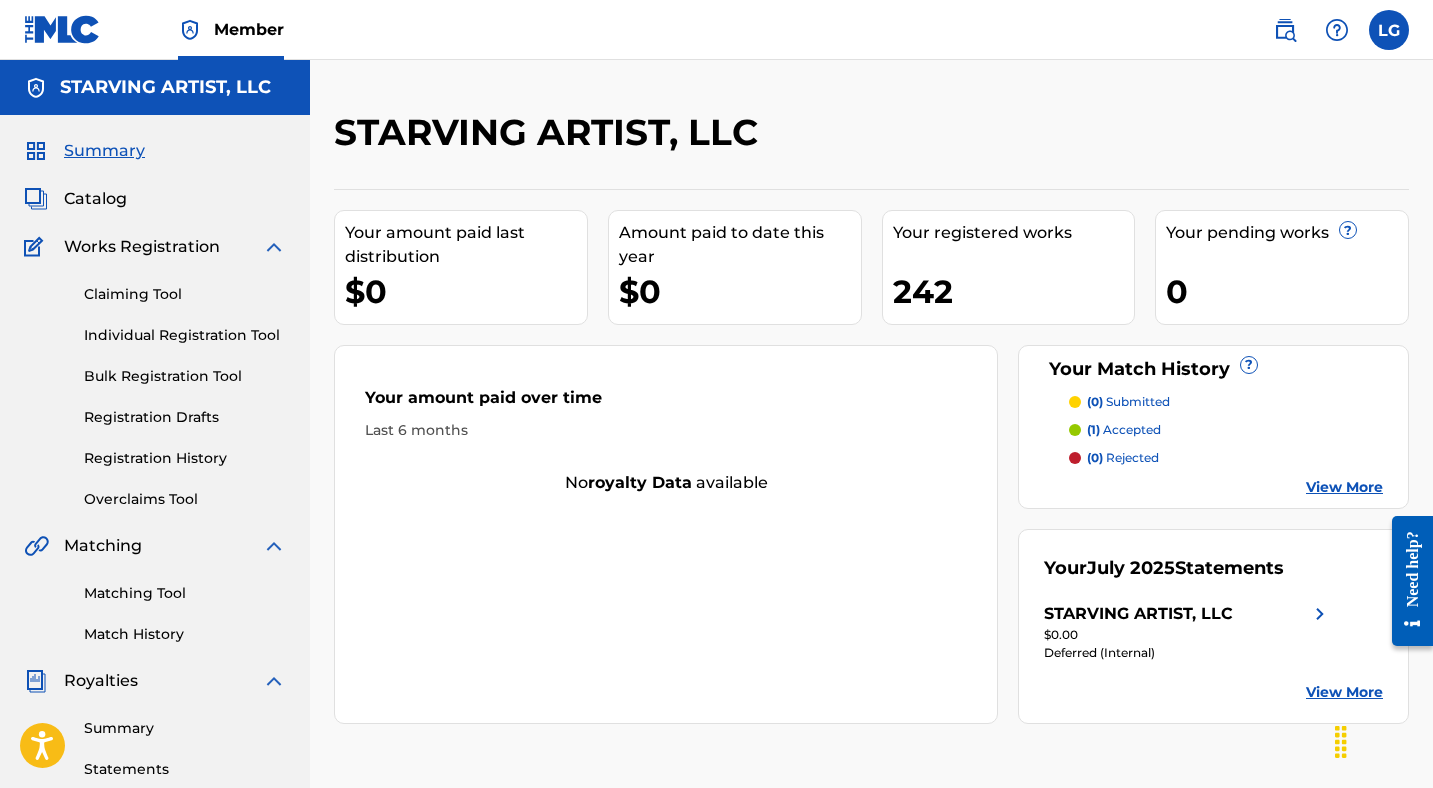 click on "Catalog" at bounding box center (95, 199) 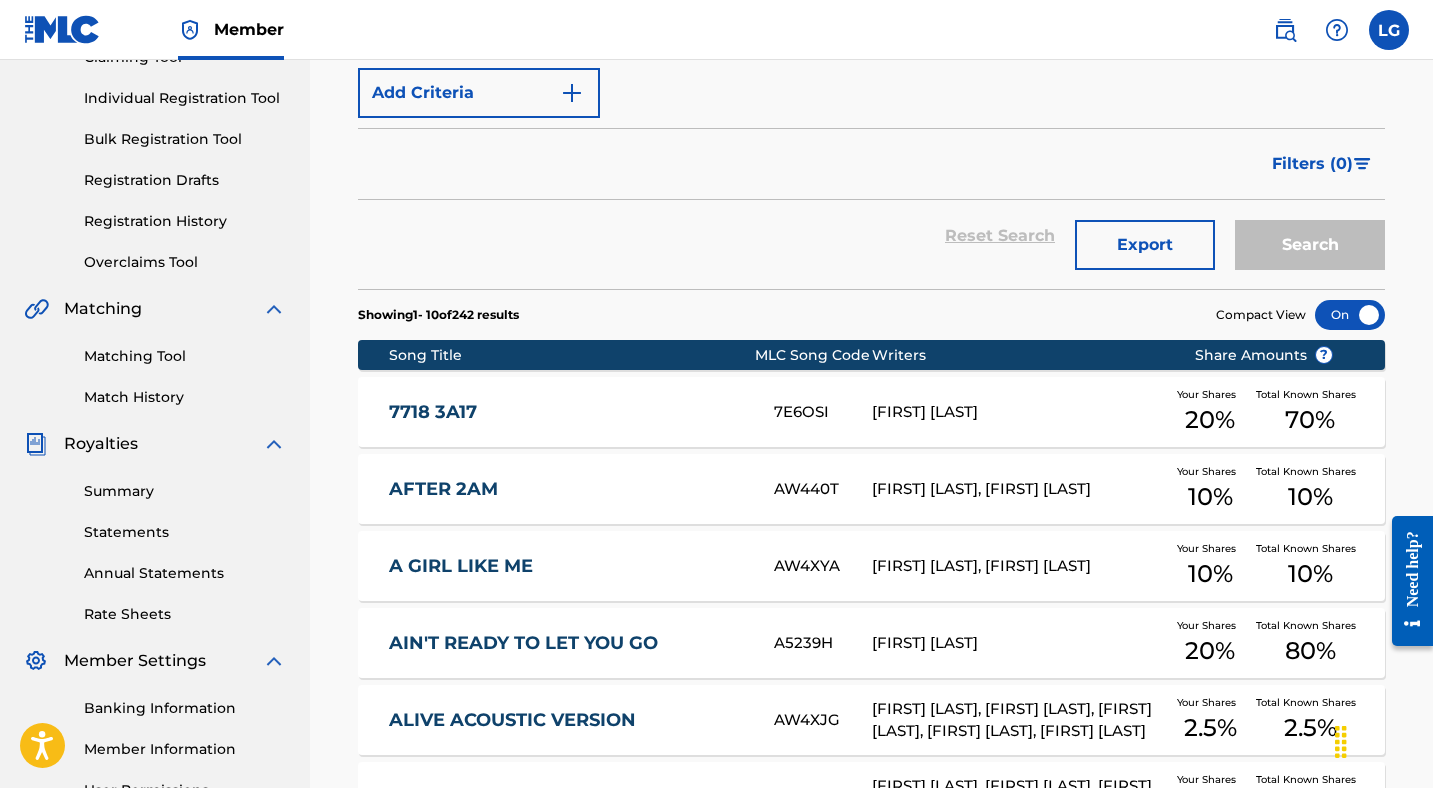 scroll, scrollTop: 246, scrollLeft: 0, axis: vertical 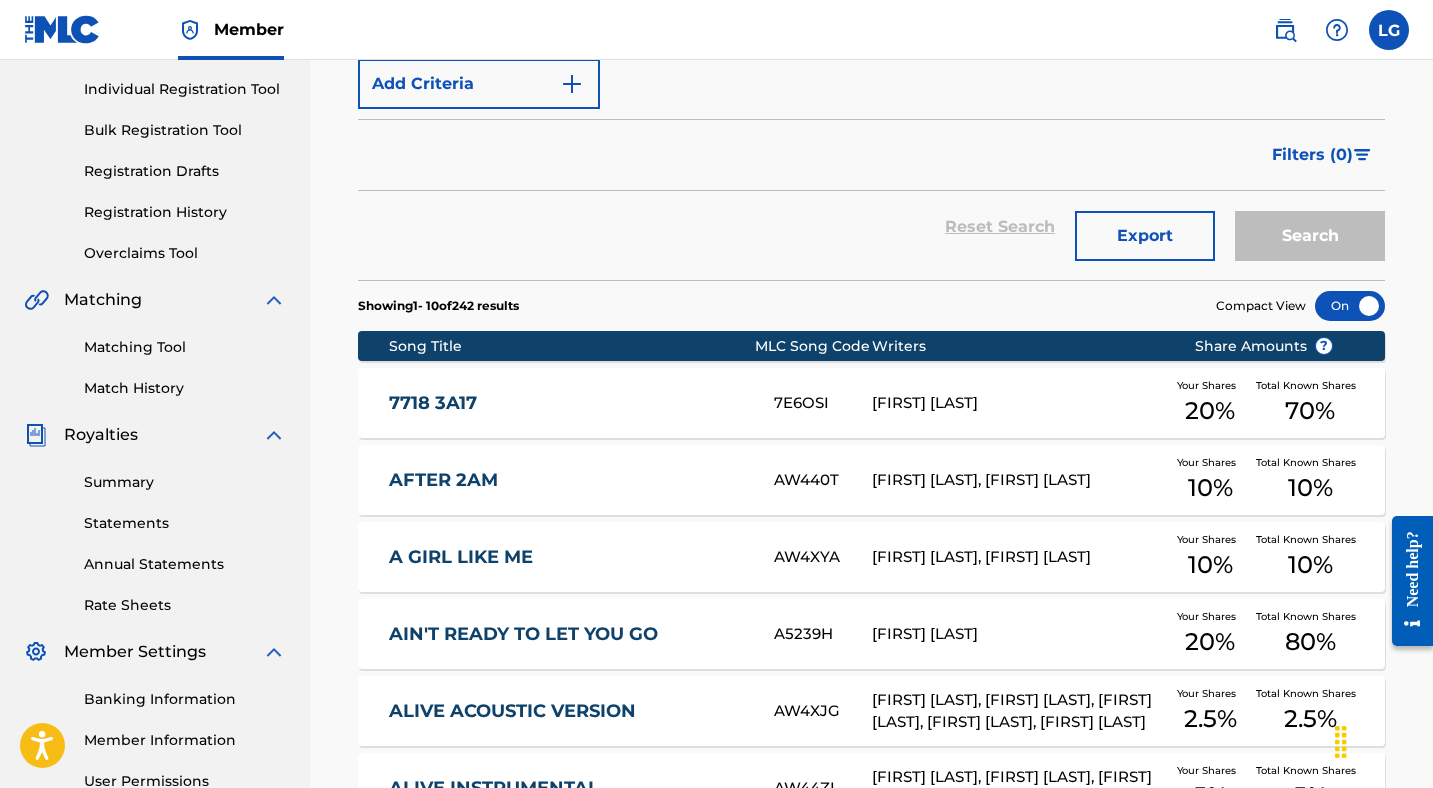 click on "Summary" at bounding box center [185, 482] 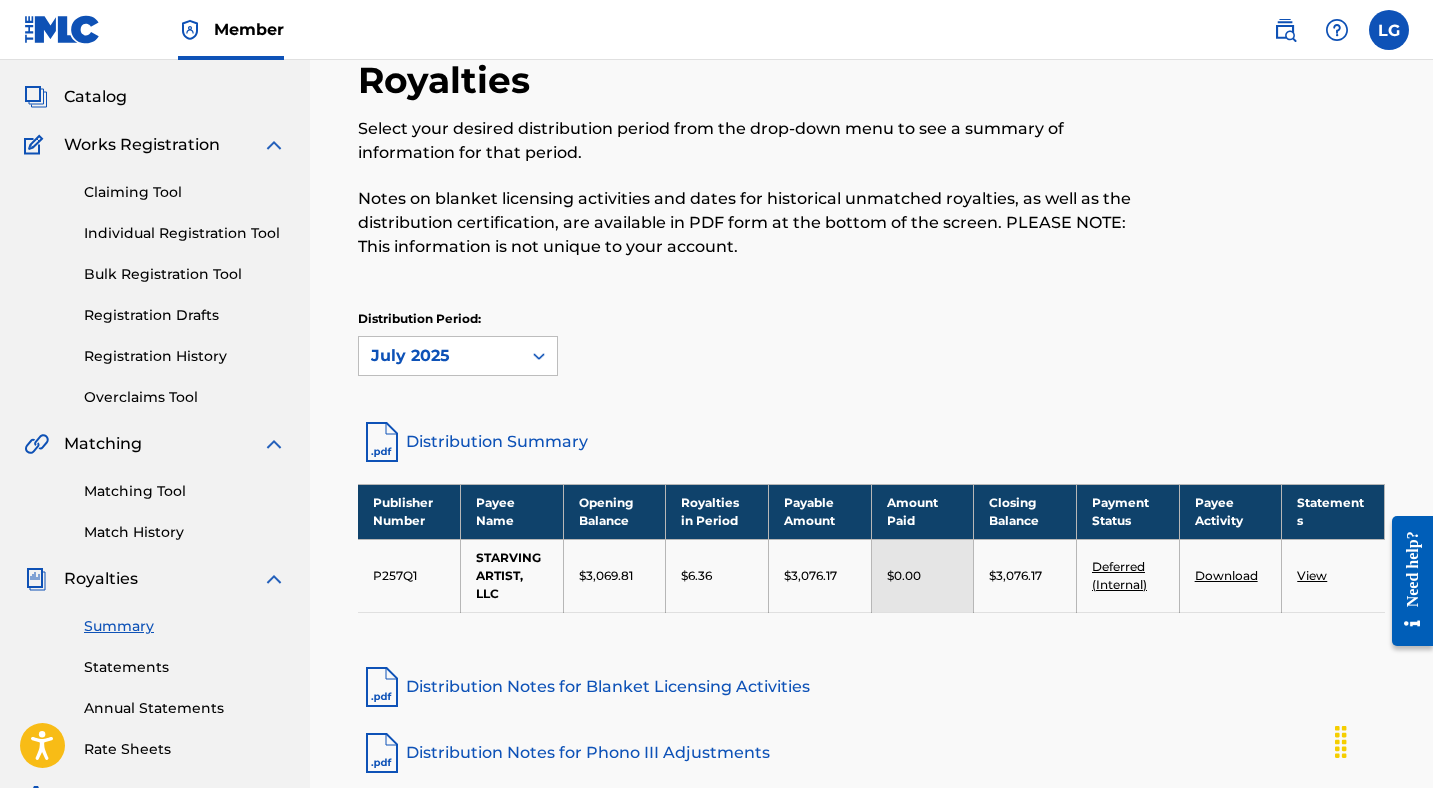 scroll, scrollTop: 113, scrollLeft: 0, axis: vertical 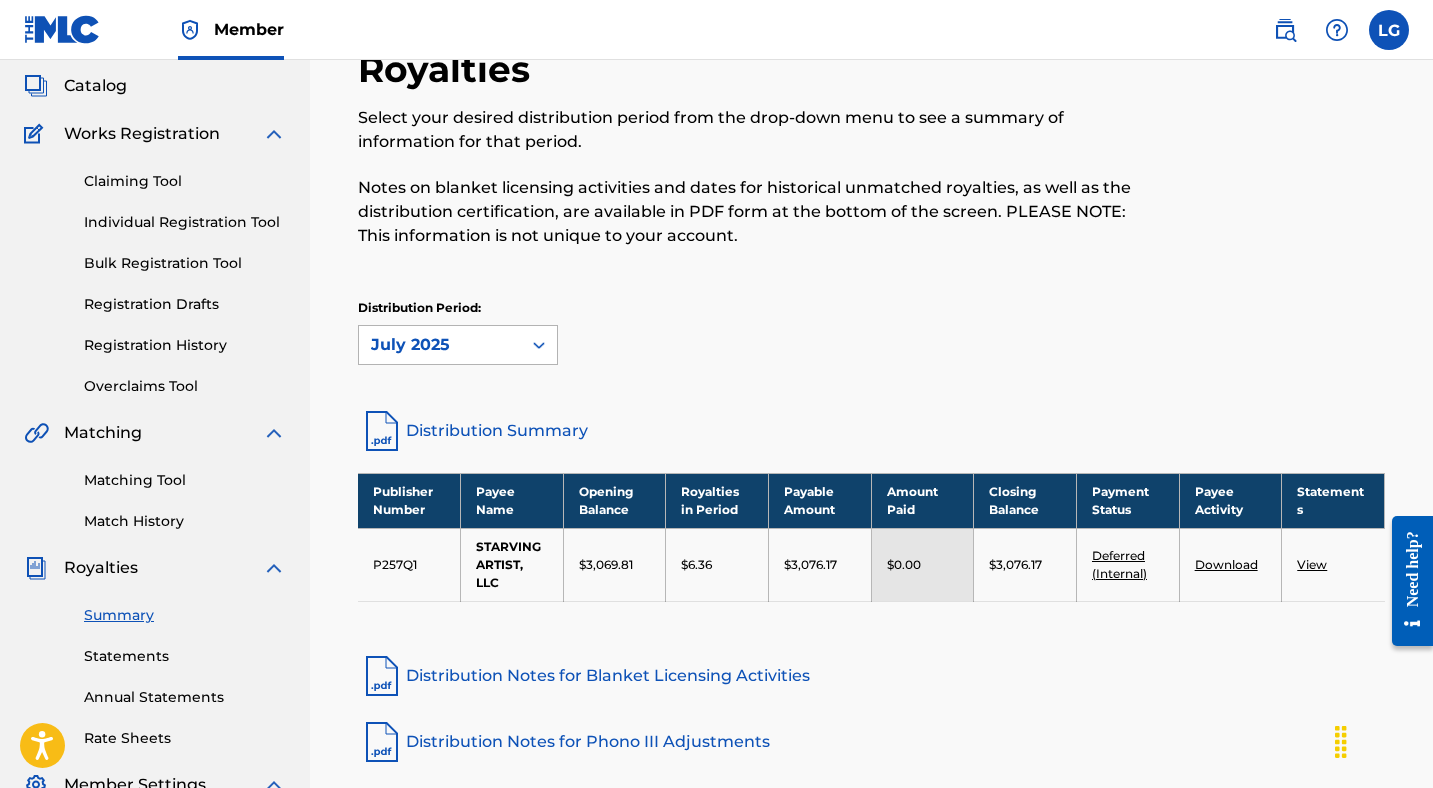 click on "July 2025" at bounding box center [440, 345] 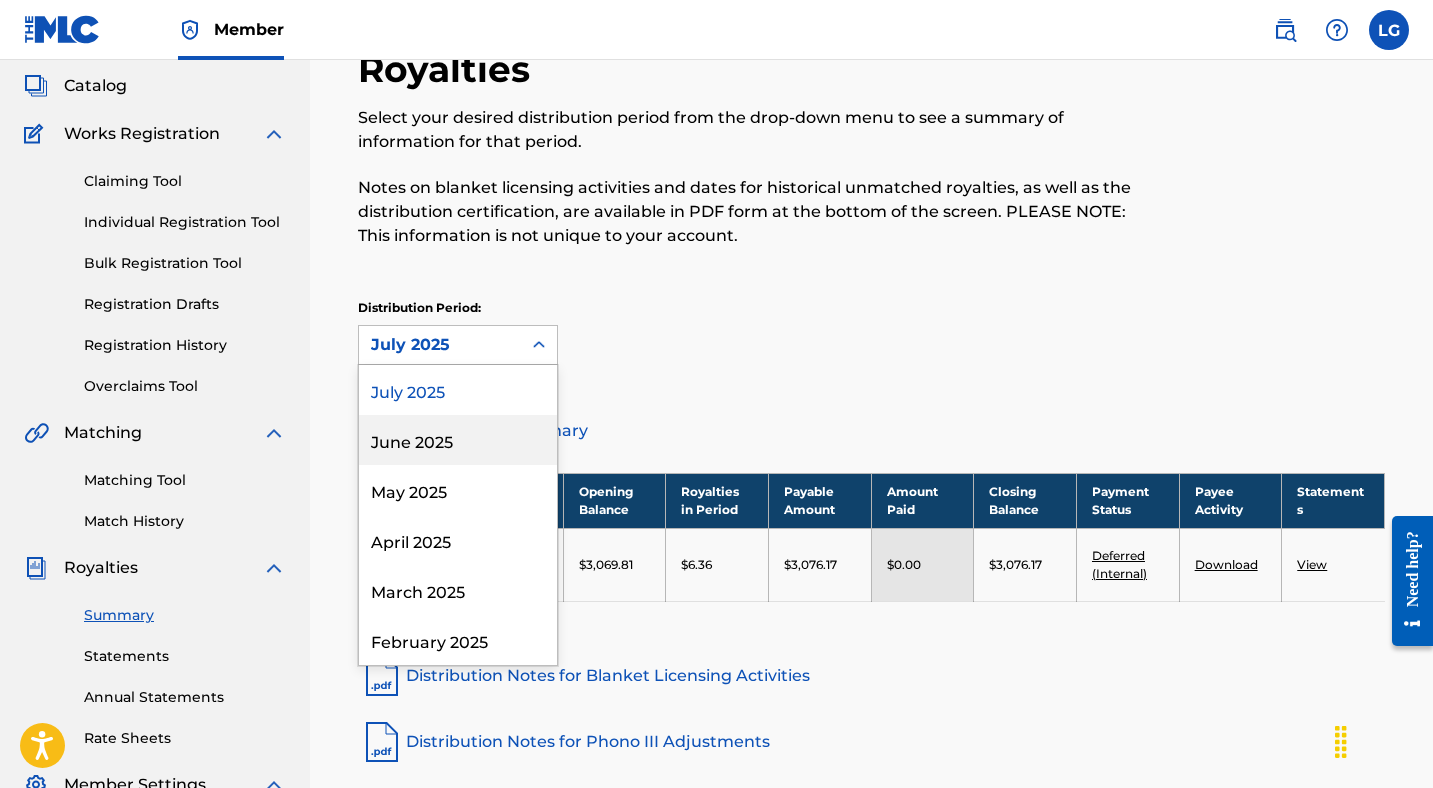click on "June 2025" at bounding box center [458, 440] 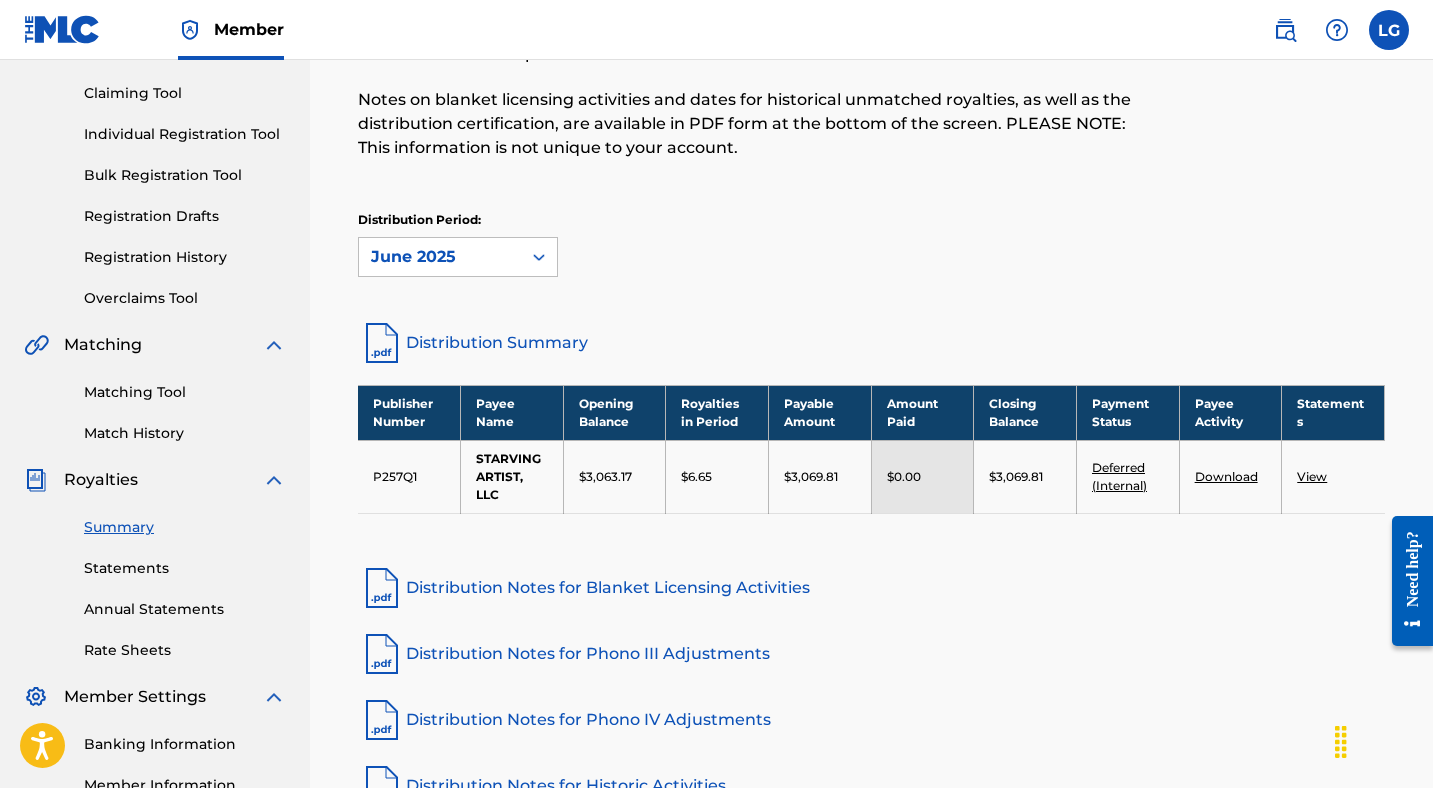 scroll, scrollTop: 198, scrollLeft: 0, axis: vertical 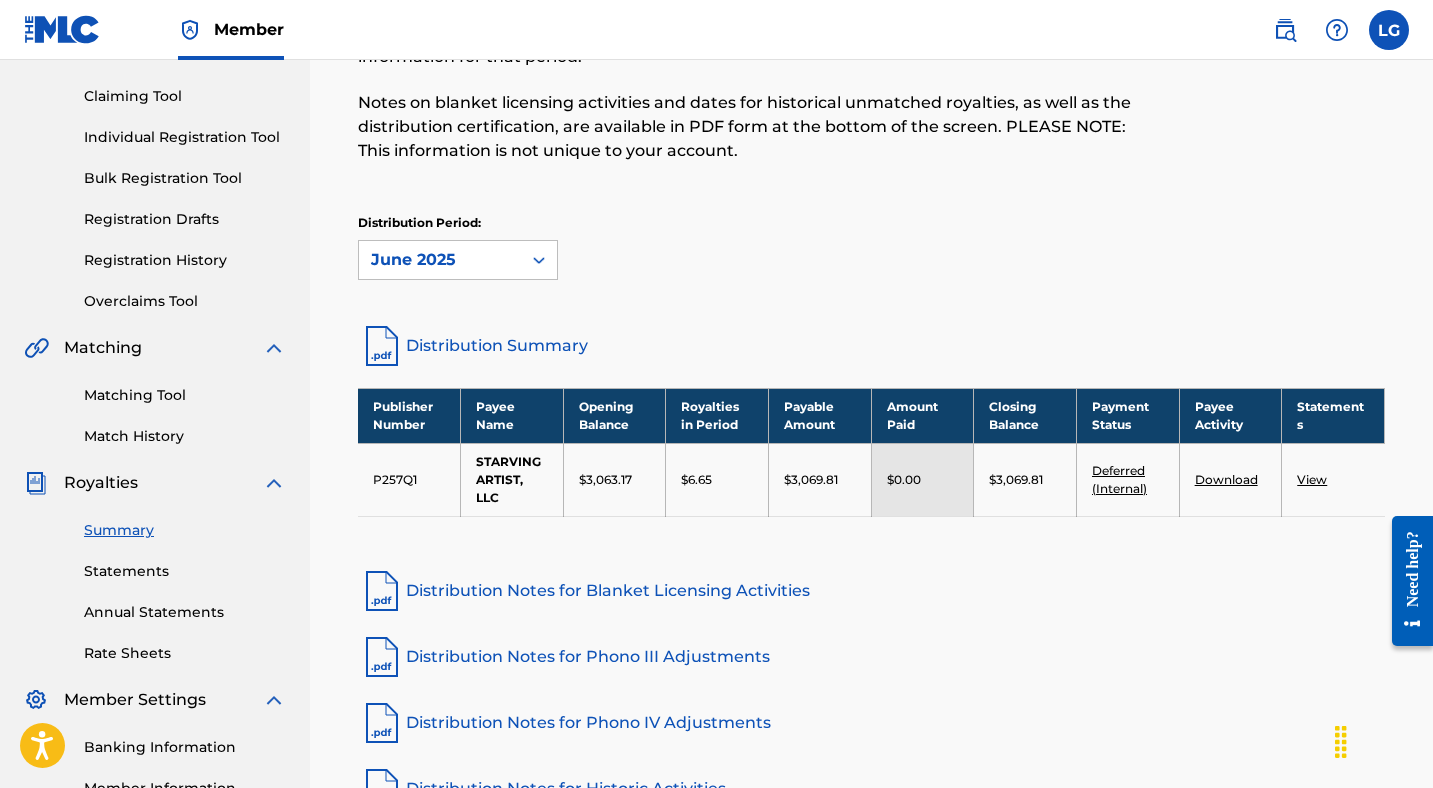 click on "June 2025" at bounding box center [440, 260] 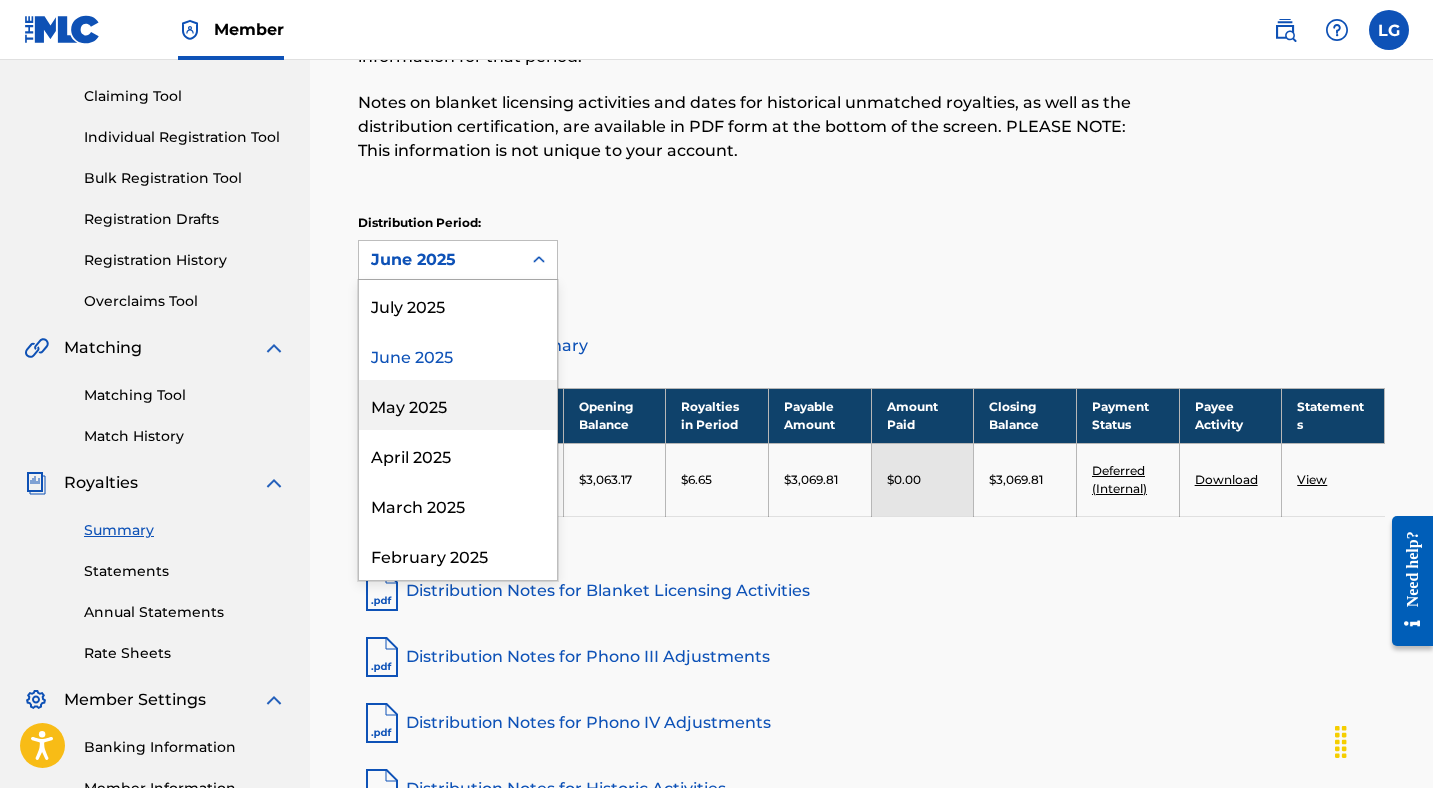 click on "May 2025" at bounding box center [458, 405] 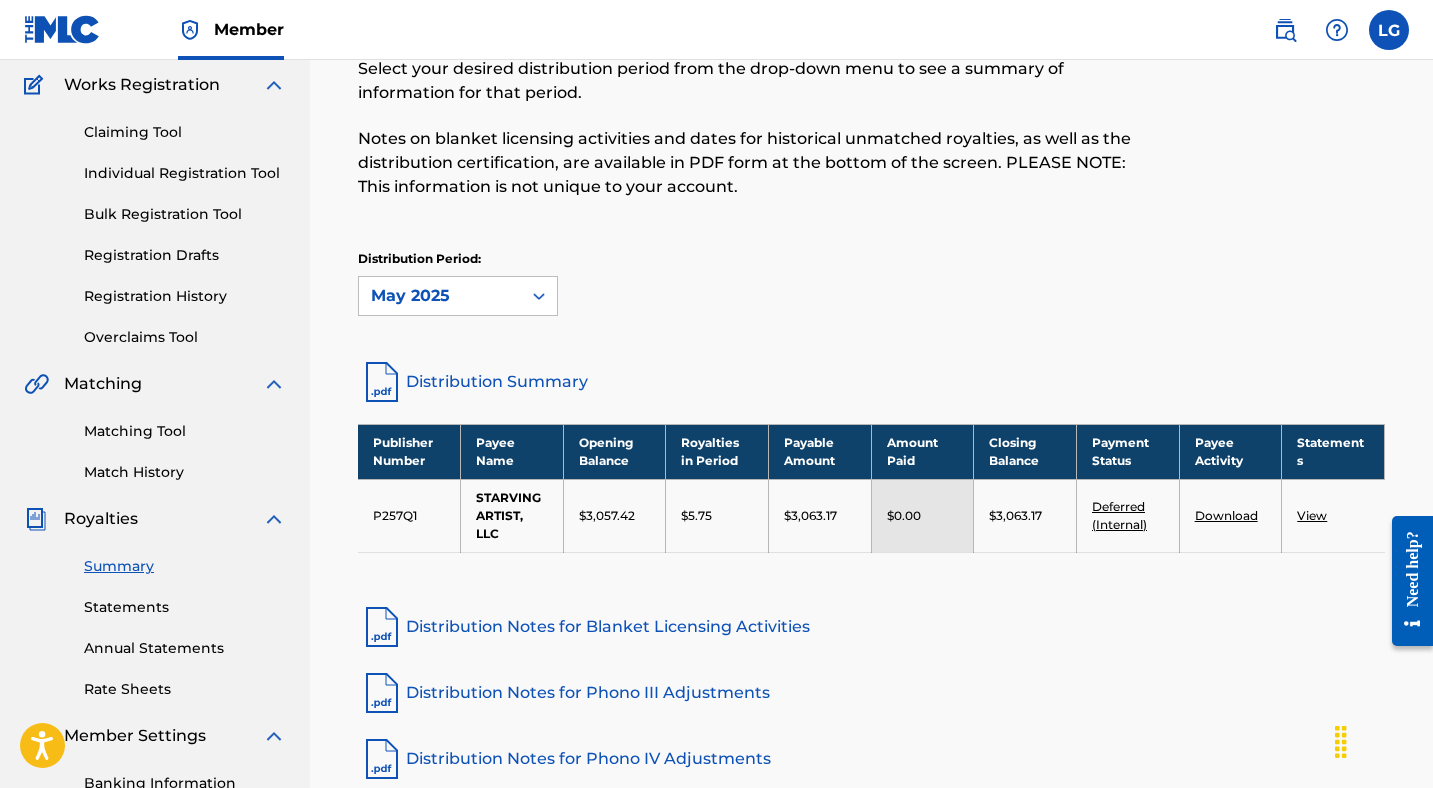 scroll, scrollTop: 160, scrollLeft: 0, axis: vertical 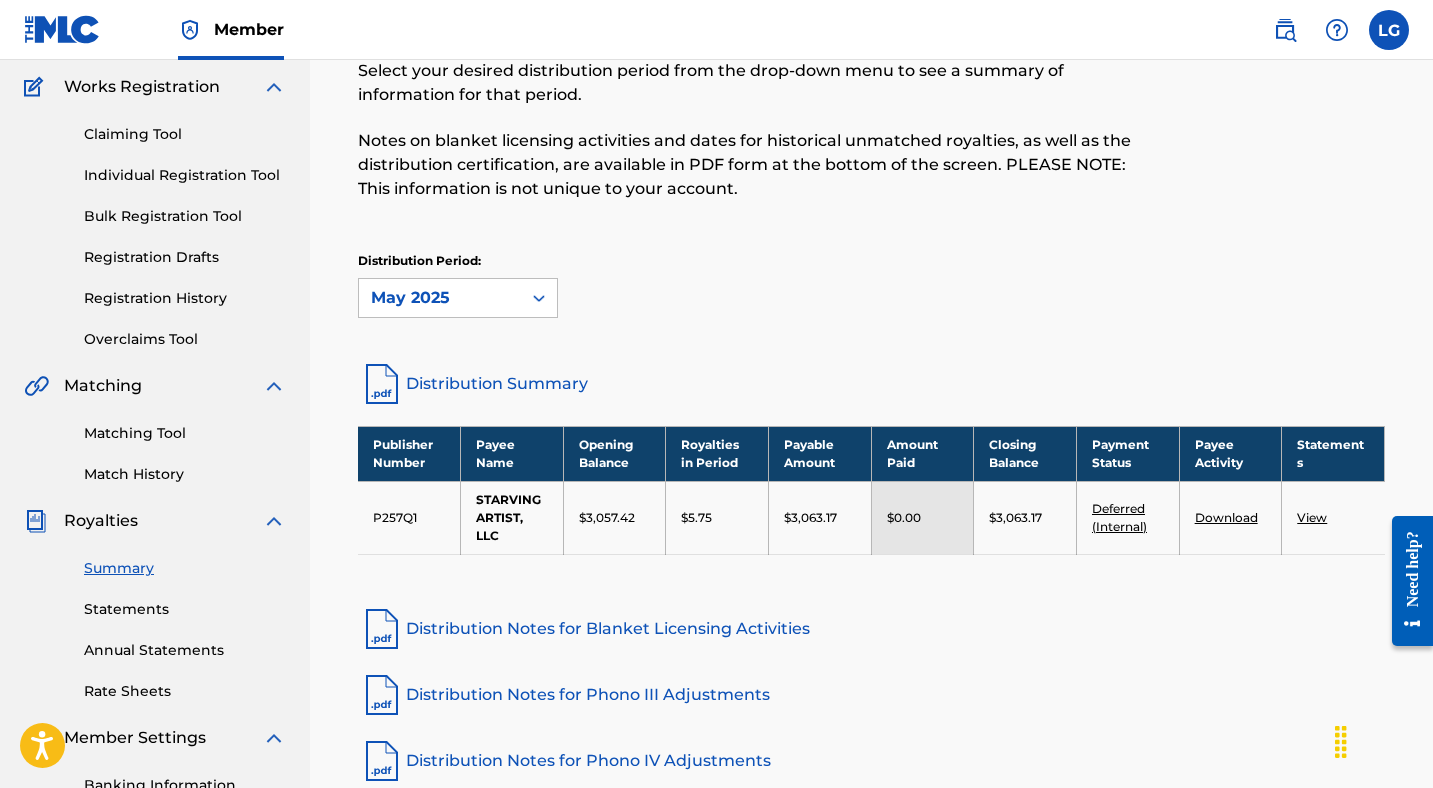 click on "May 2025" at bounding box center [440, 298] 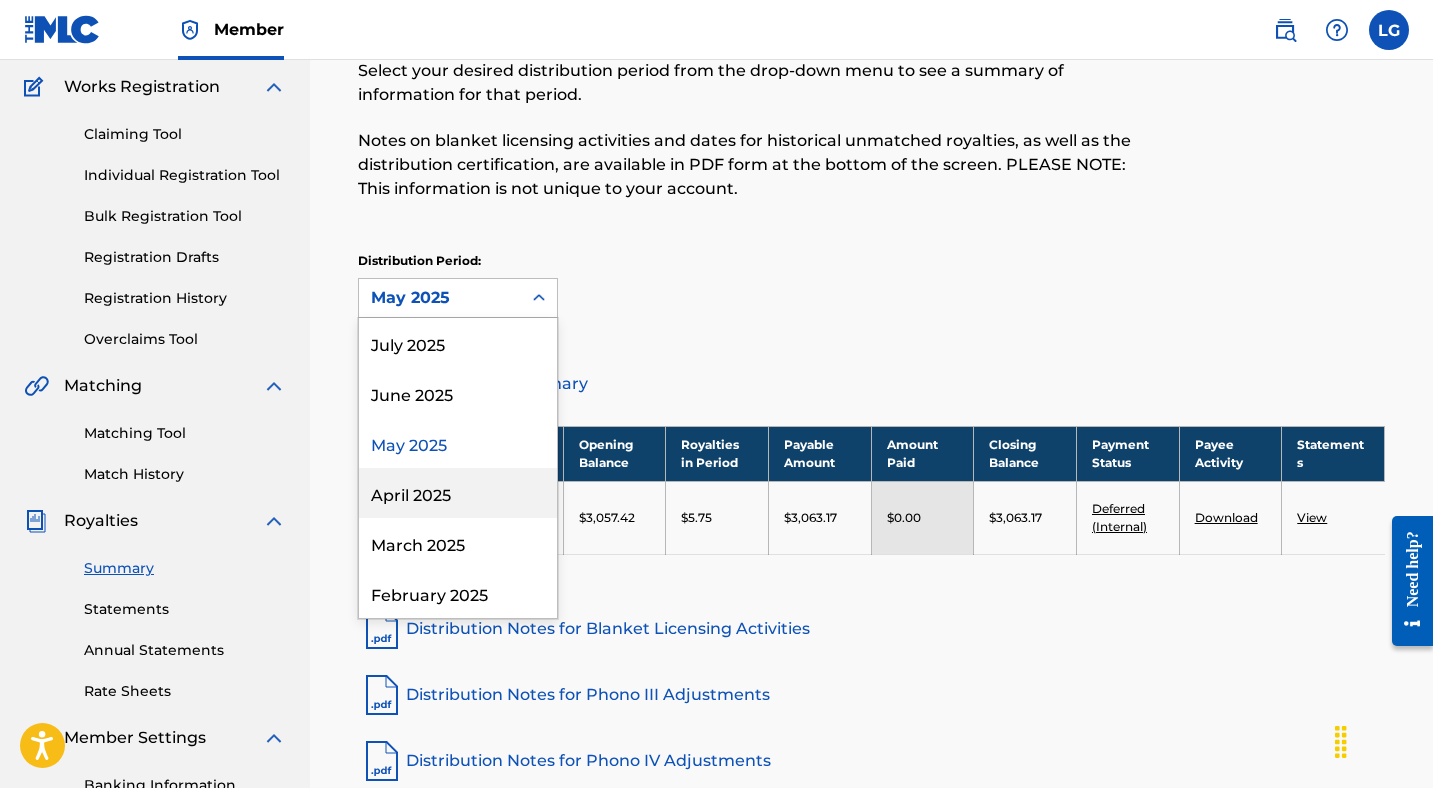 click on "April 2025" at bounding box center [458, 493] 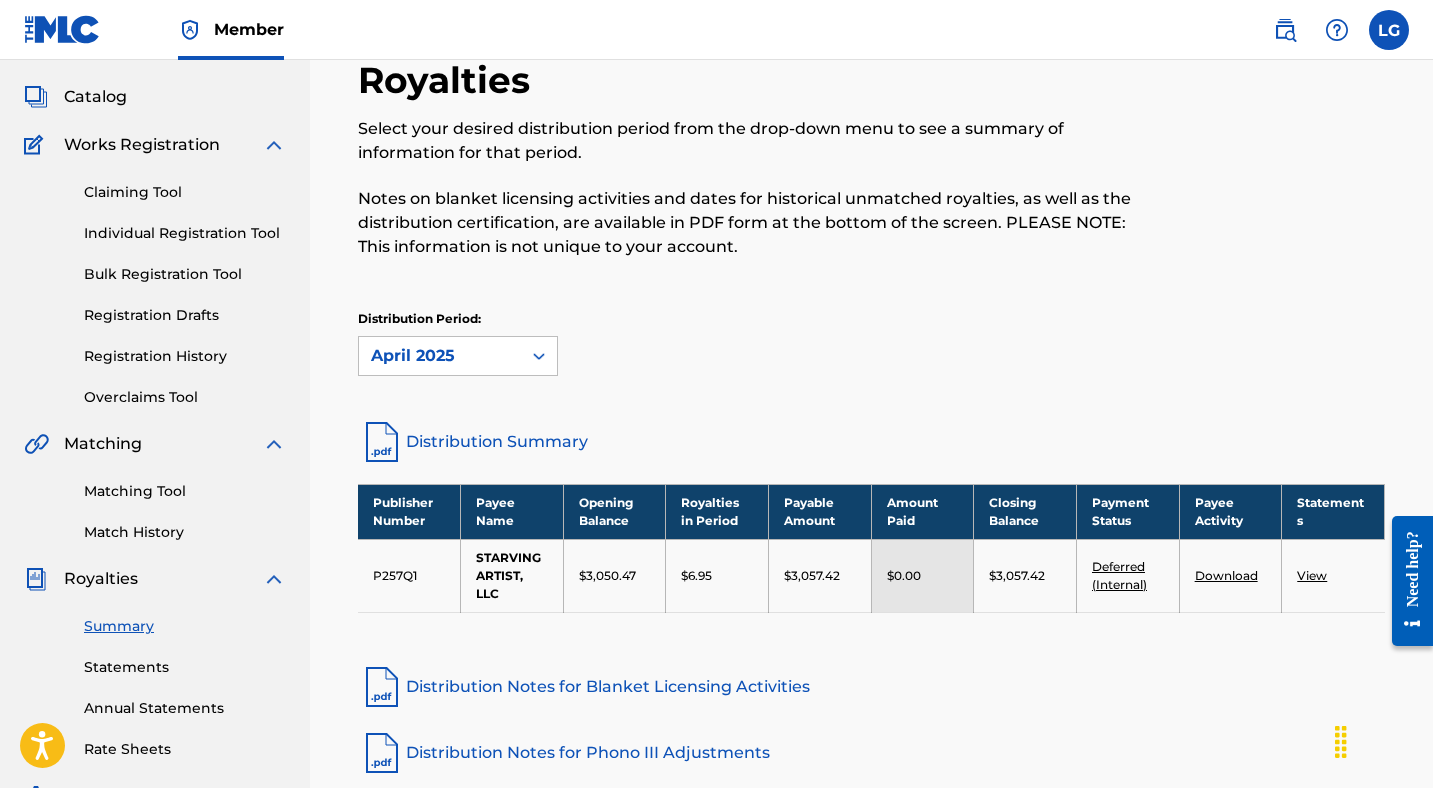 scroll, scrollTop: 0, scrollLeft: 0, axis: both 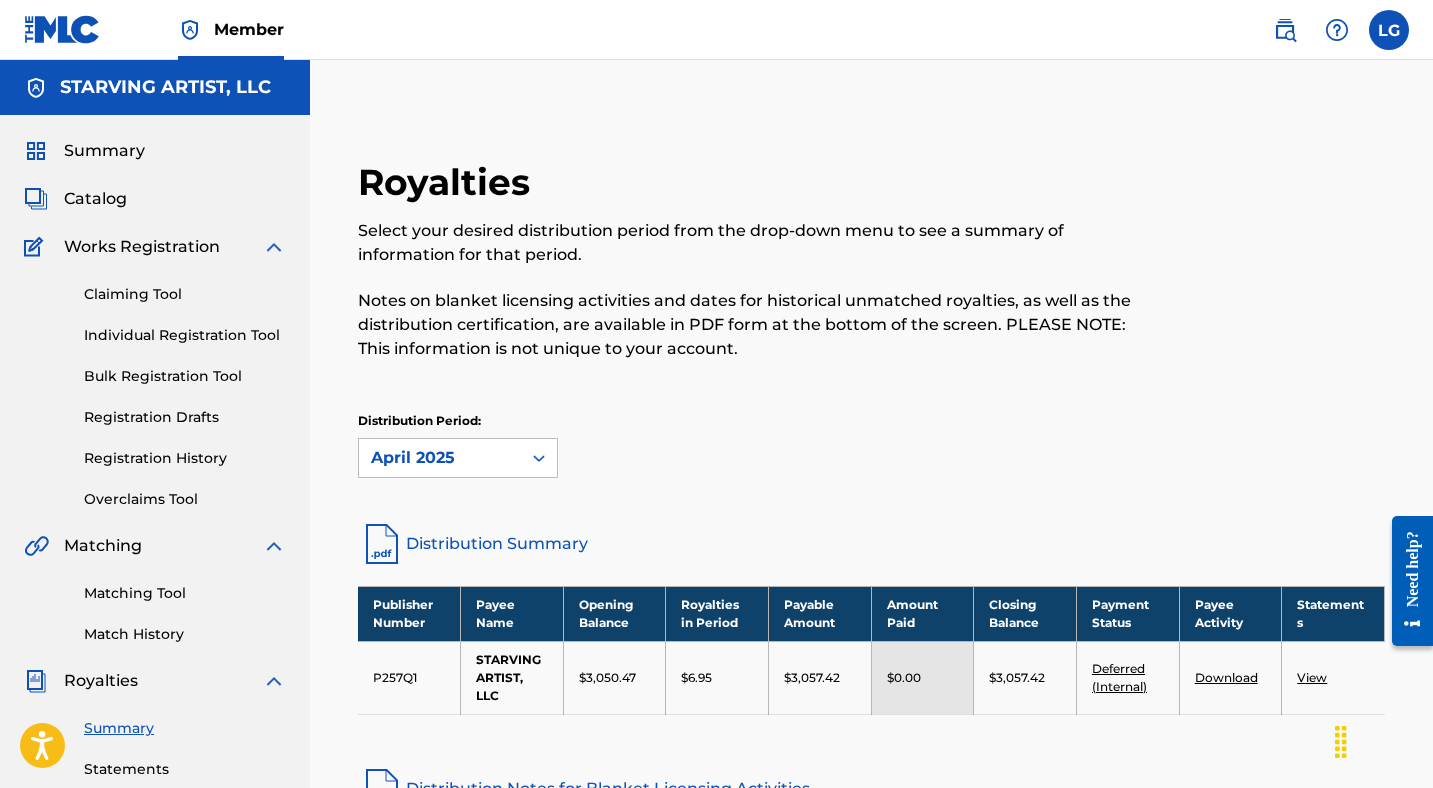 click on "Catalog" at bounding box center (95, 199) 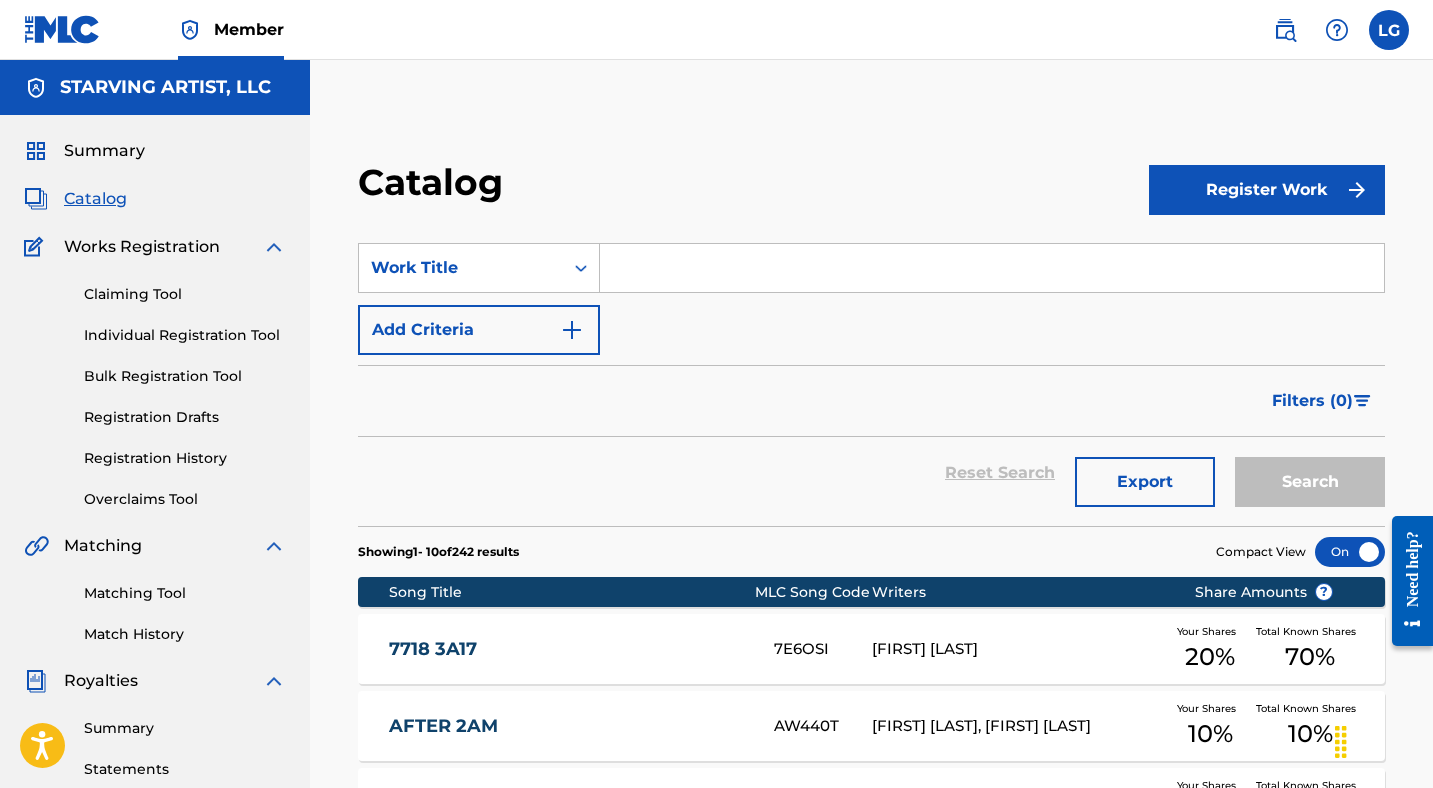 click on "Export" at bounding box center (1145, 482) 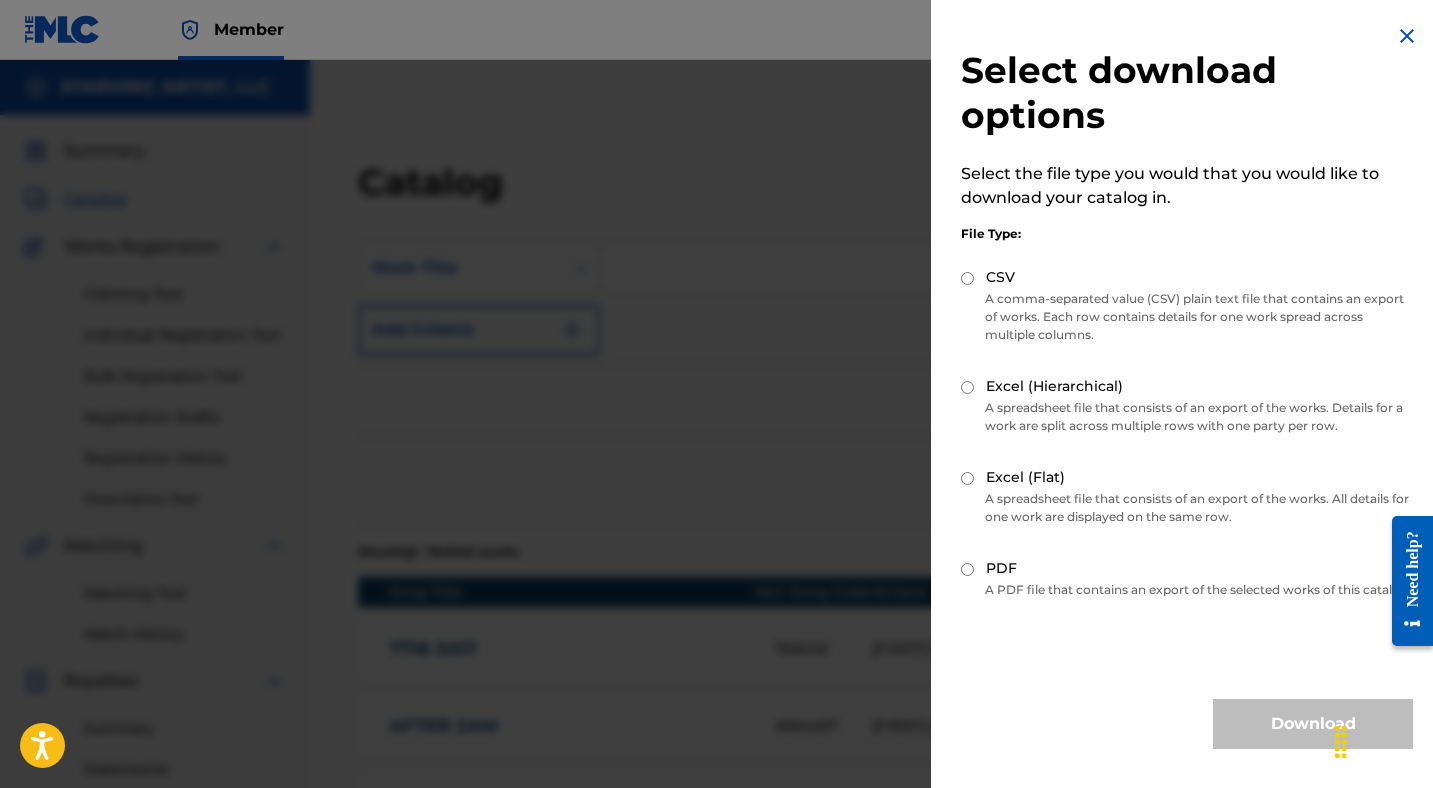 click on "PDF" at bounding box center (967, 569) 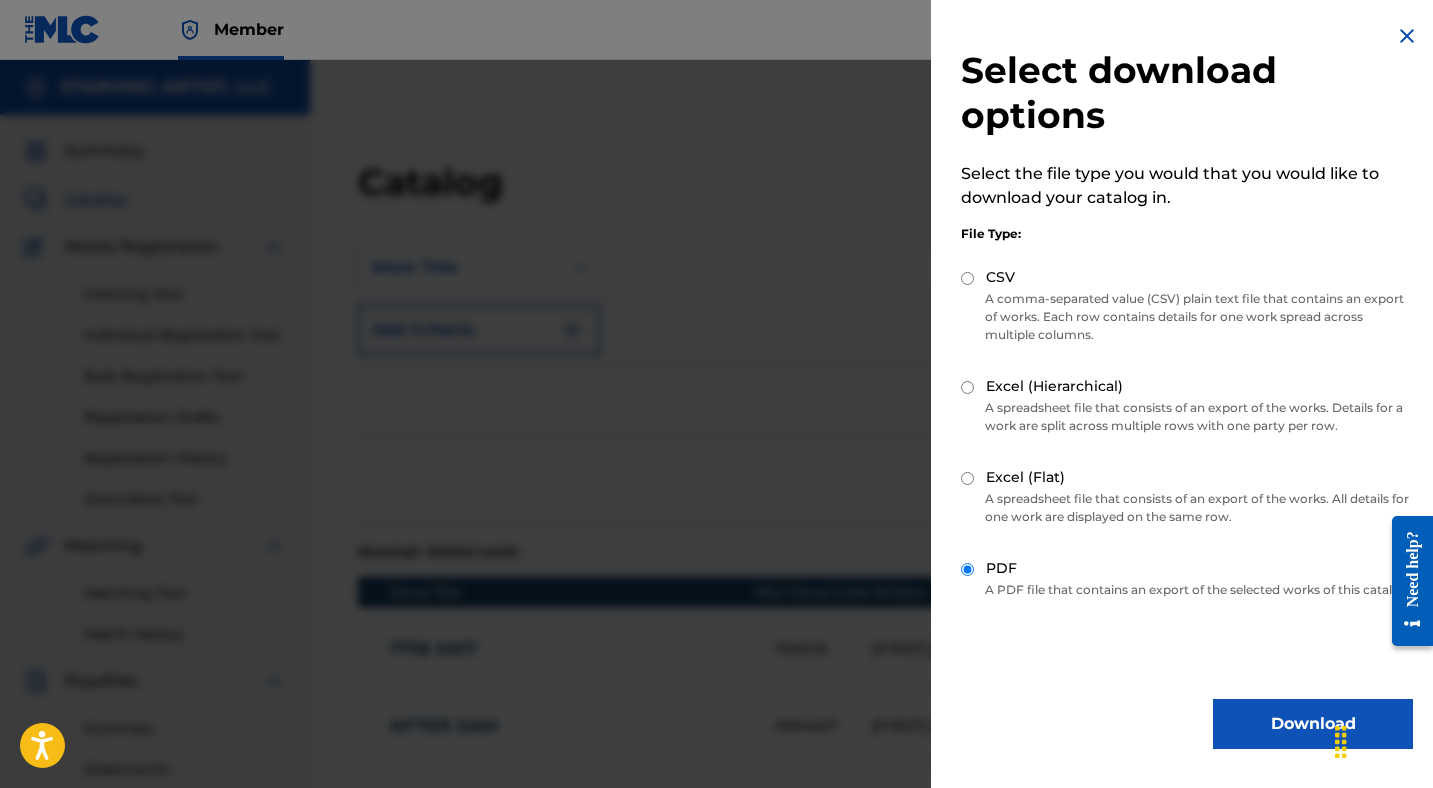 click on "Download" at bounding box center [1313, 724] 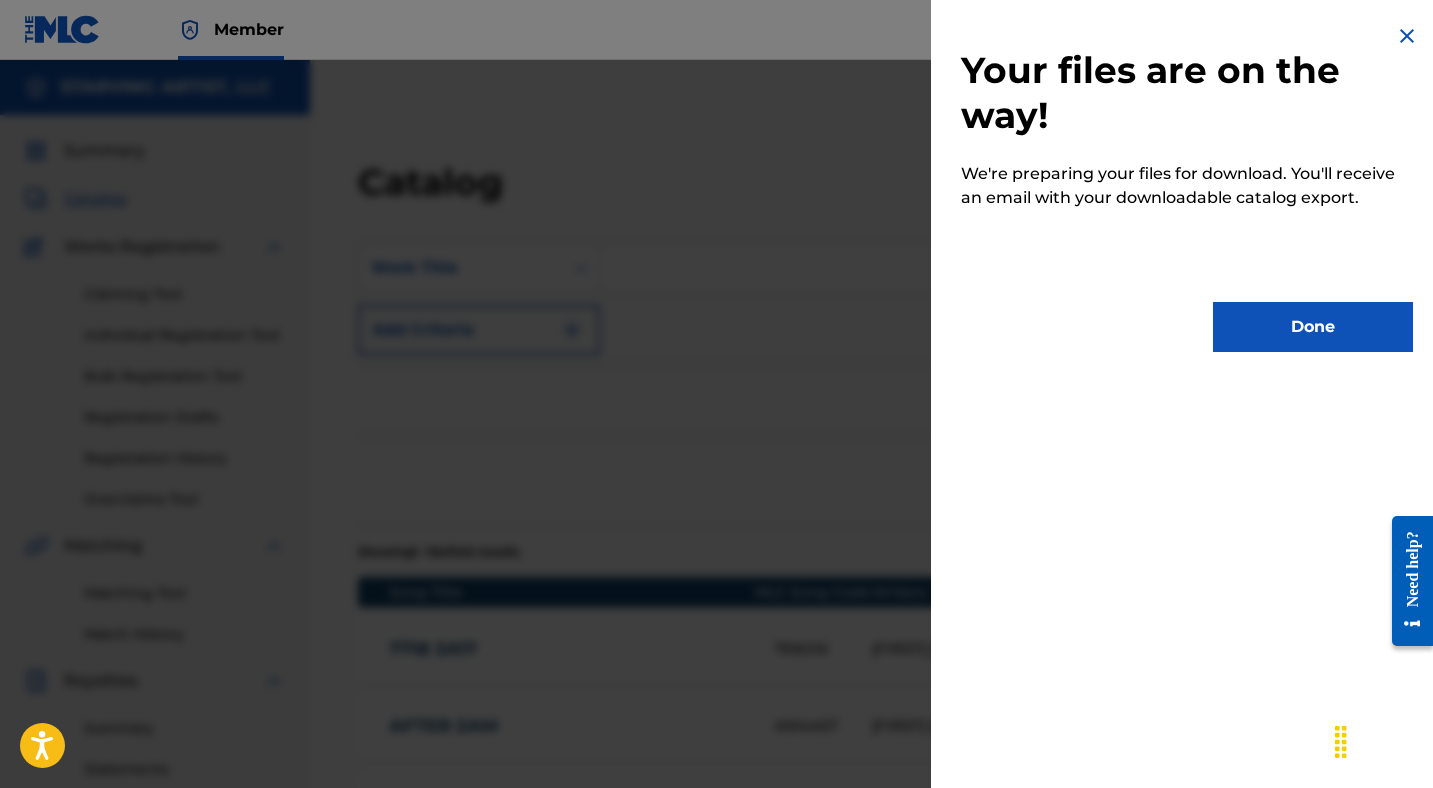 click on "Done" at bounding box center (1313, 327) 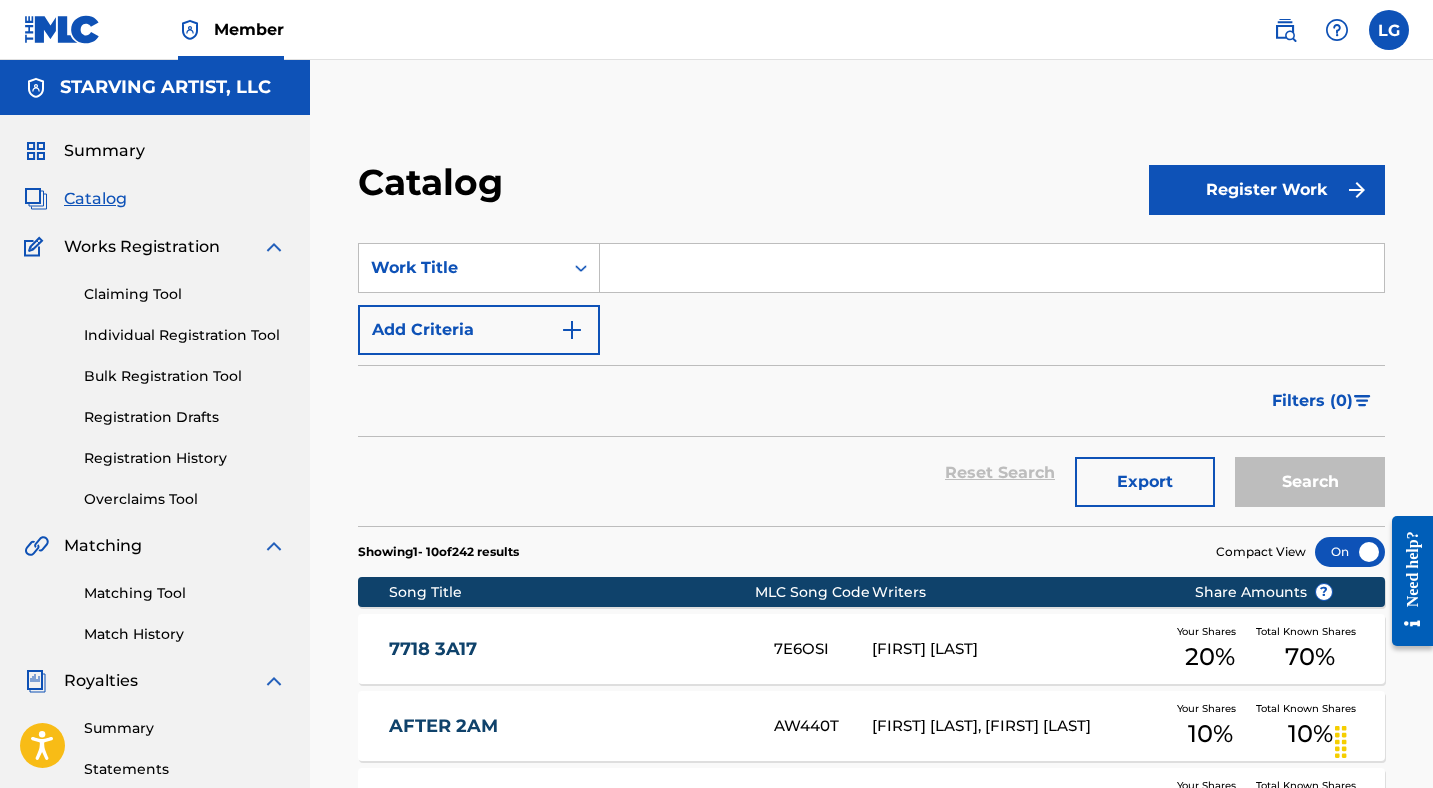 click at bounding box center (1389, 30) 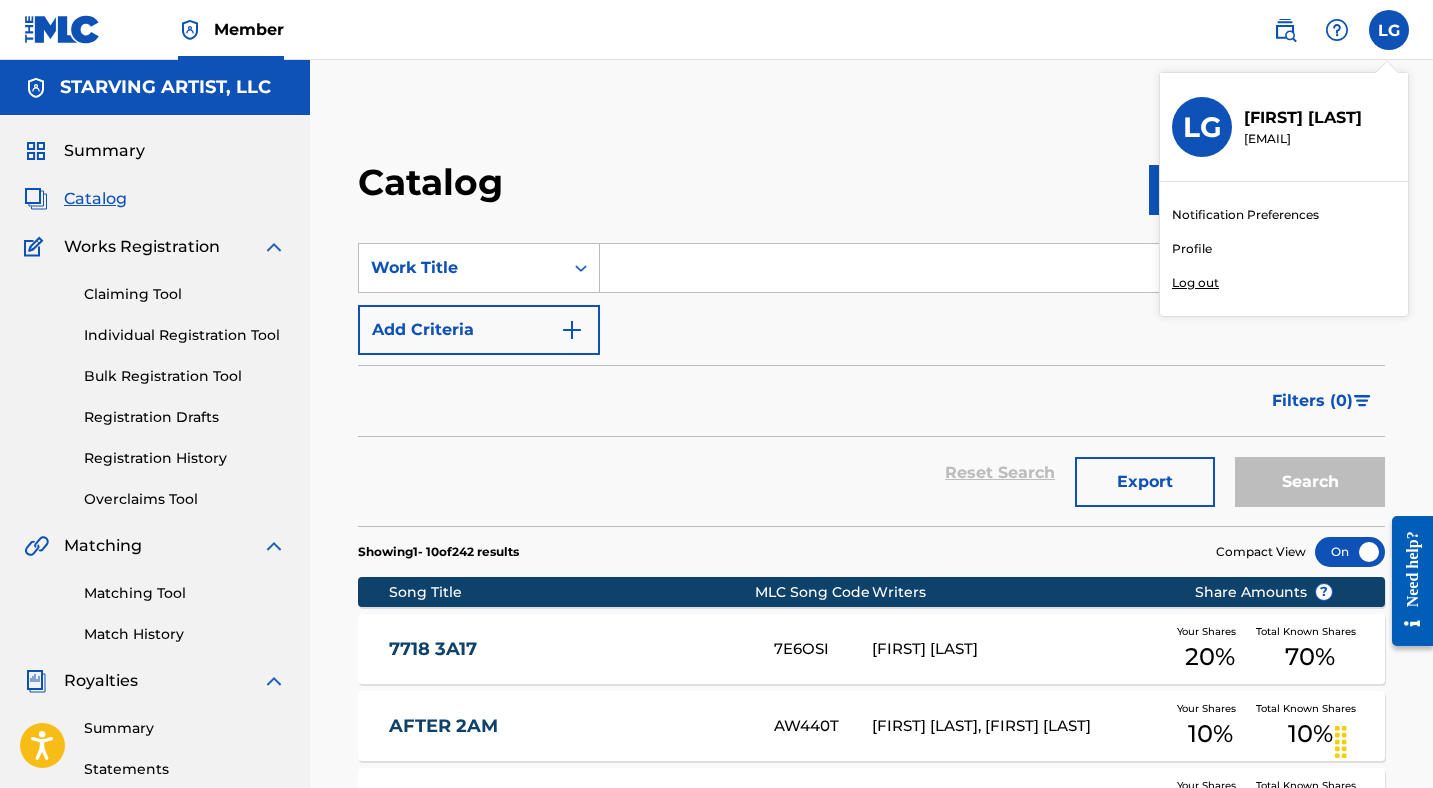 click on "Log out" at bounding box center (1195, 283) 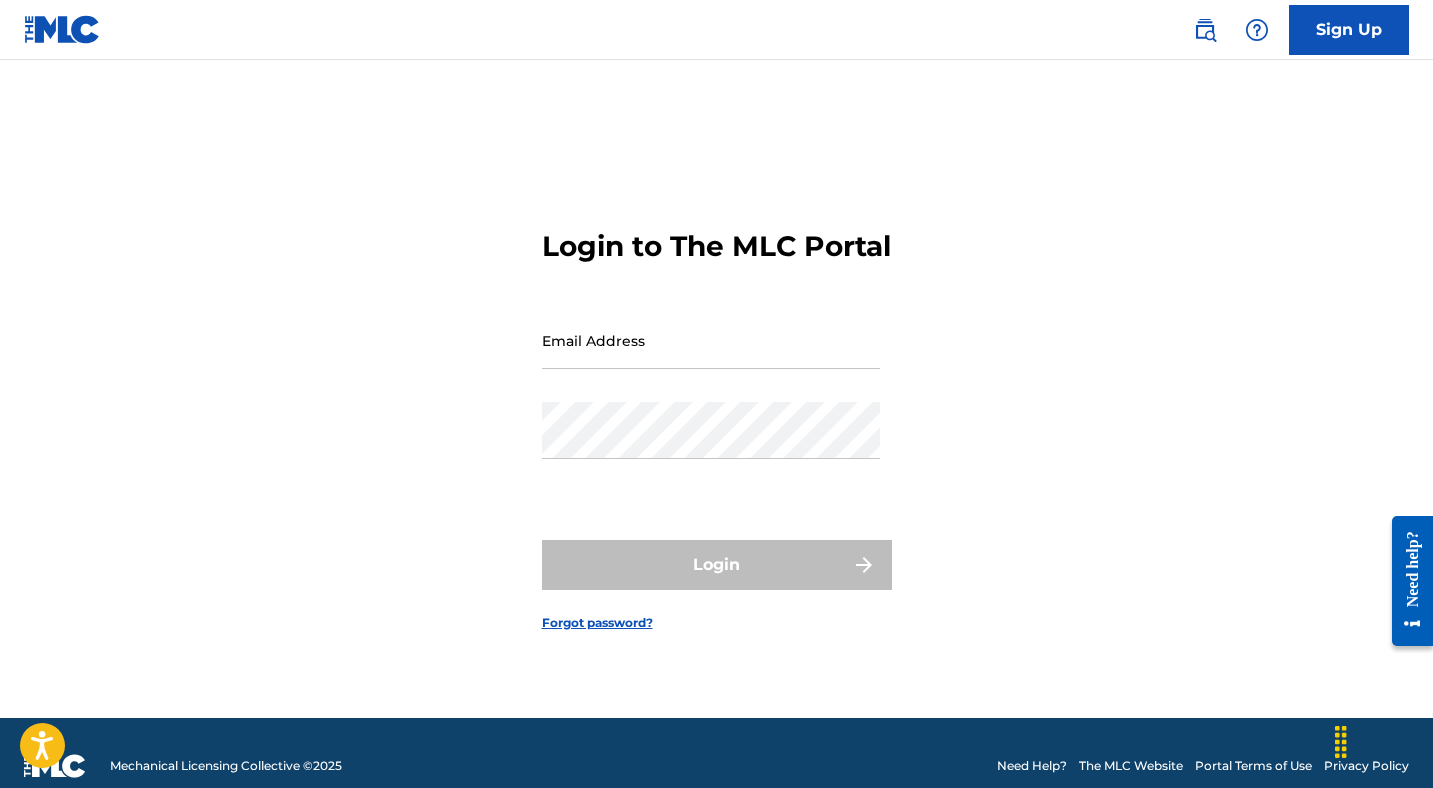 click on "Email Address" at bounding box center [711, 340] 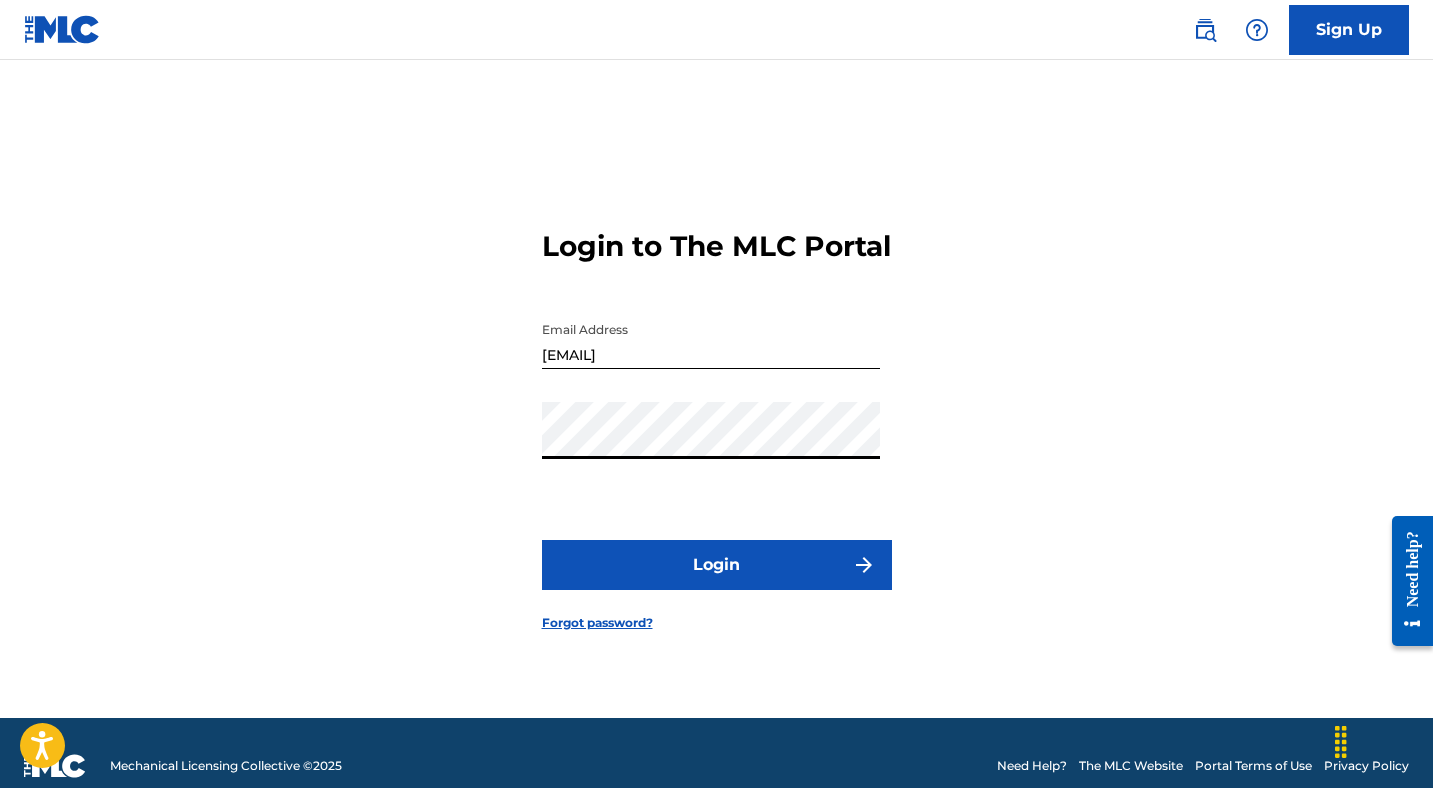 click on "Login" at bounding box center (717, 565) 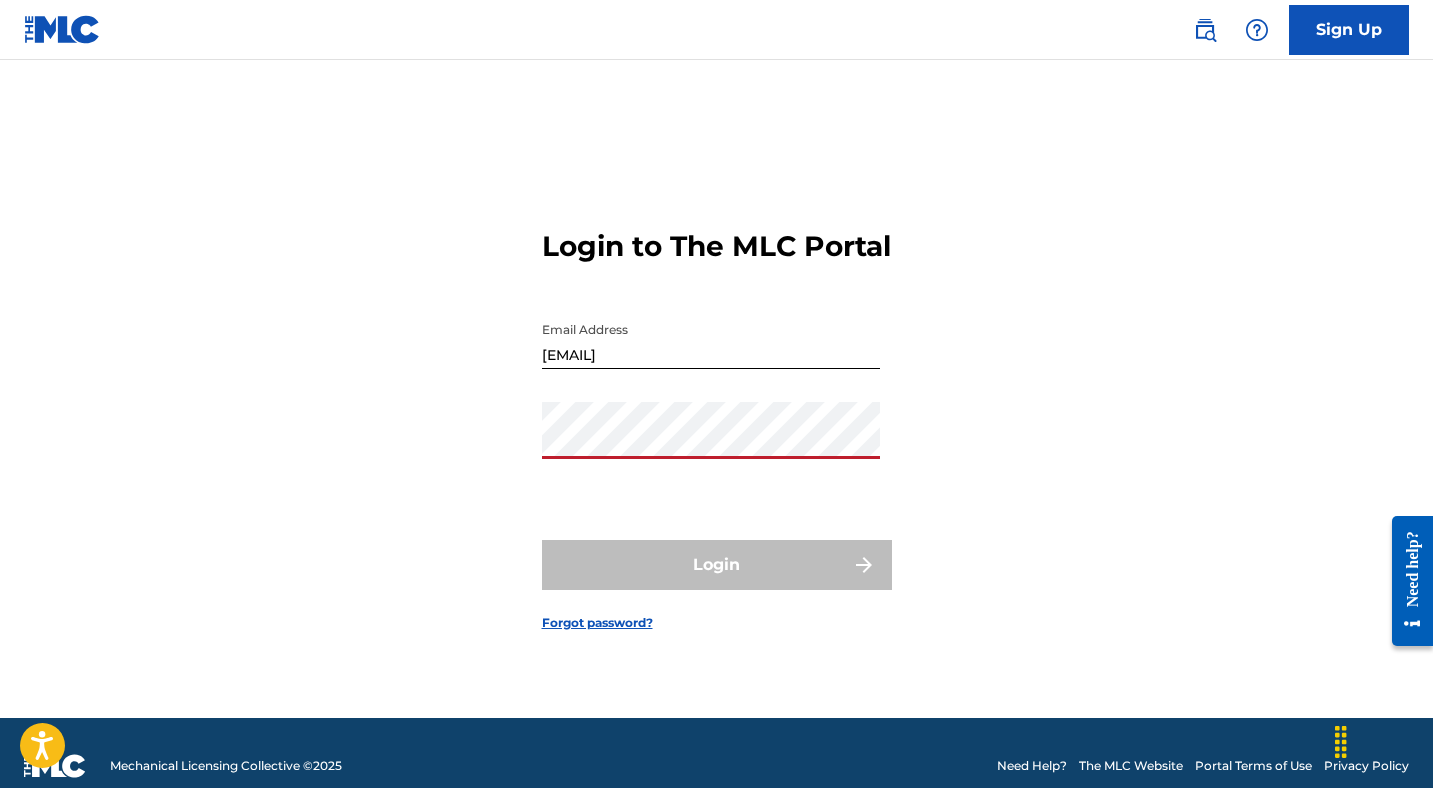 type on "[EMAIL]" 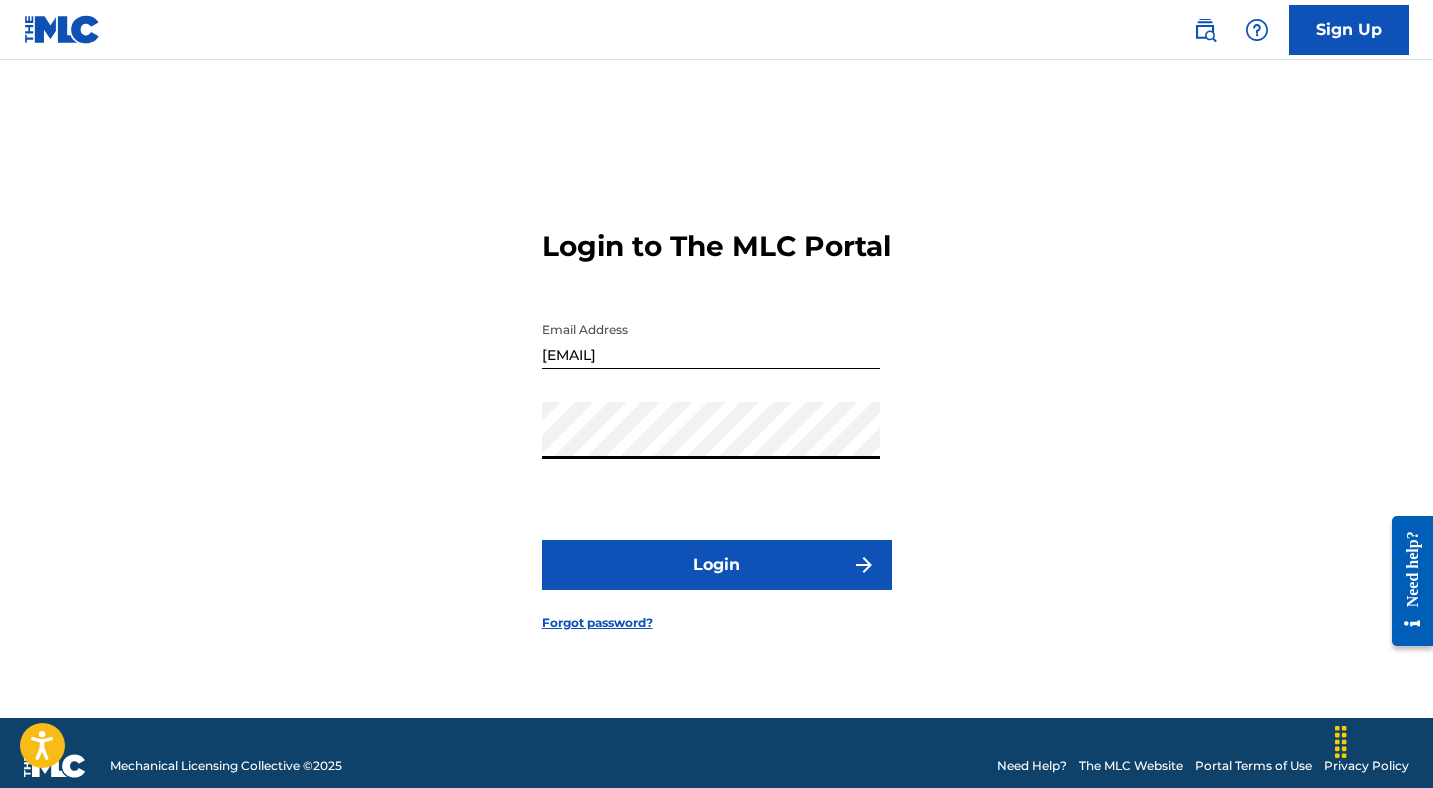 click on "Login" at bounding box center [717, 565] 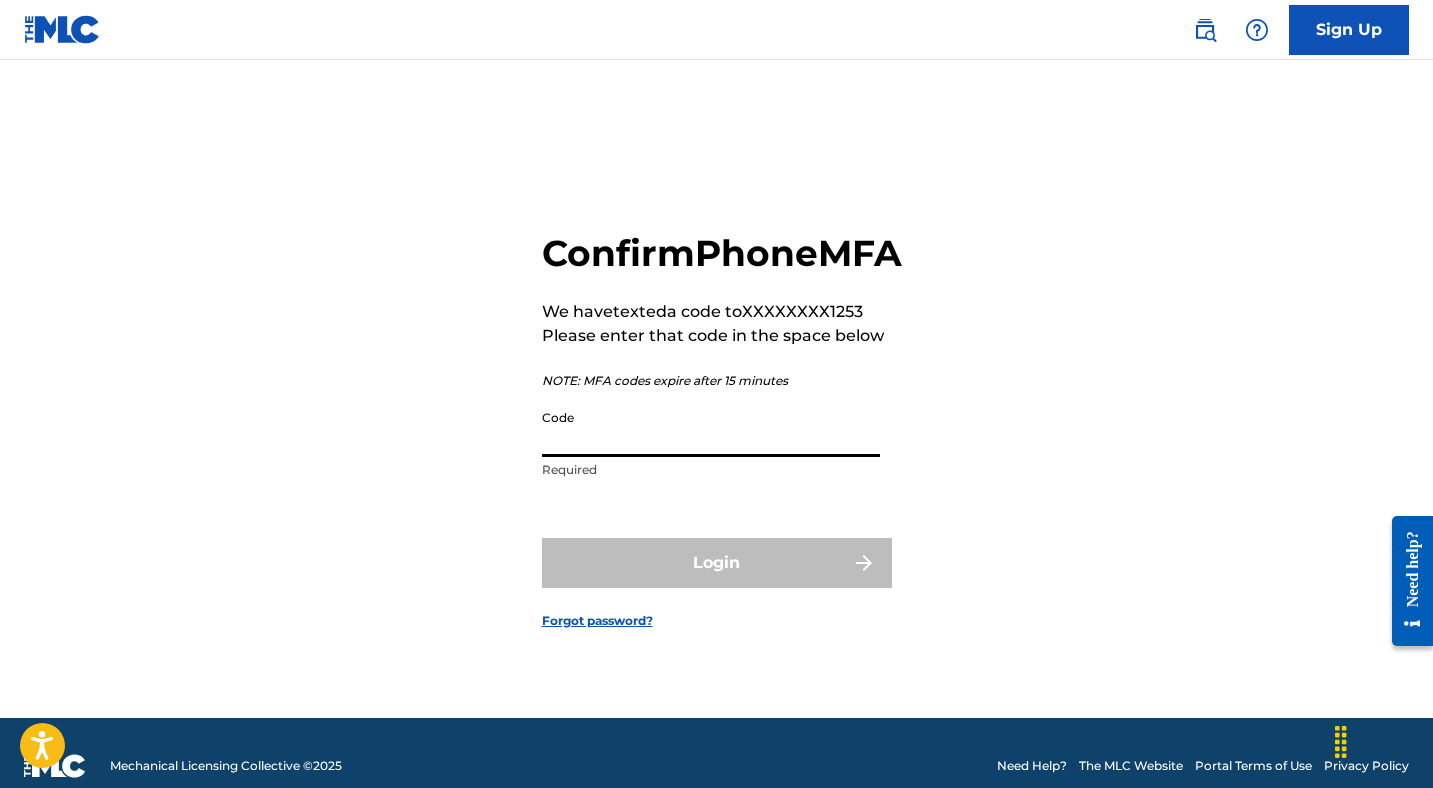 click on "Code" at bounding box center (711, 428) 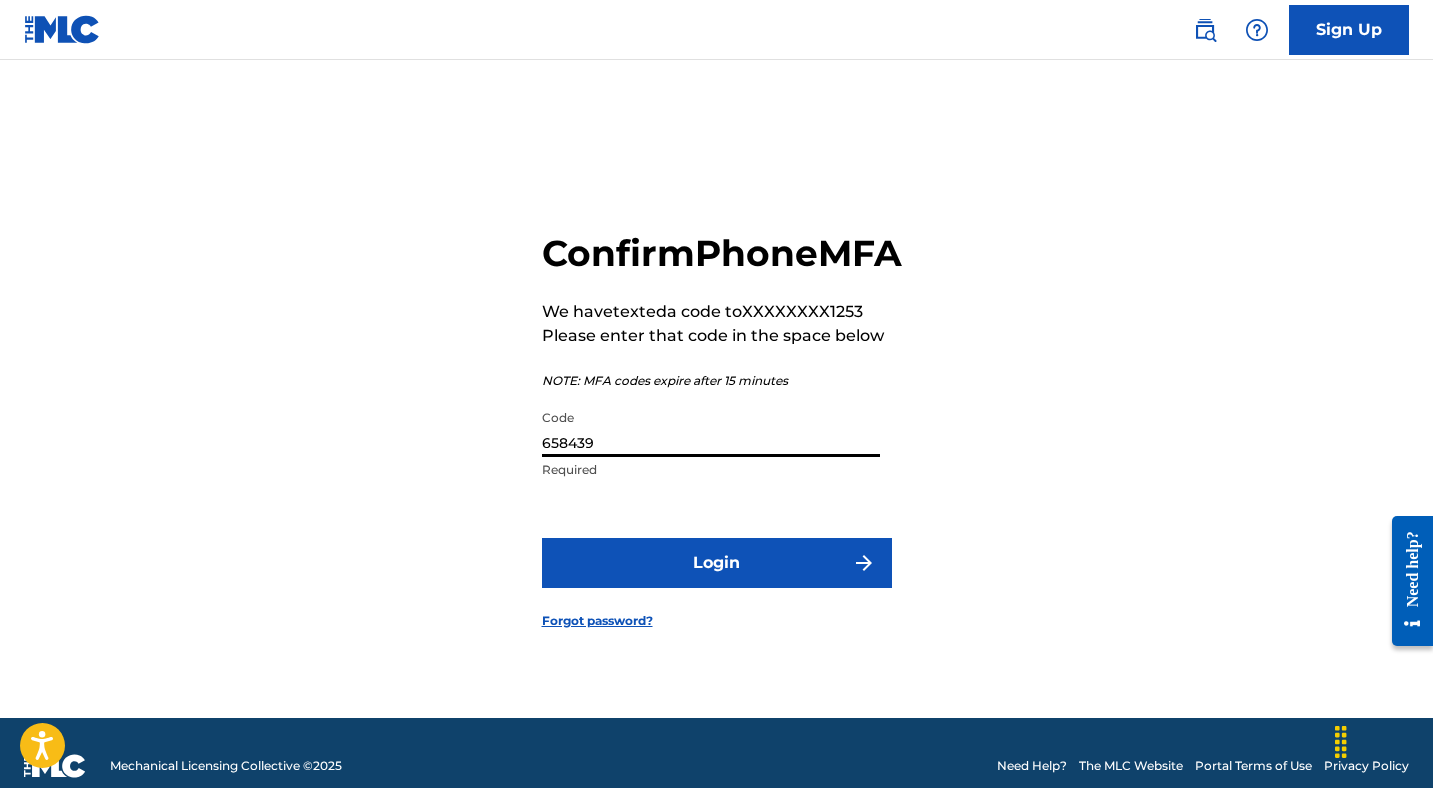 type on "658439" 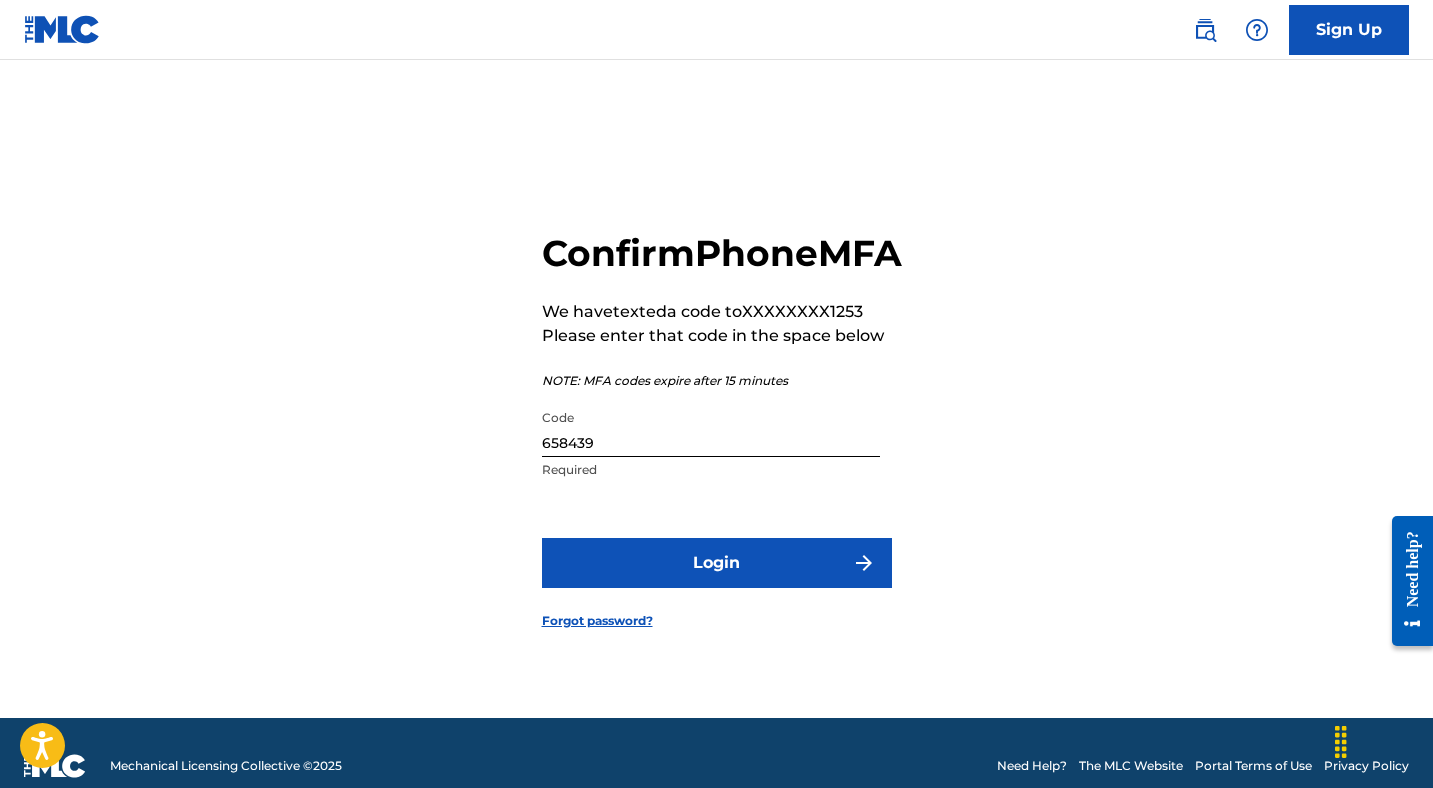 click on "Login" at bounding box center (717, 563) 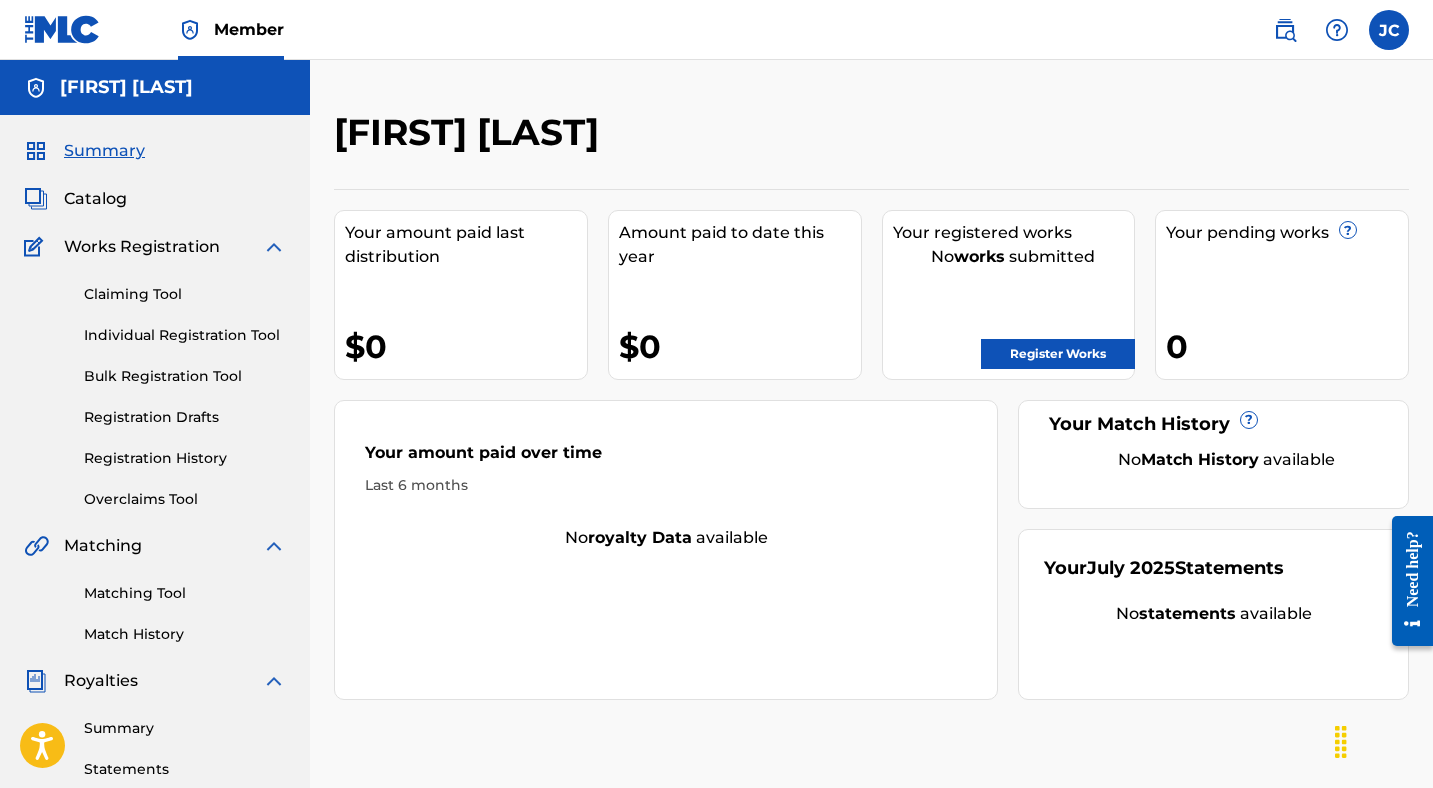 click on "Catalog" at bounding box center [95, 199] 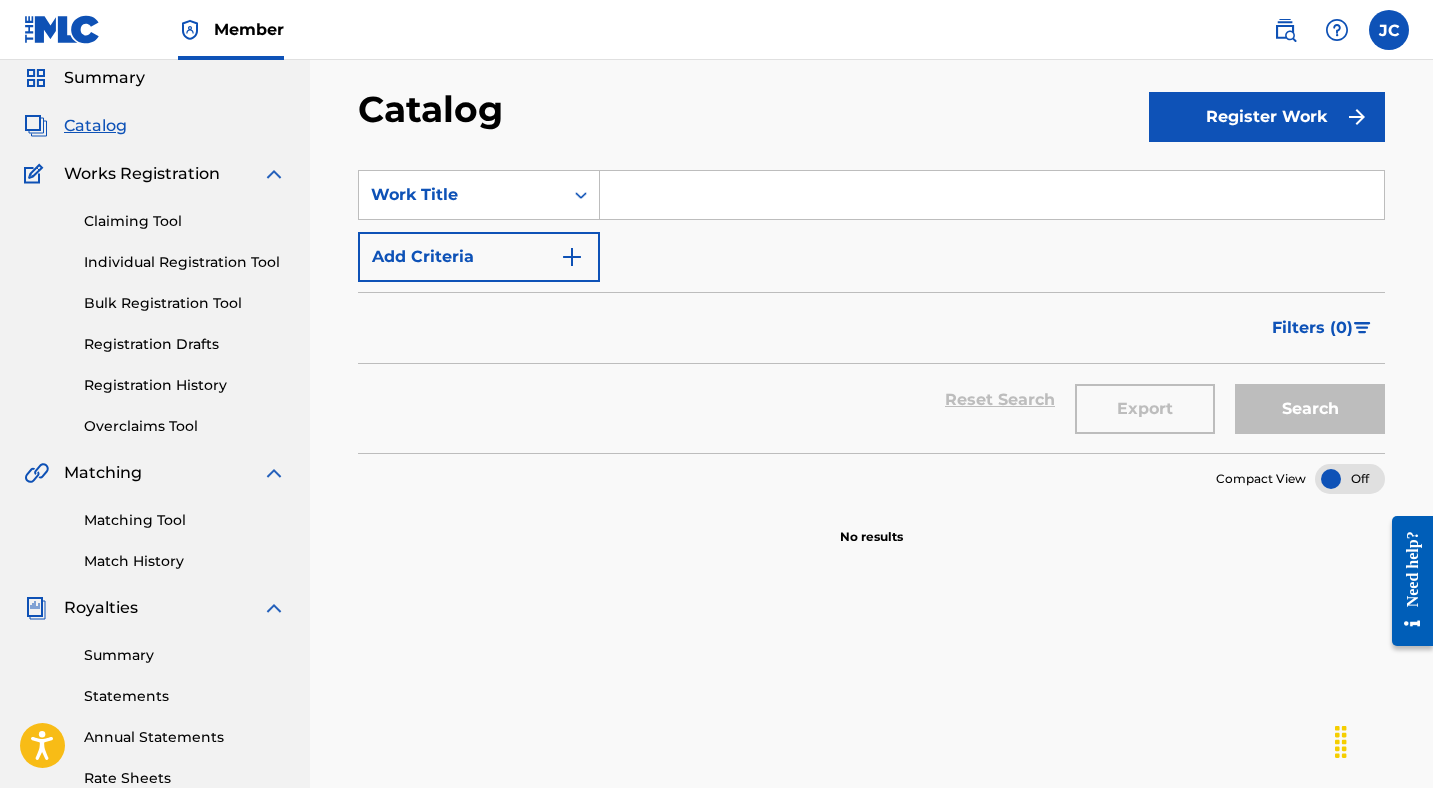 scroll, scrollTop: 0, scrollLeft: 0, axis: both 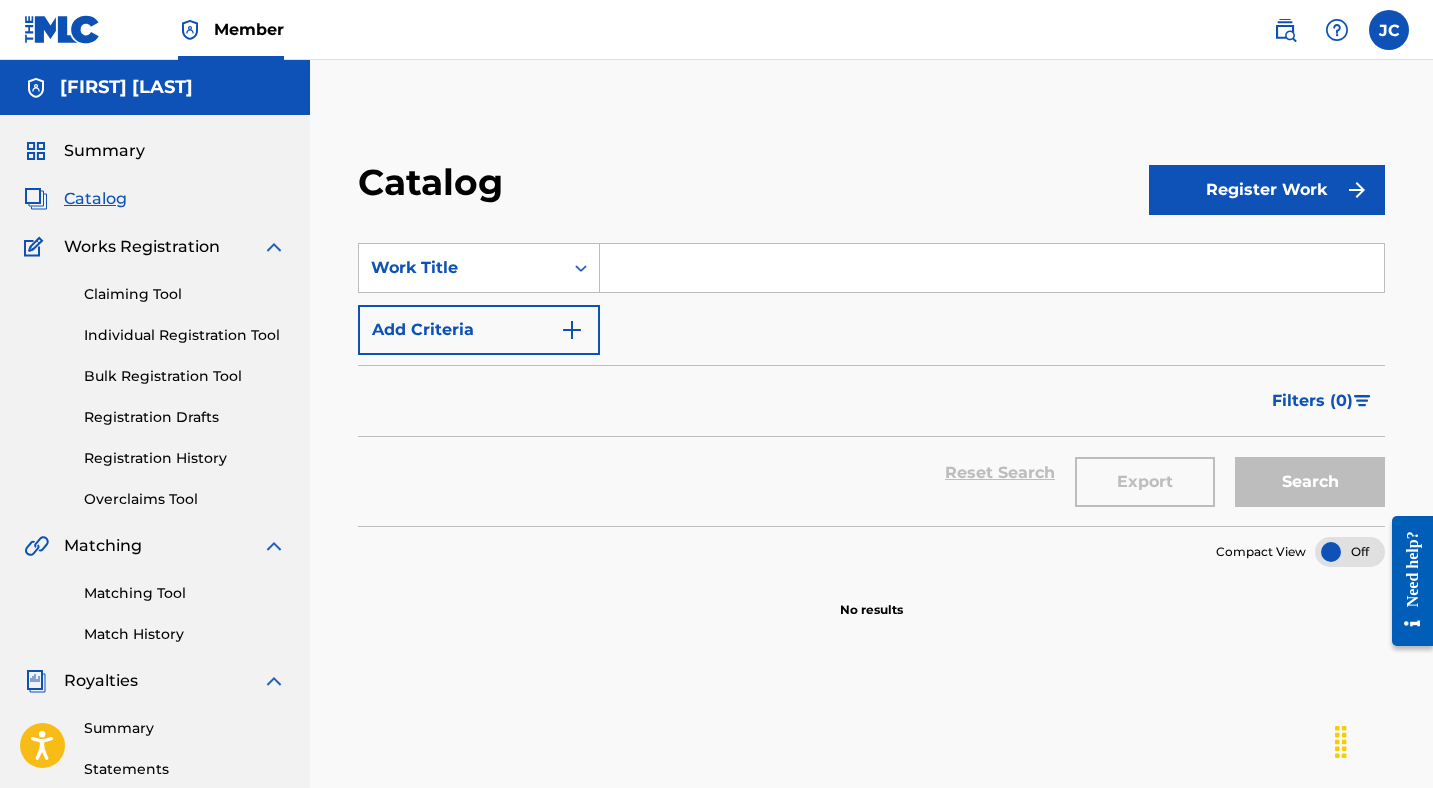 click on "Registration History" at bounding box center [185, 458] 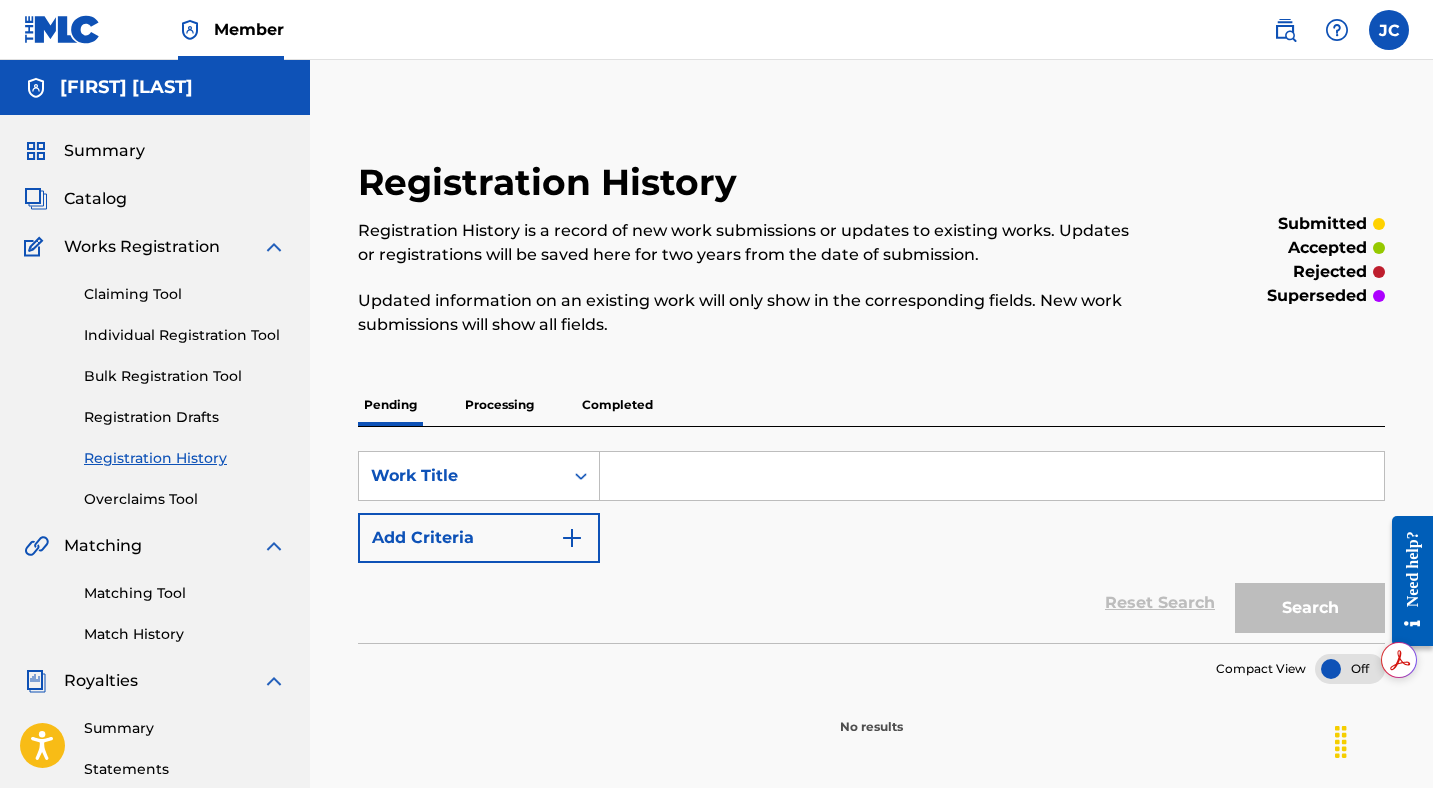 click on "Processing" at bounding box center [499, 405] 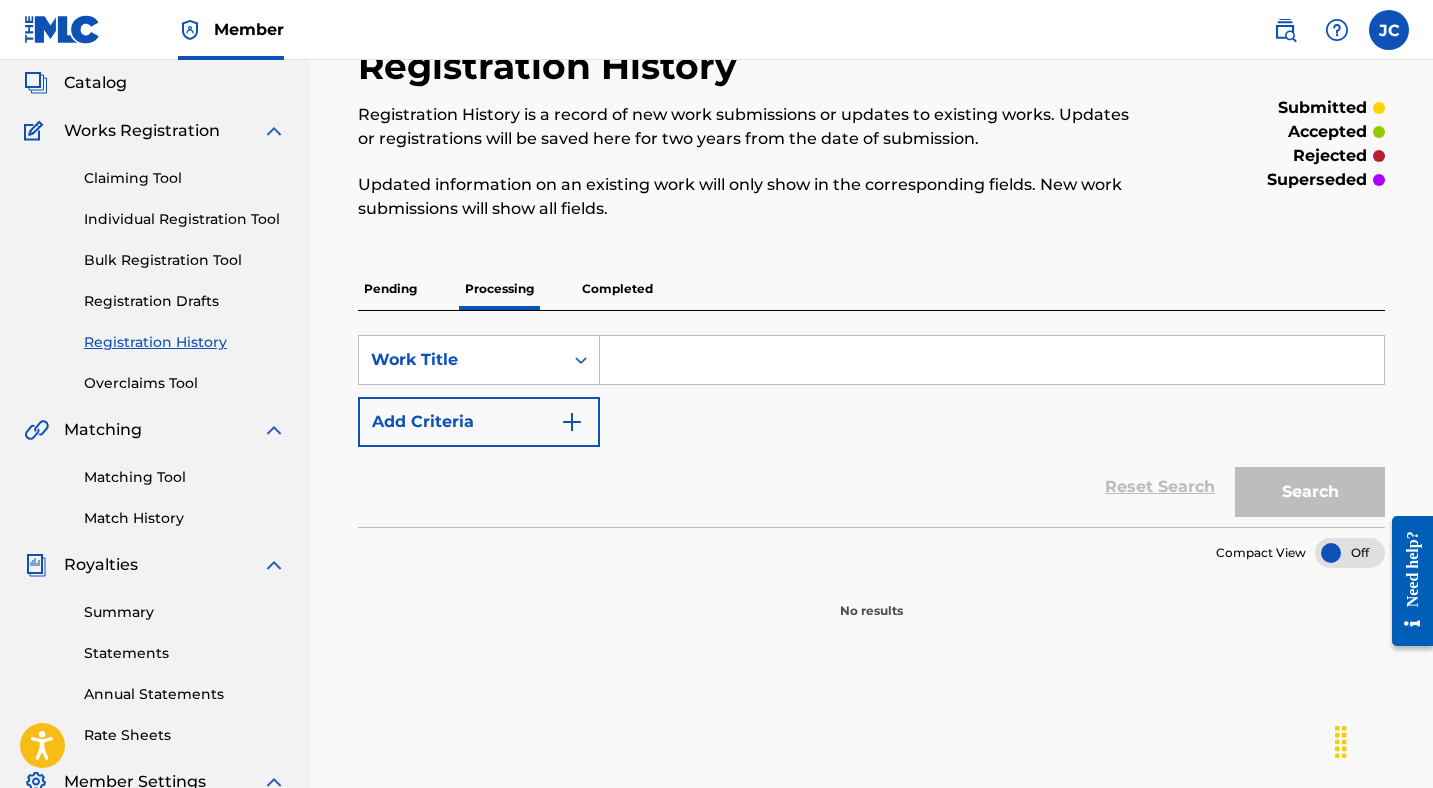 scroll, scrollTop: 59, scrollLeft: 0, axis: vertical 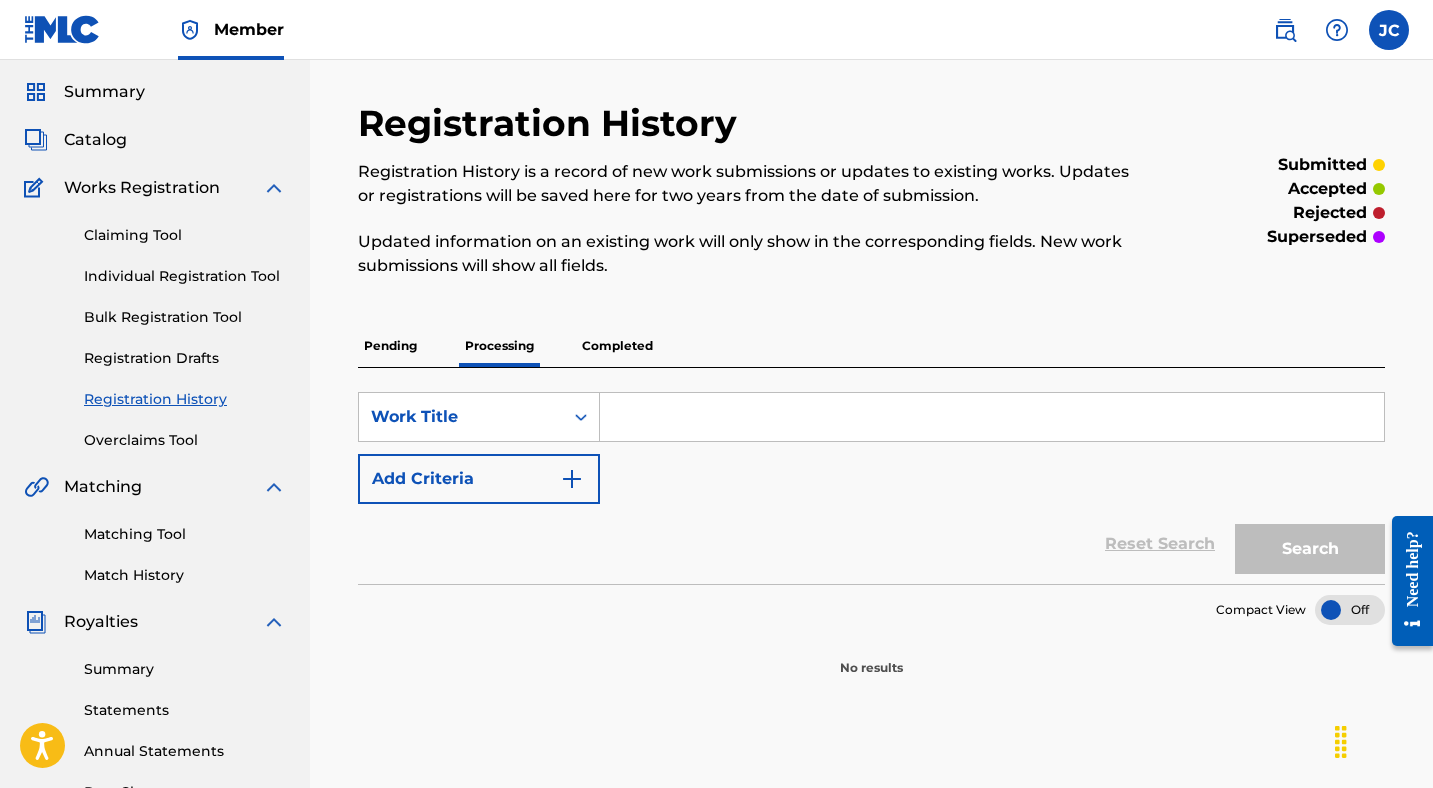click on "Completed" at bounding box center (617, 346) 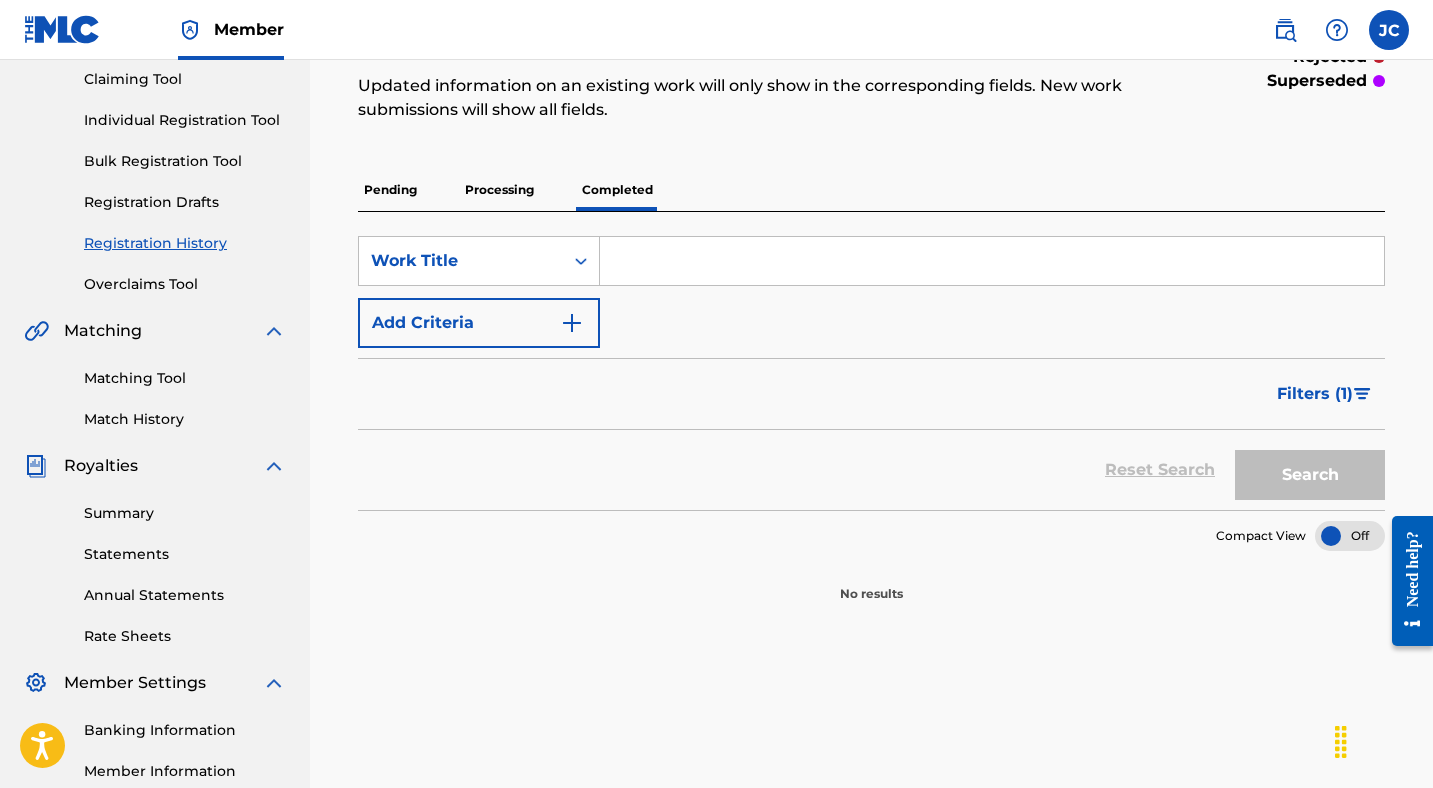 scroll, scrollTop: 217, scrollLeft: 0, axis: vertical 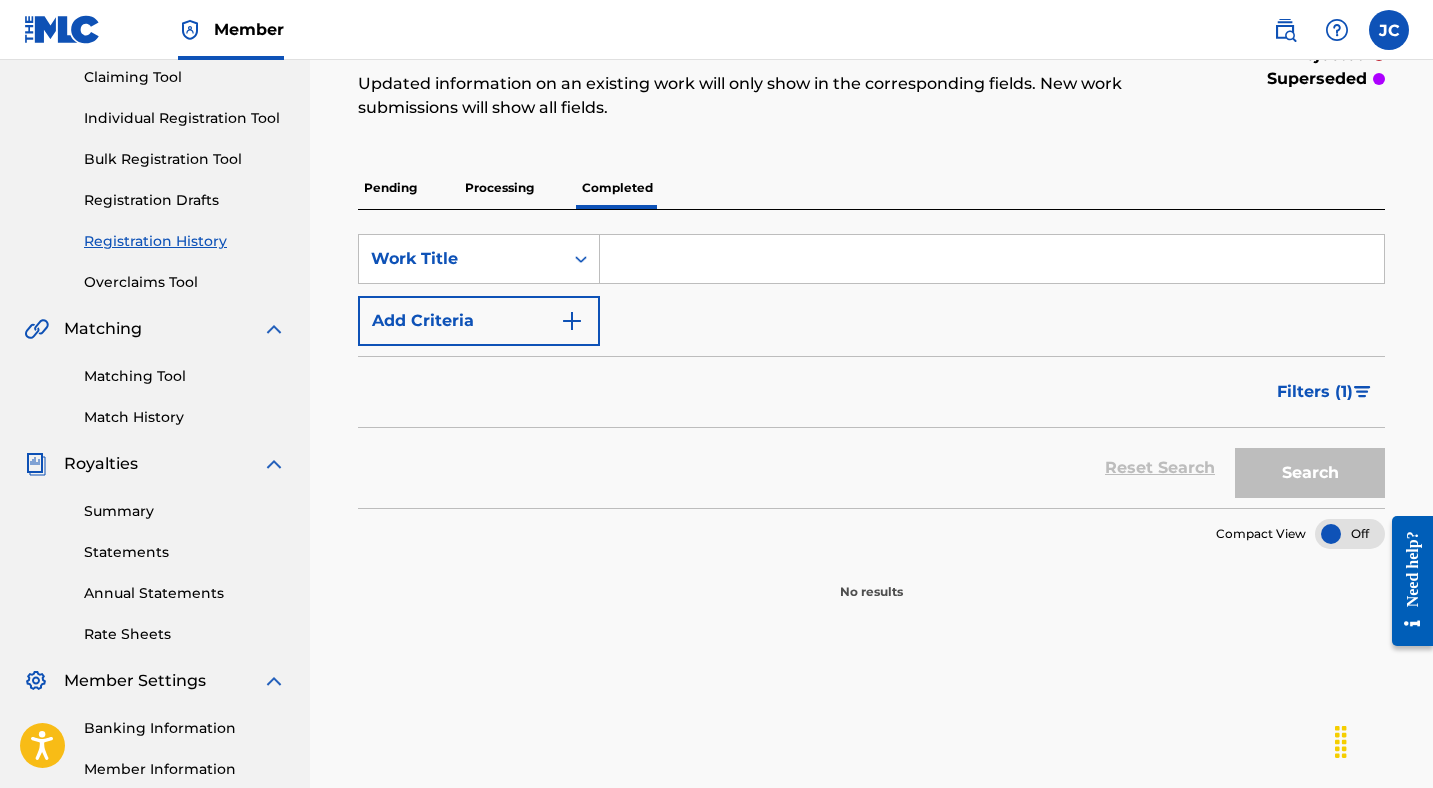click on "Pending" at bounding box center [390, 188] 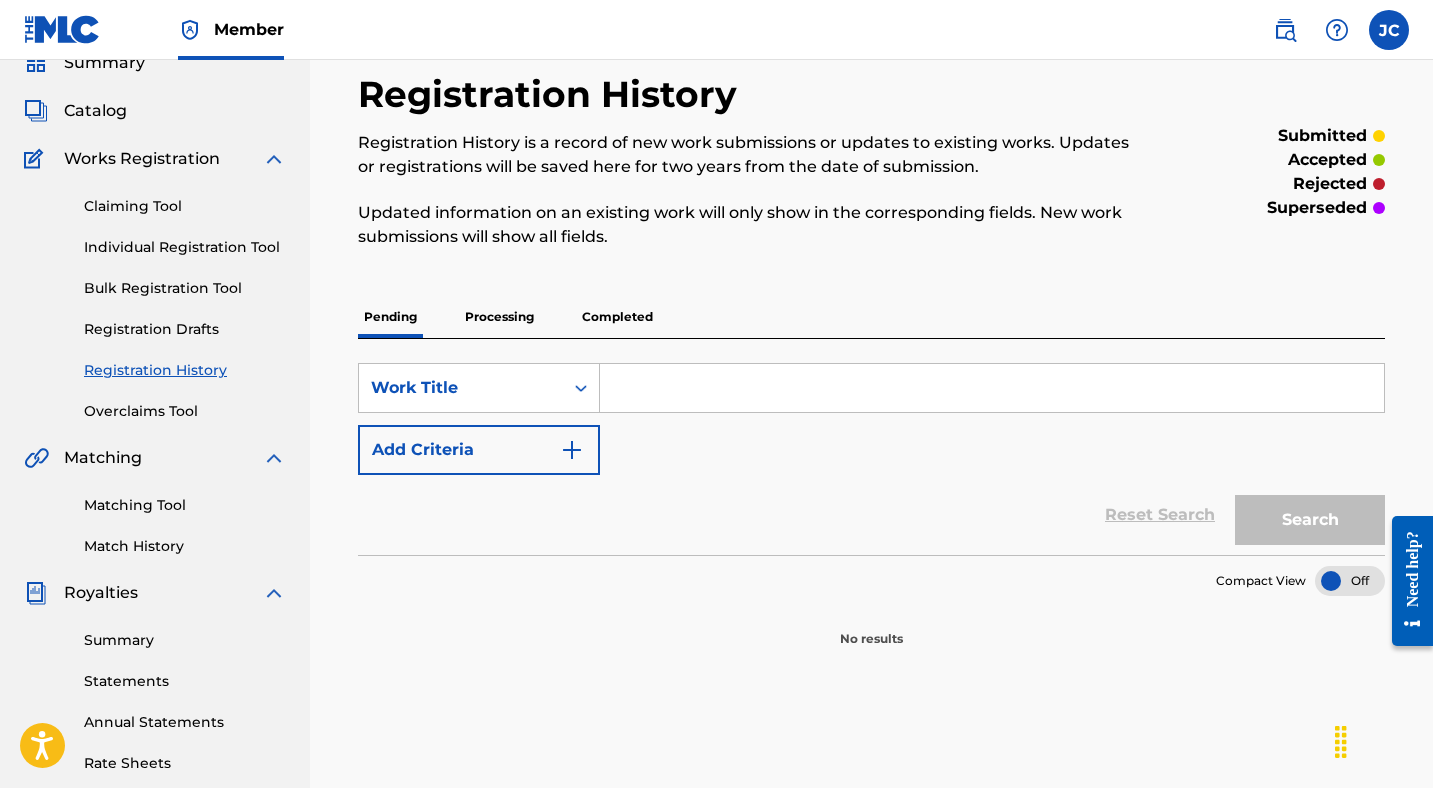 scroll, scrollTop: 0, scrollLeft: 0, axis: both 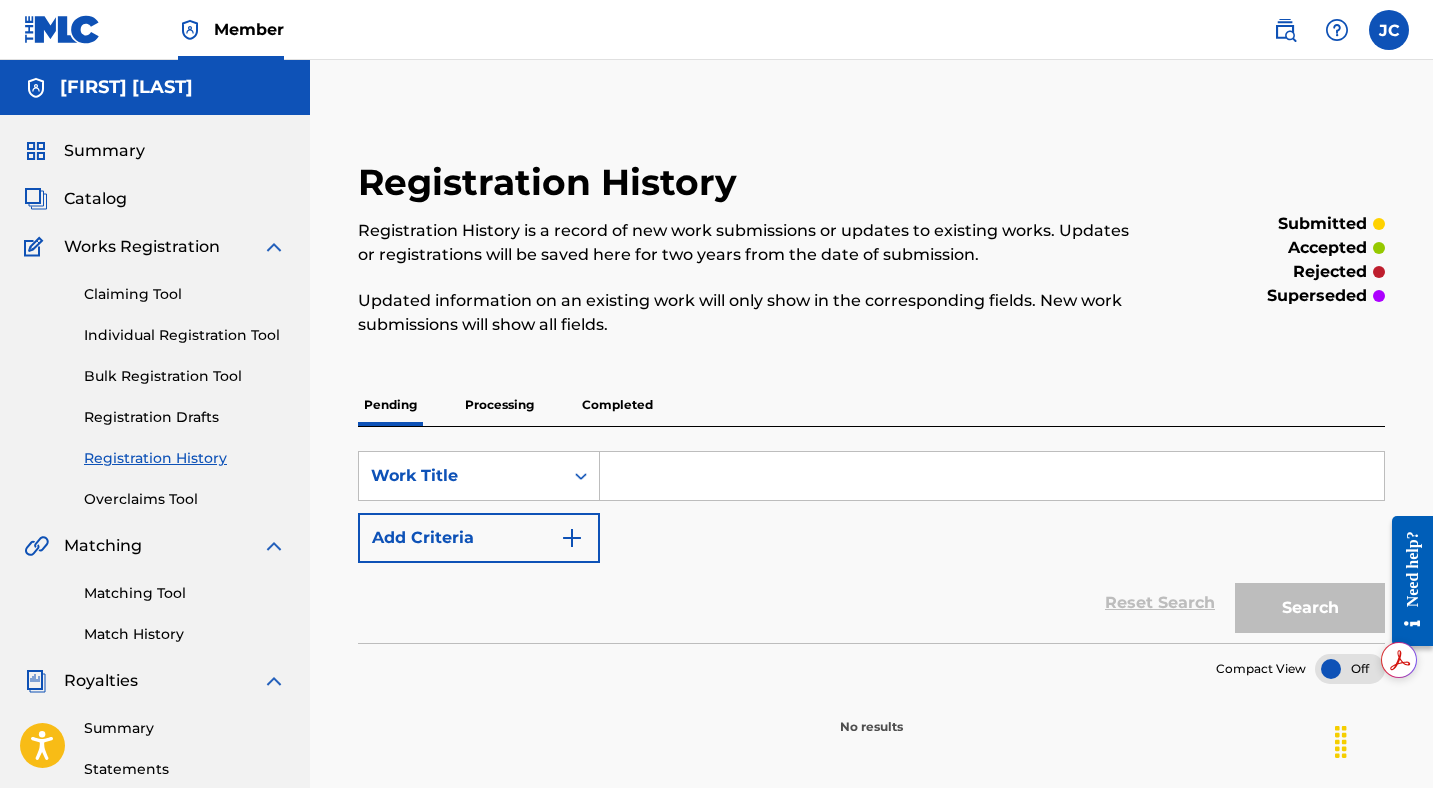 click on "Processing" at bounding box center [499, 405] 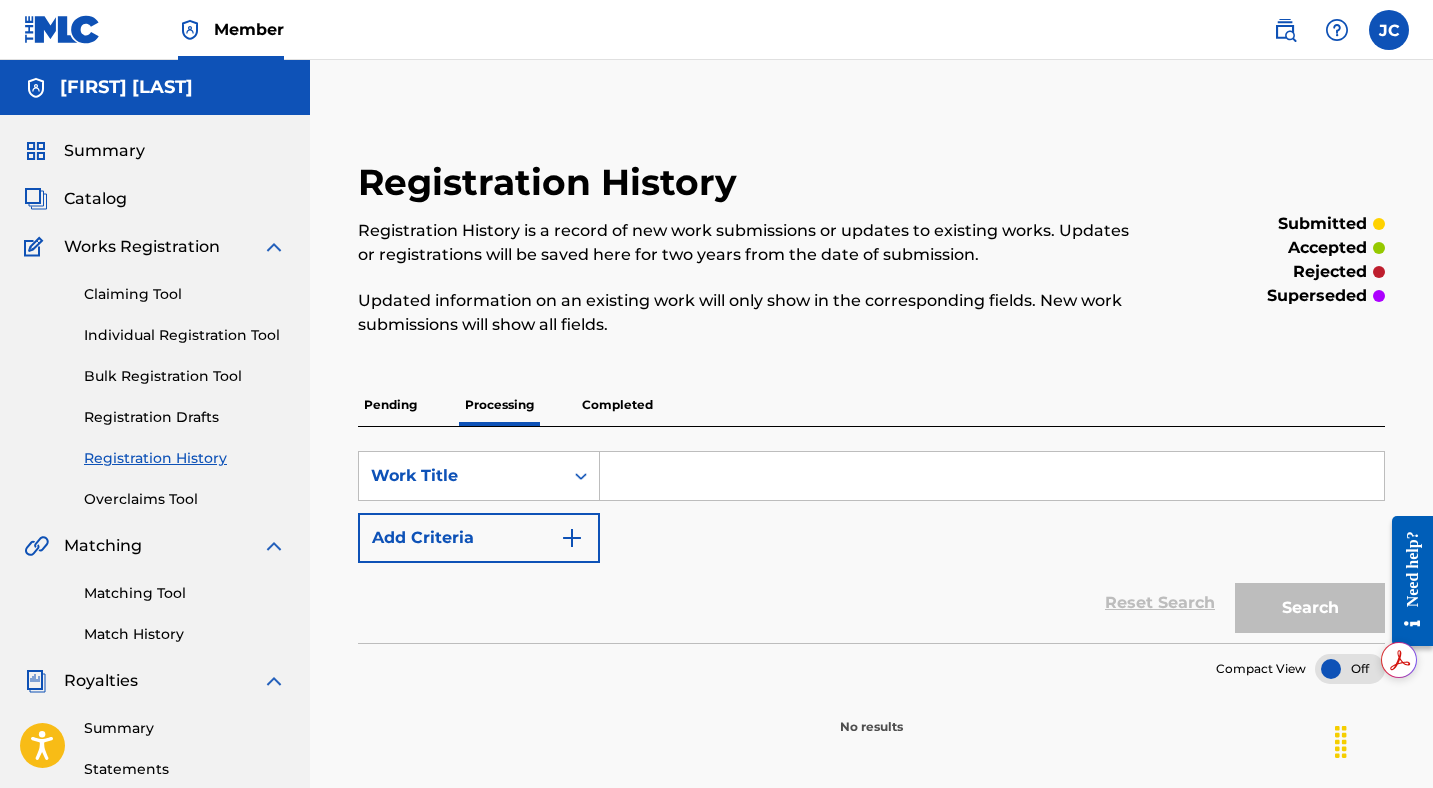 click on "Completed" at bounding box center (617, 405) 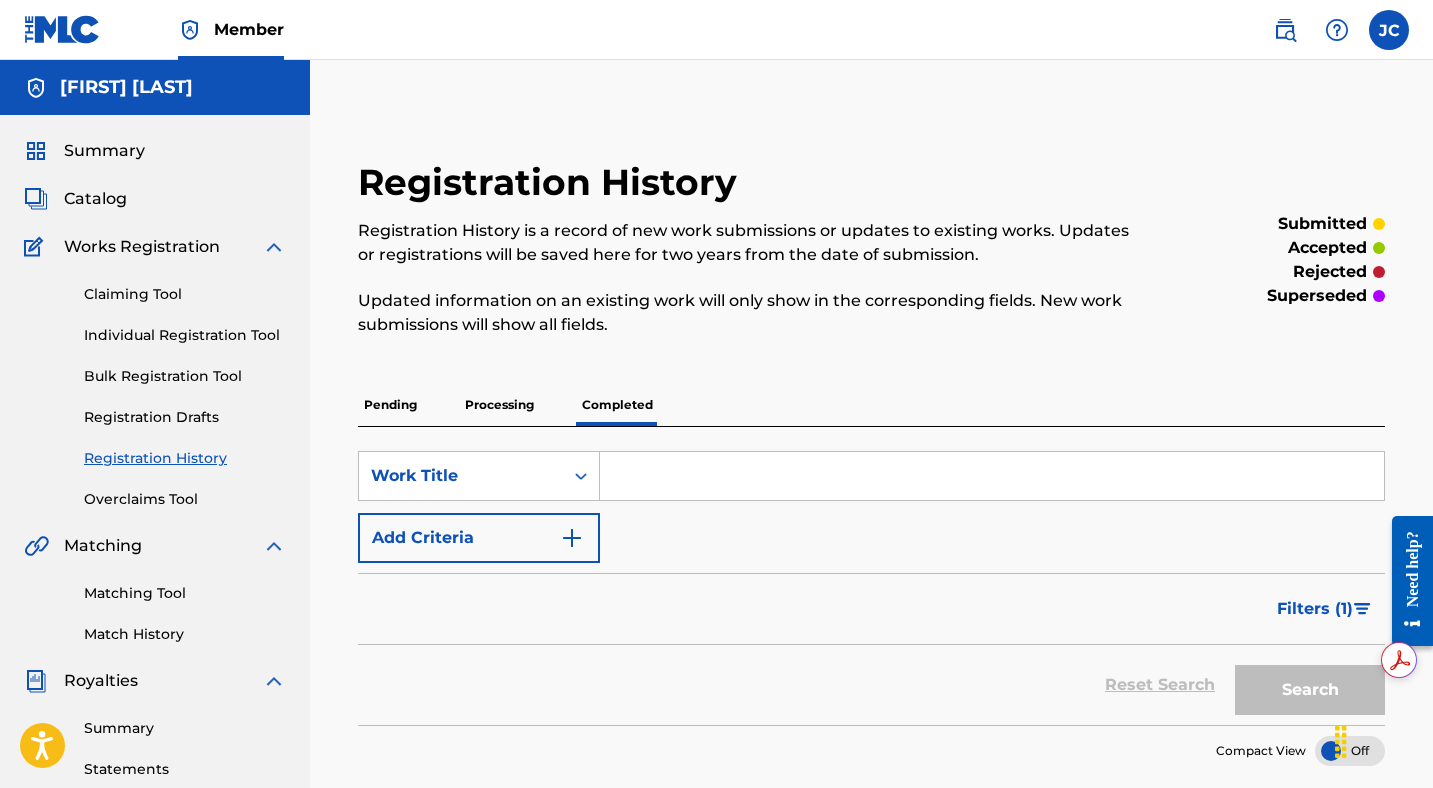 click on "Pending" at bounding box center [390, 405] 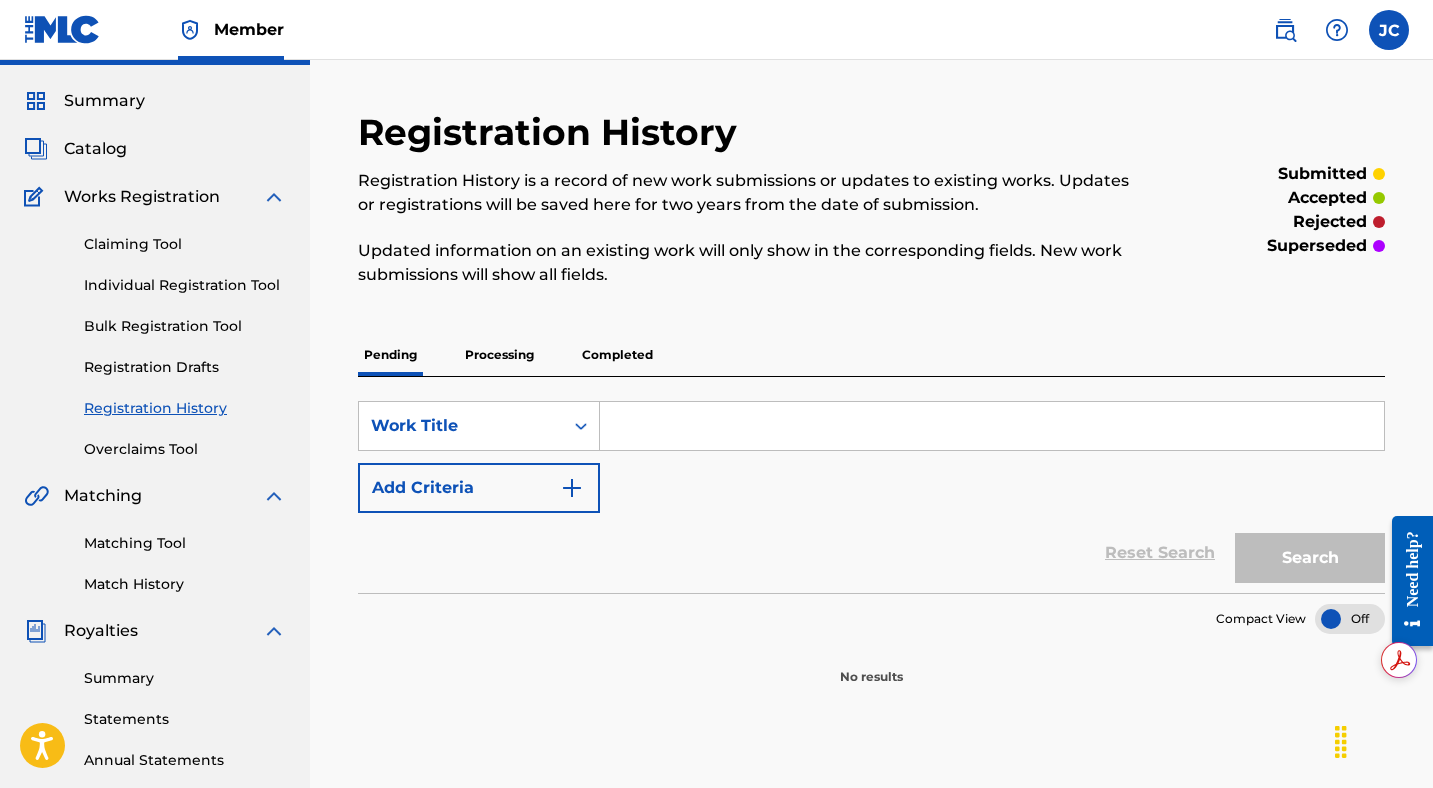 scroll, scrollTop: 0, scrollLeft: 0, axis: both 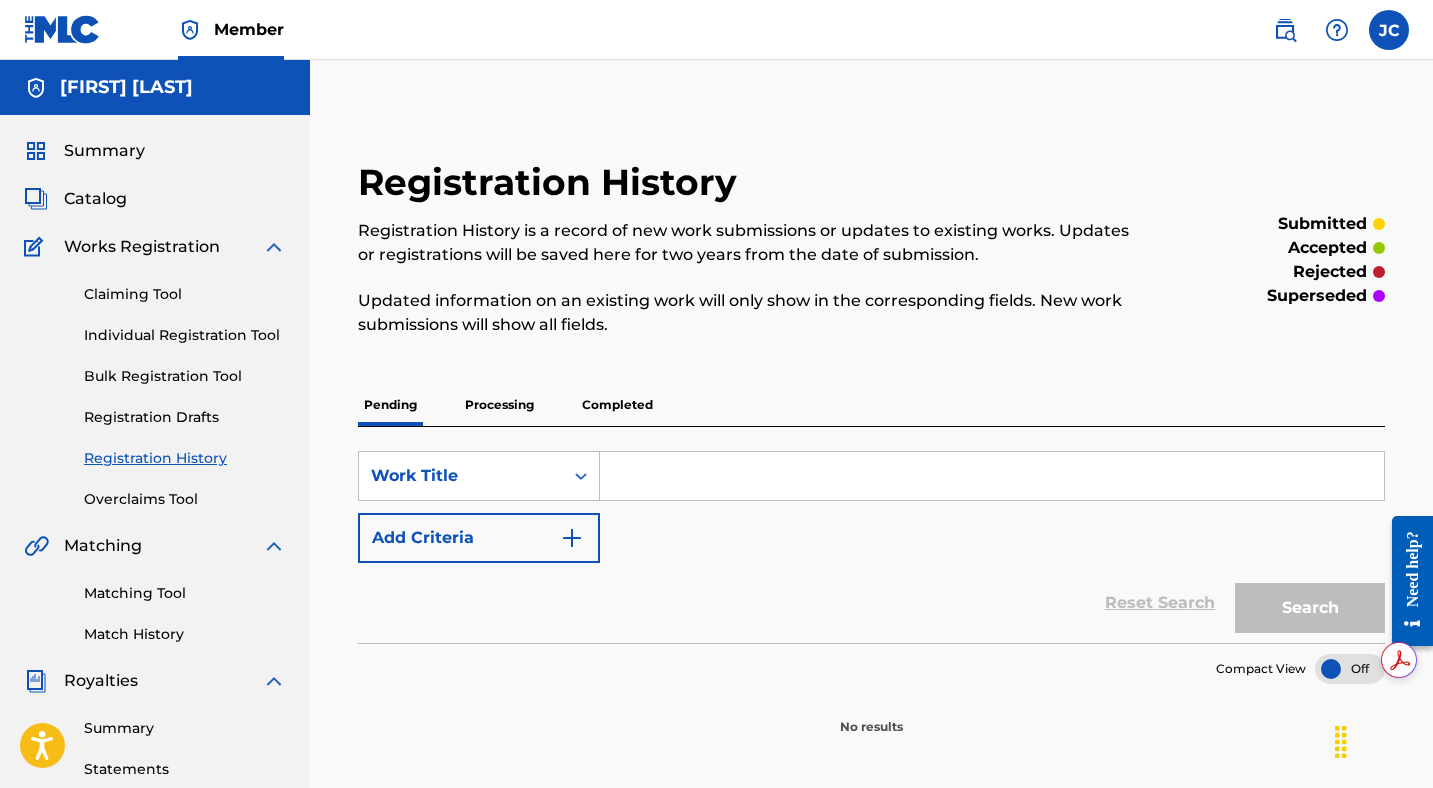 click at bounding box center [1389, 30] 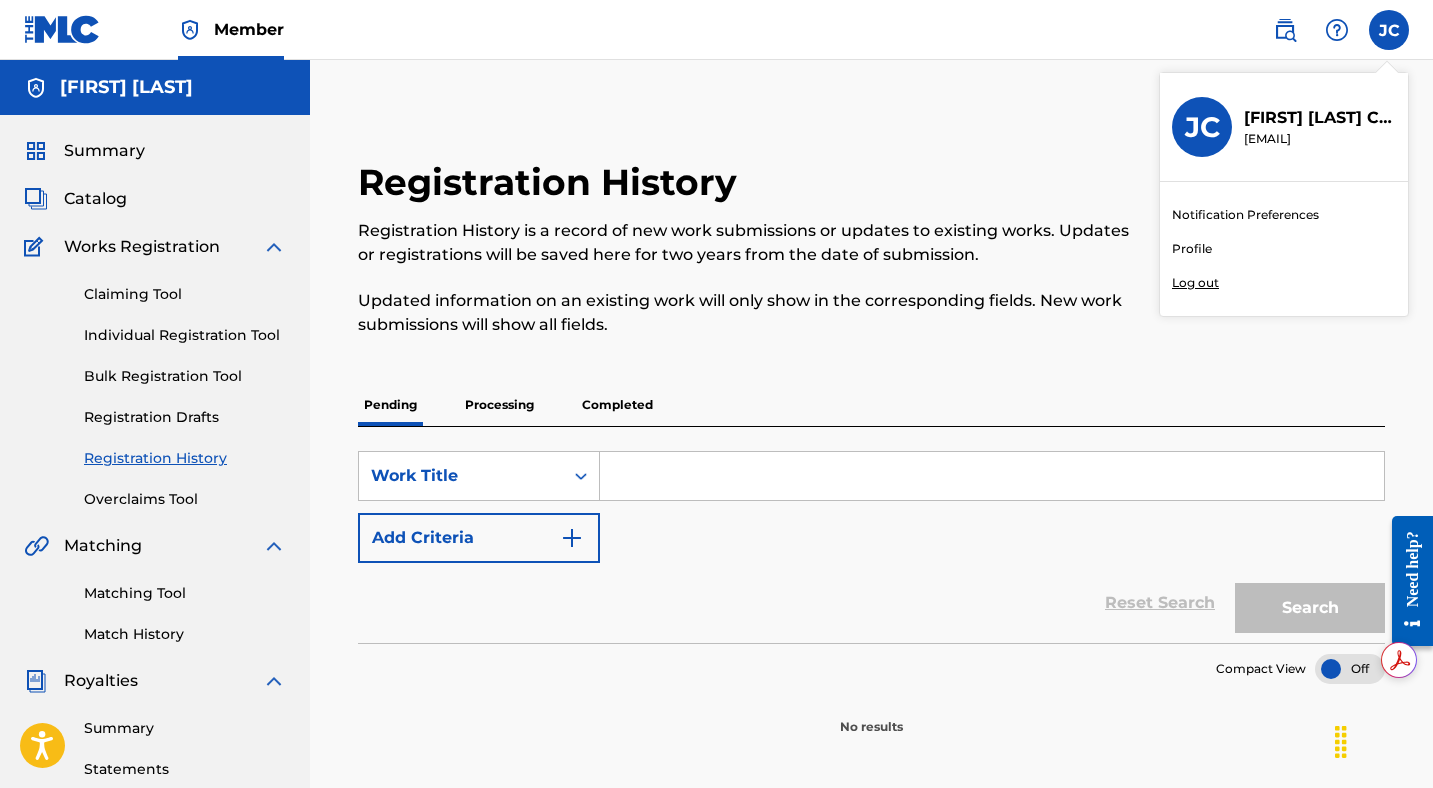 click on "Log out" at bounding box center (1195, 283) 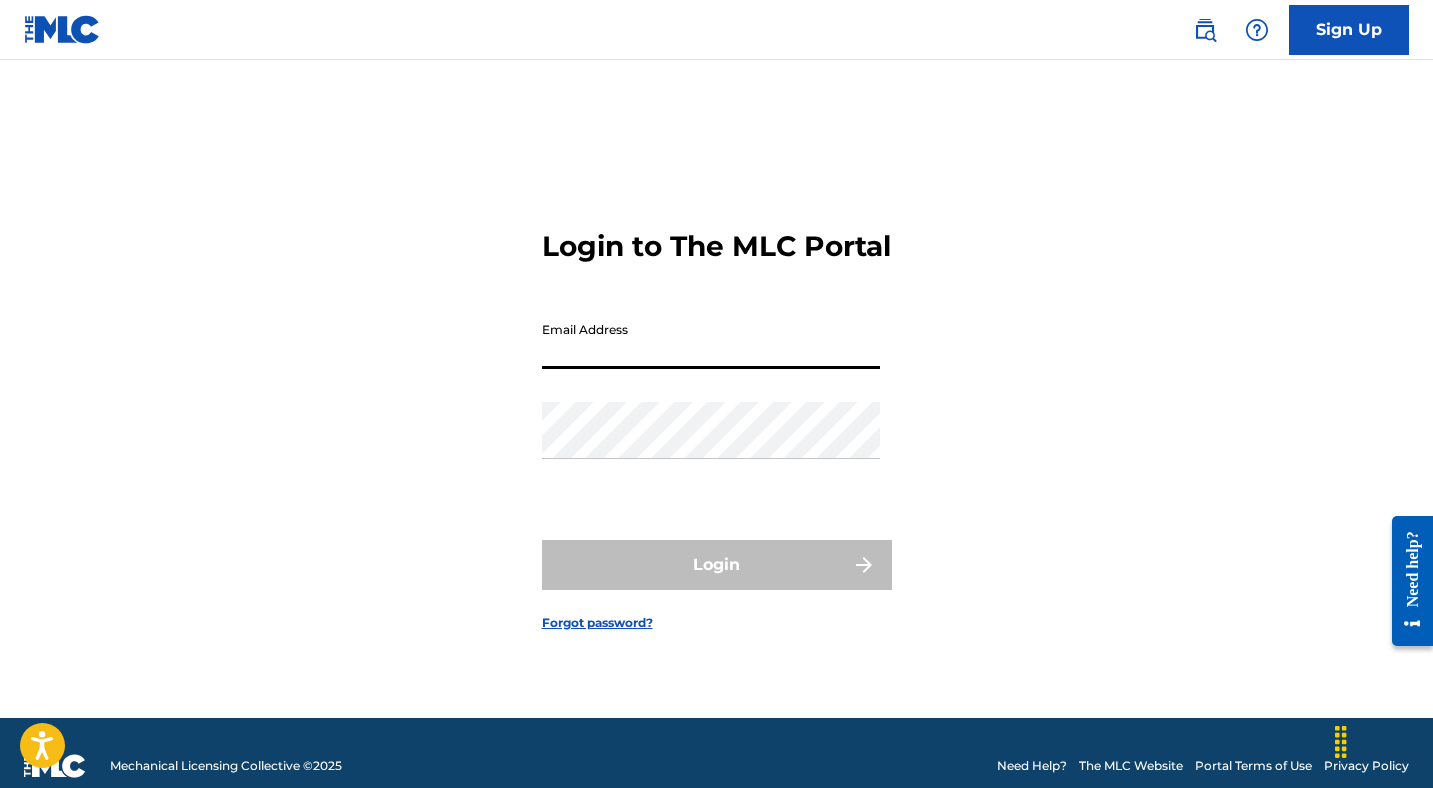 click on "Email Address" at bounding box center (711, 340) 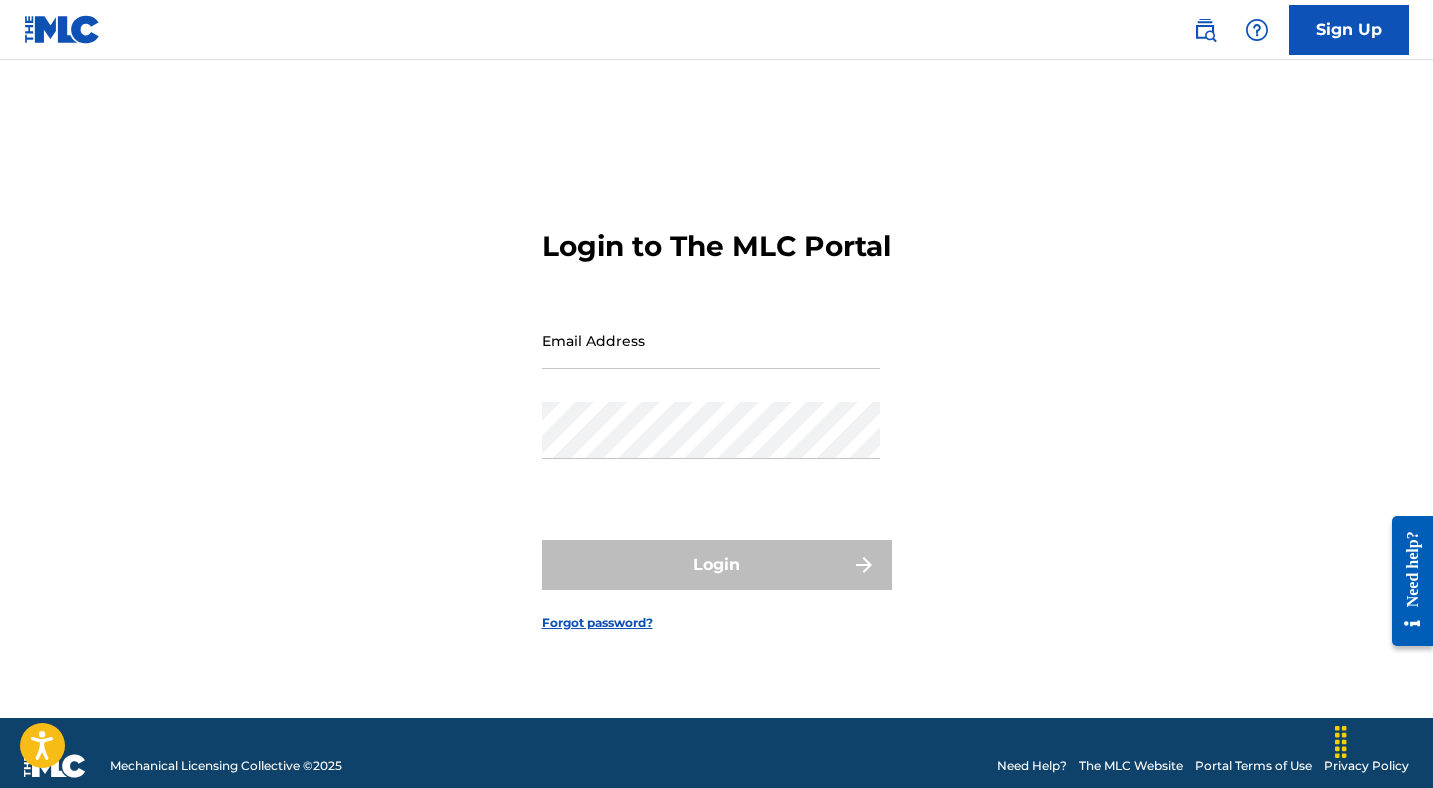 click on "Login to The MLC Portal Email Address Password Login Forgot password?" at bounding box center (717, 414) 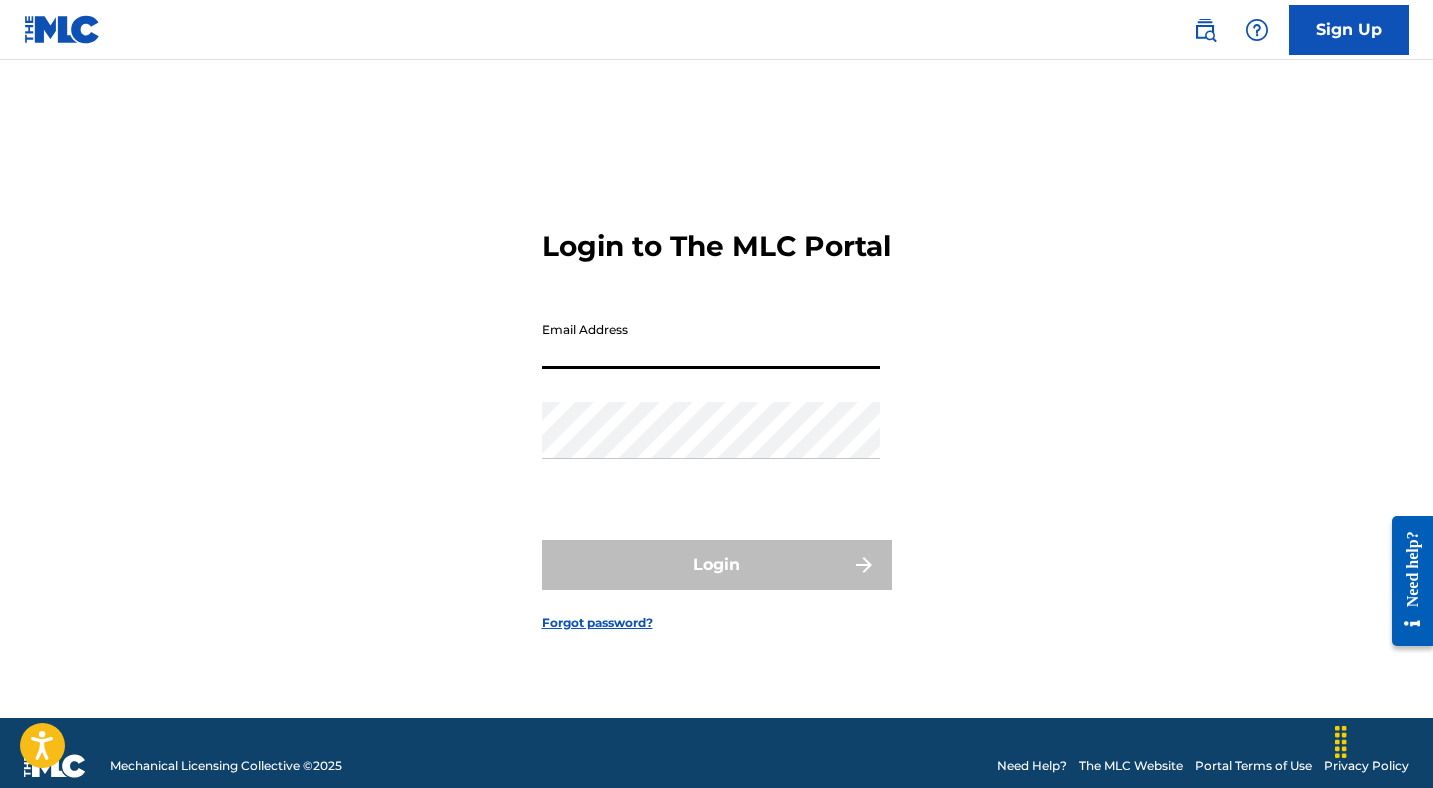 click on "Email Address" at bounding box center [711, 340] 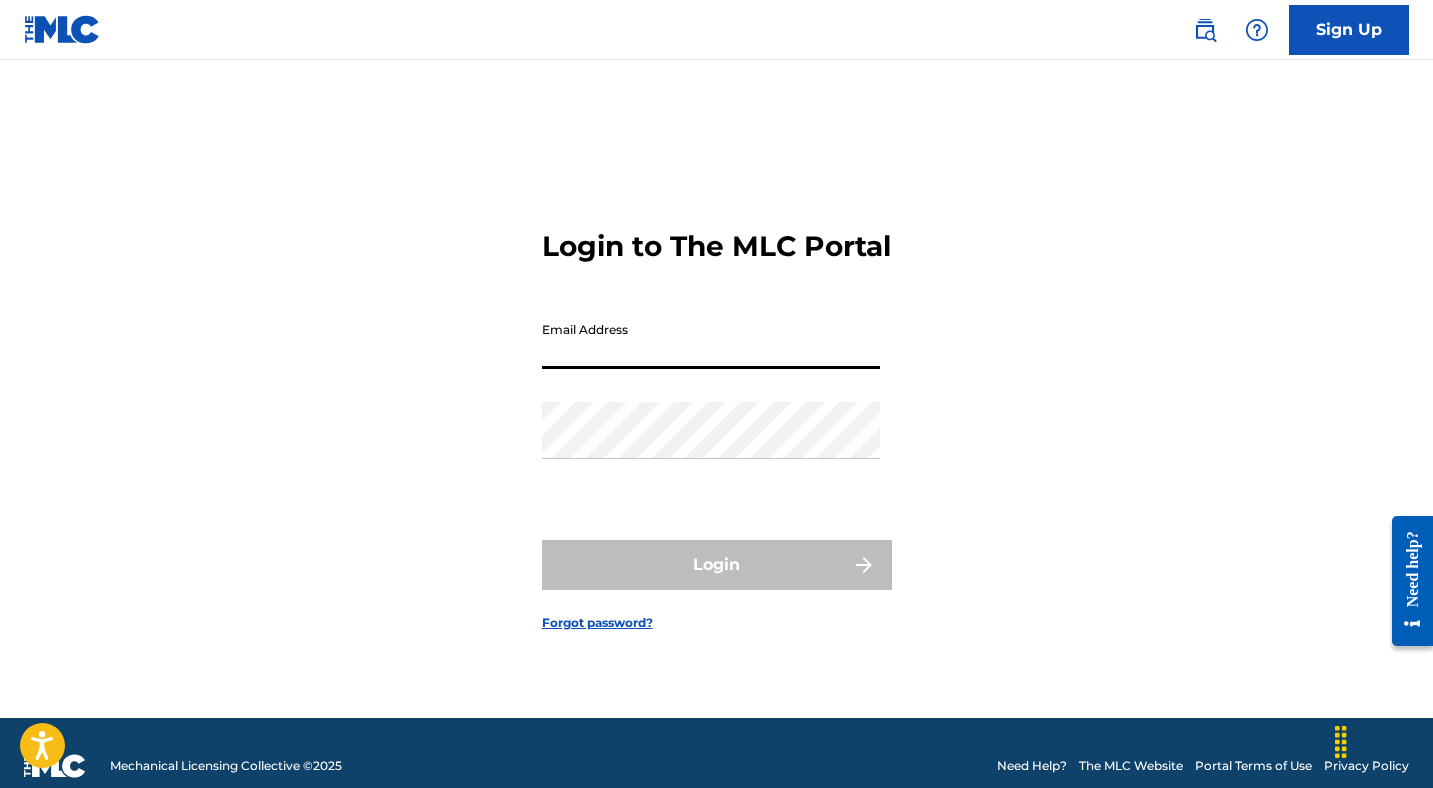click on "Login to The MLC Portal Email Address Password Login Forgot password?" at bounding box center (717, 414) 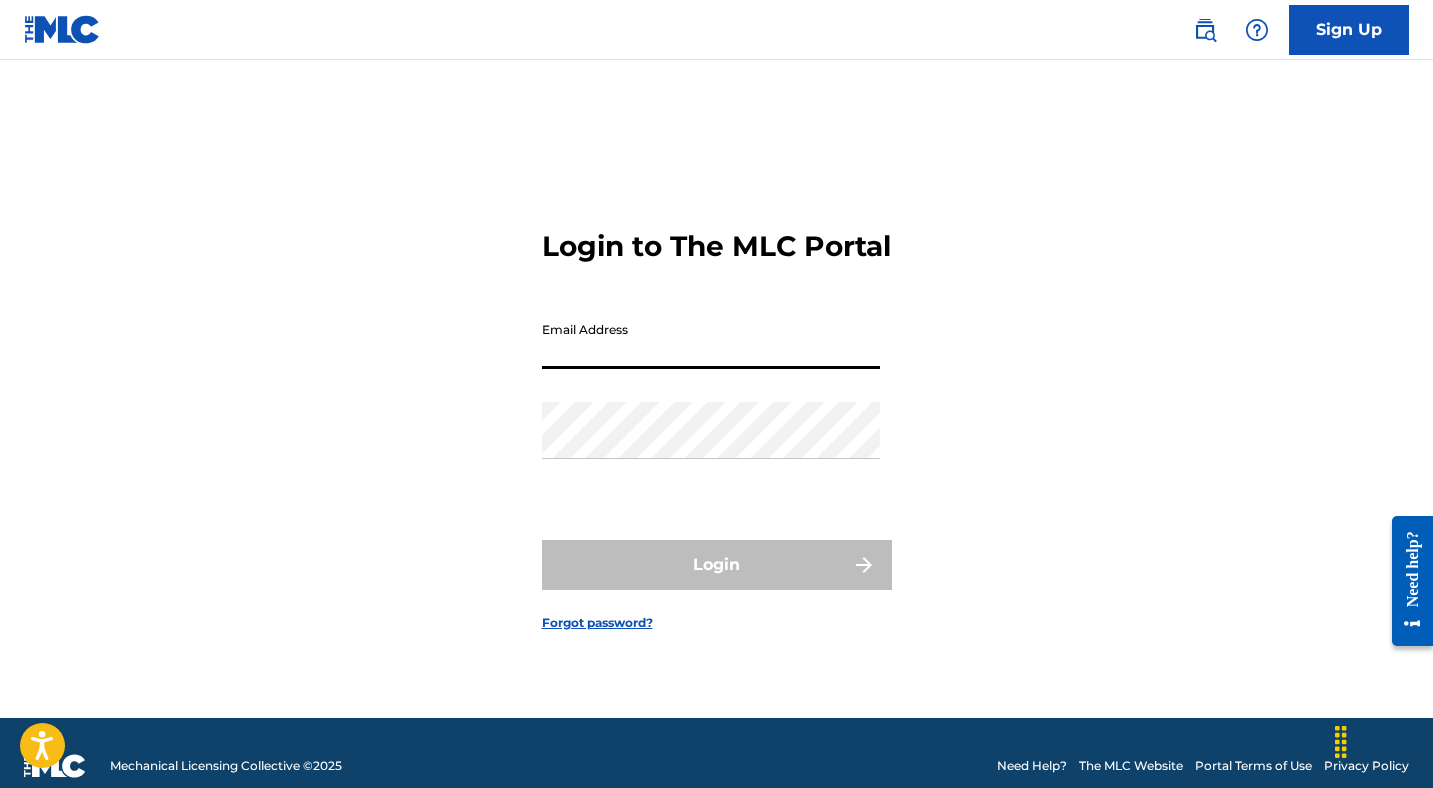 click on "Email Address" at bounding box center [711, 340] 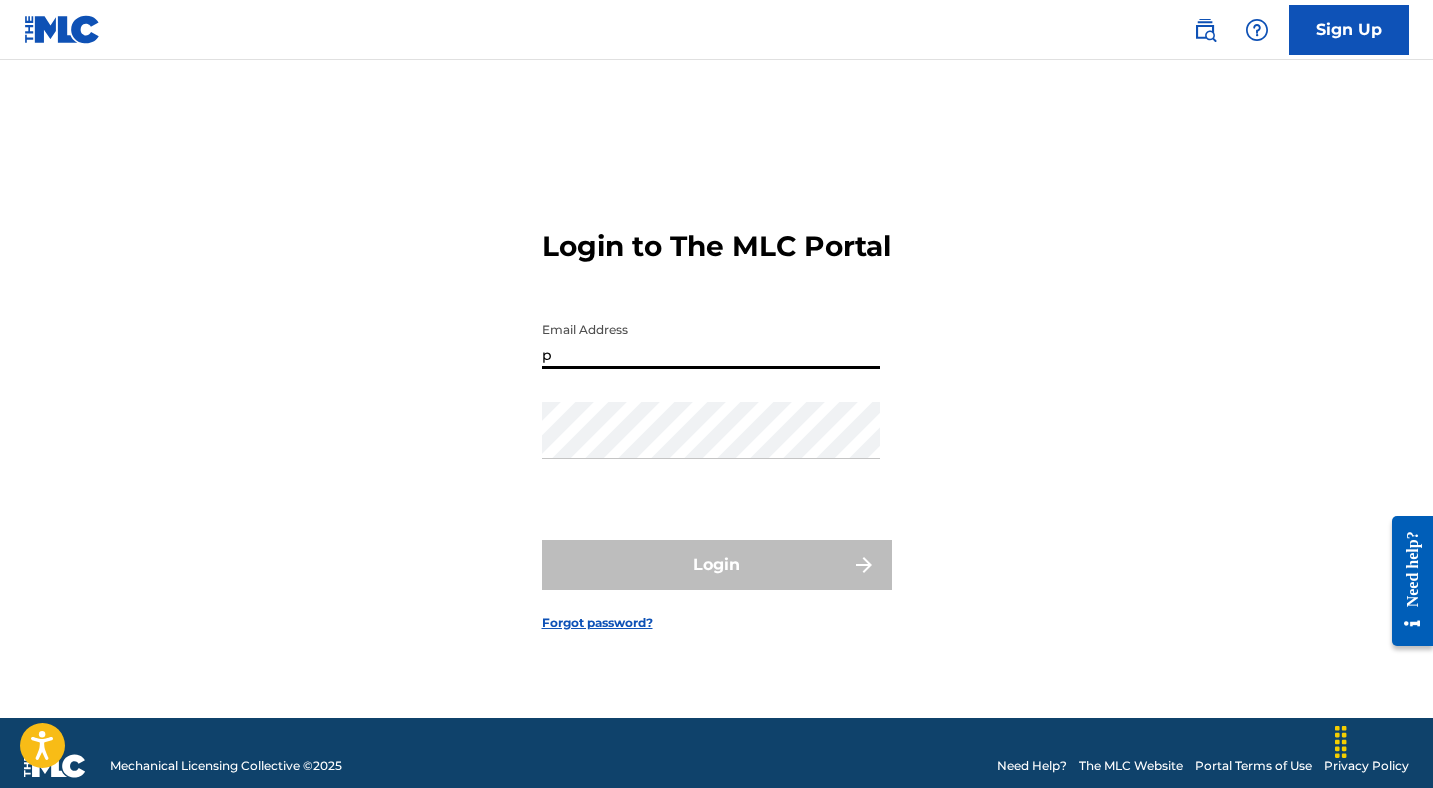 type on "[EMAIL]" 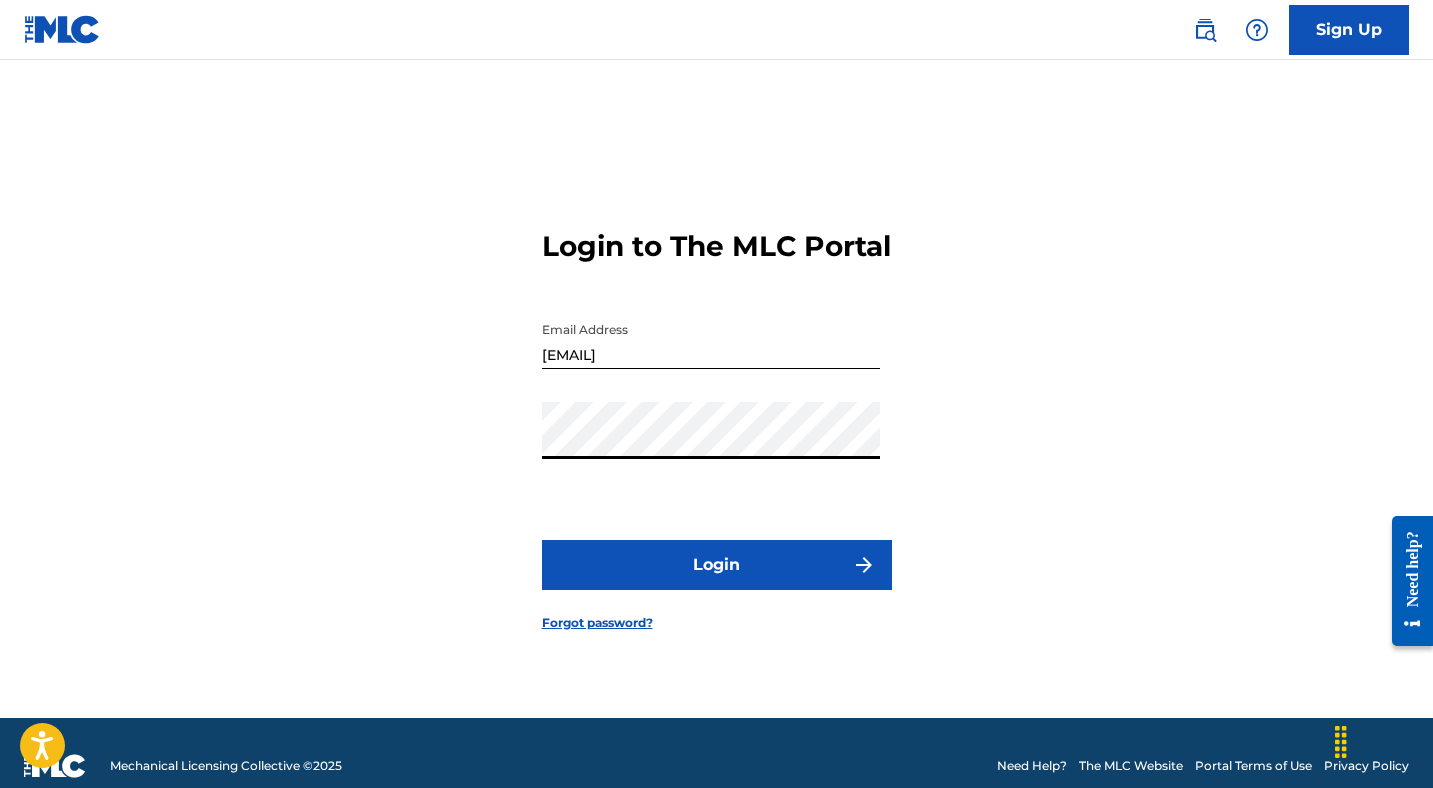 click on "Login" at bounding box center [717, 565] 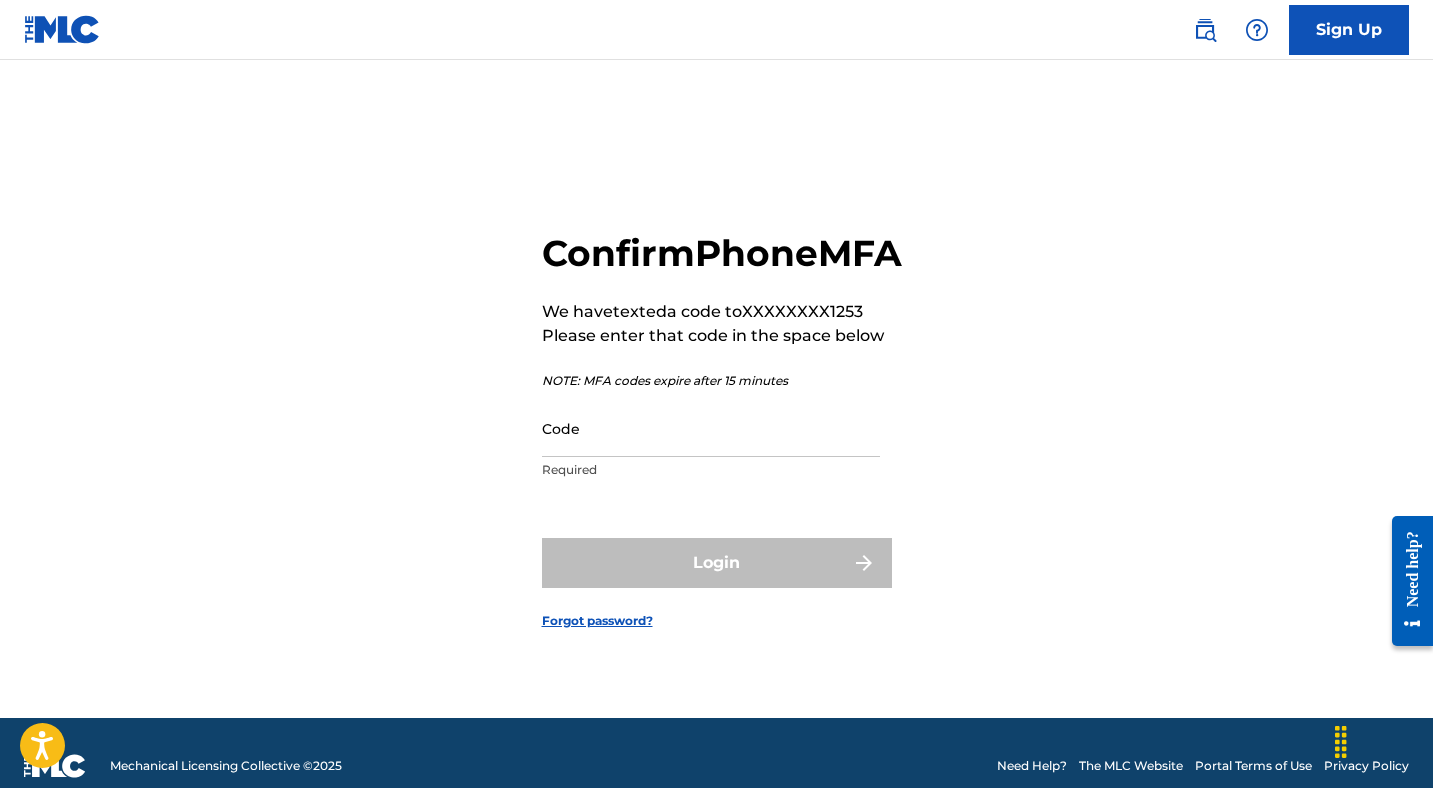 click on "Code" at bounding box center [711, 428] 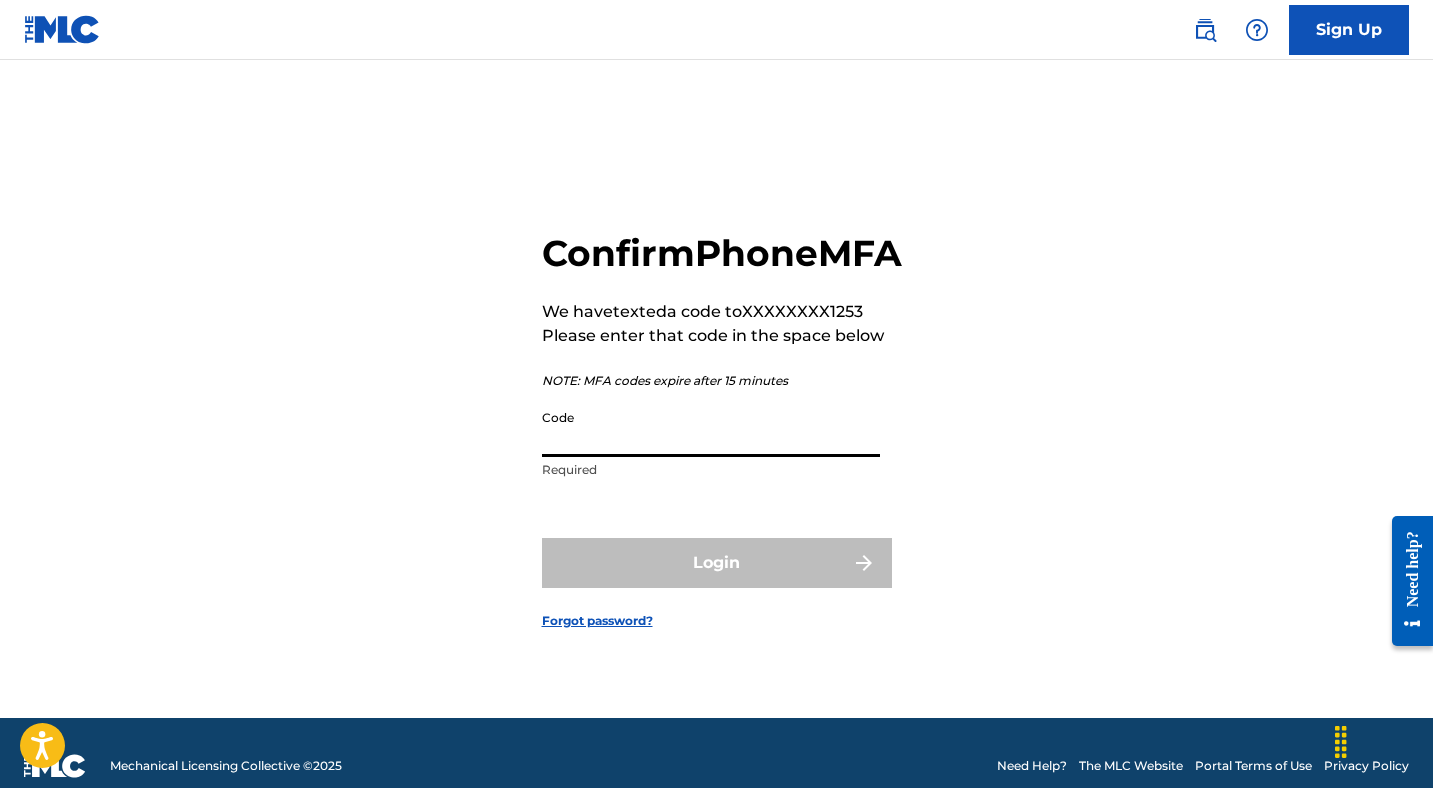 click on "Code" at bounding box center [711, 428] 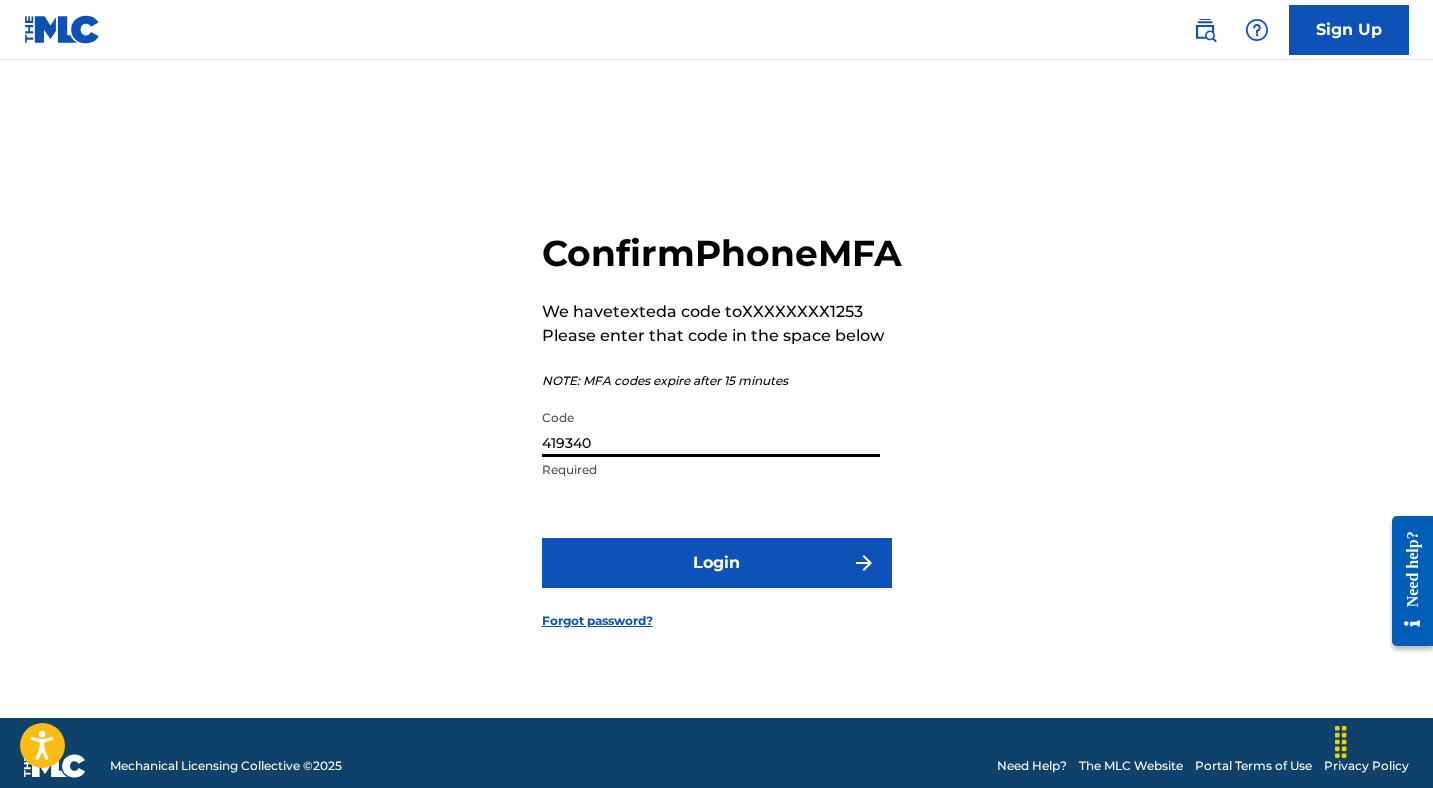 type on "419340" 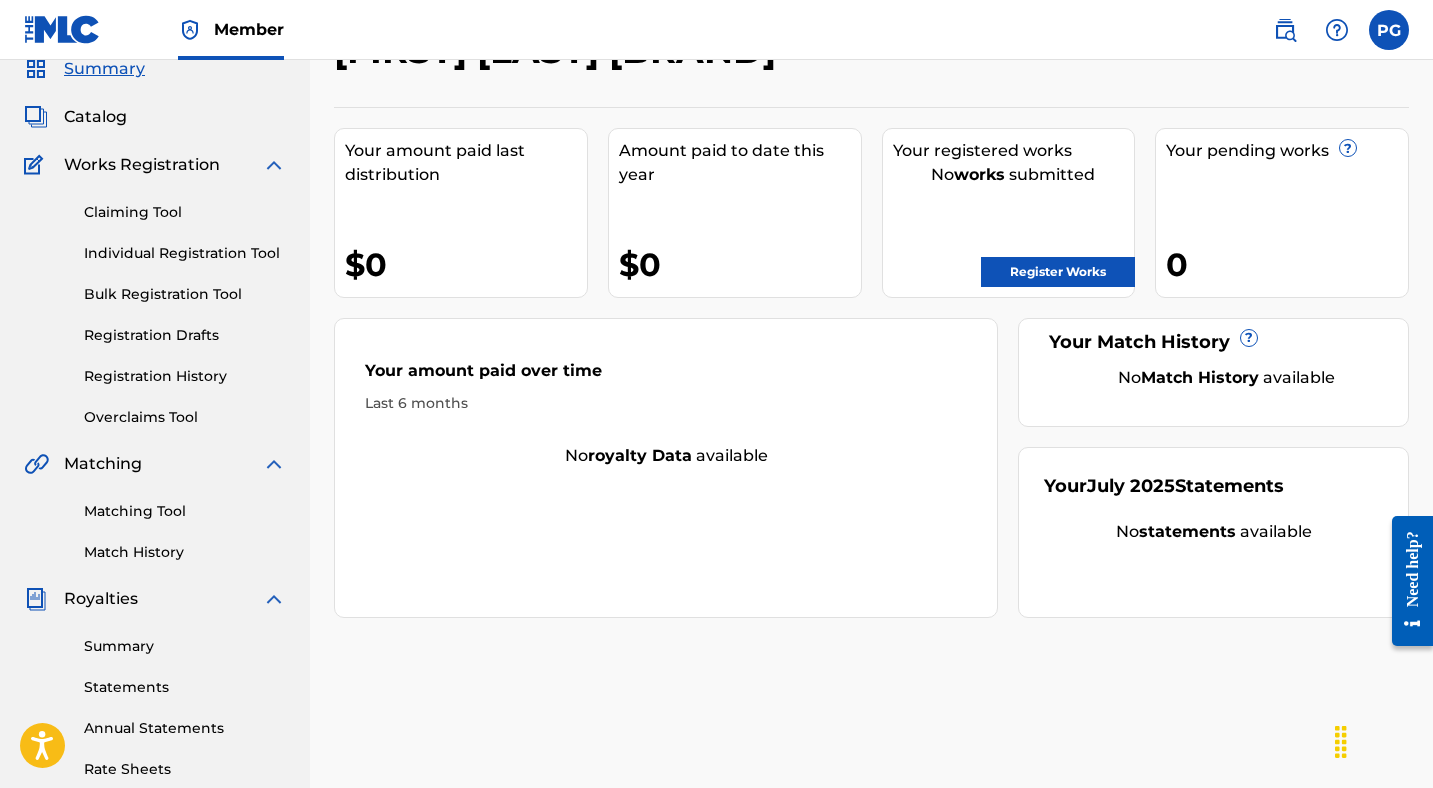 scroll, scrollTop: 0, scrollLeft: 0, axis: both 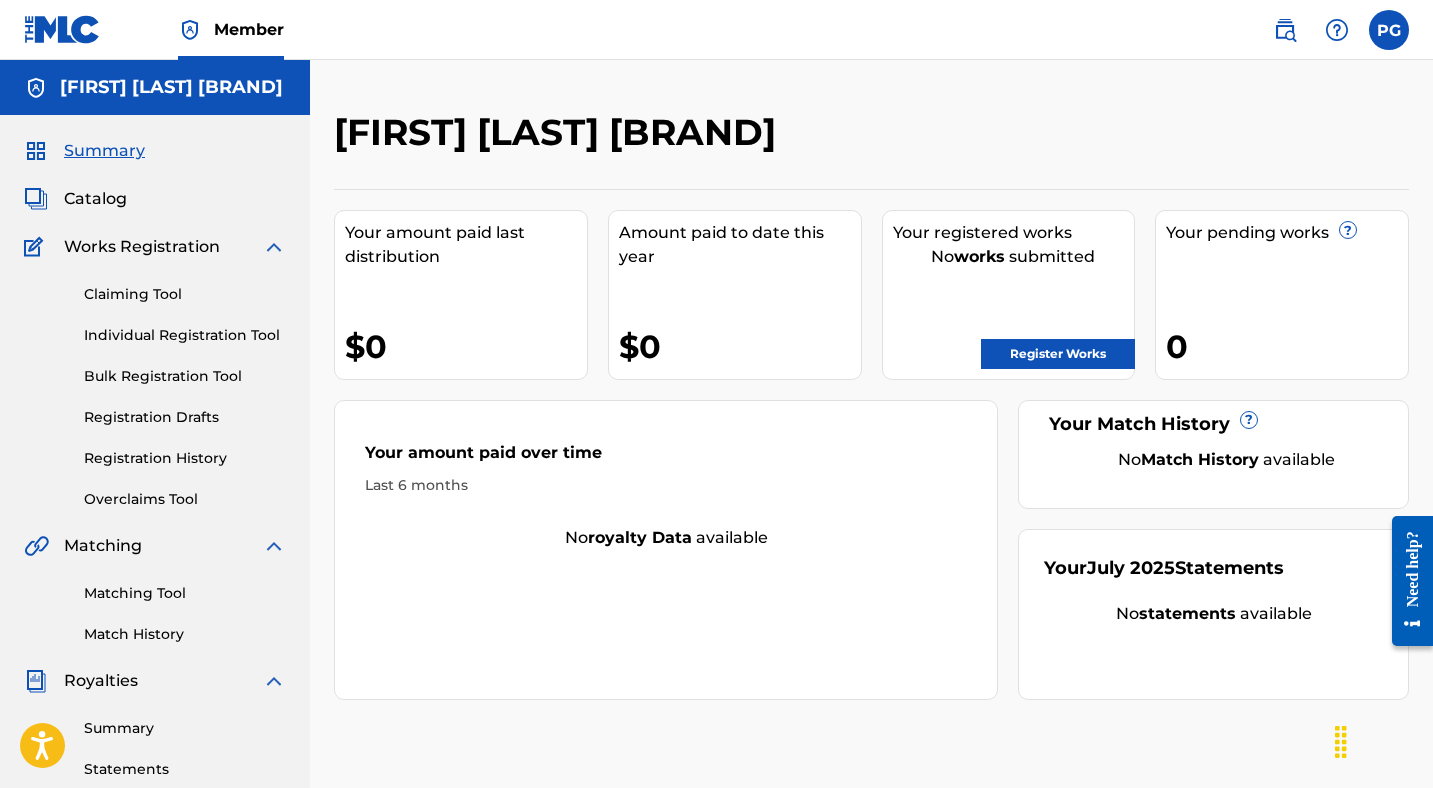 click on "Registration History" at bounding box center [185, 458] 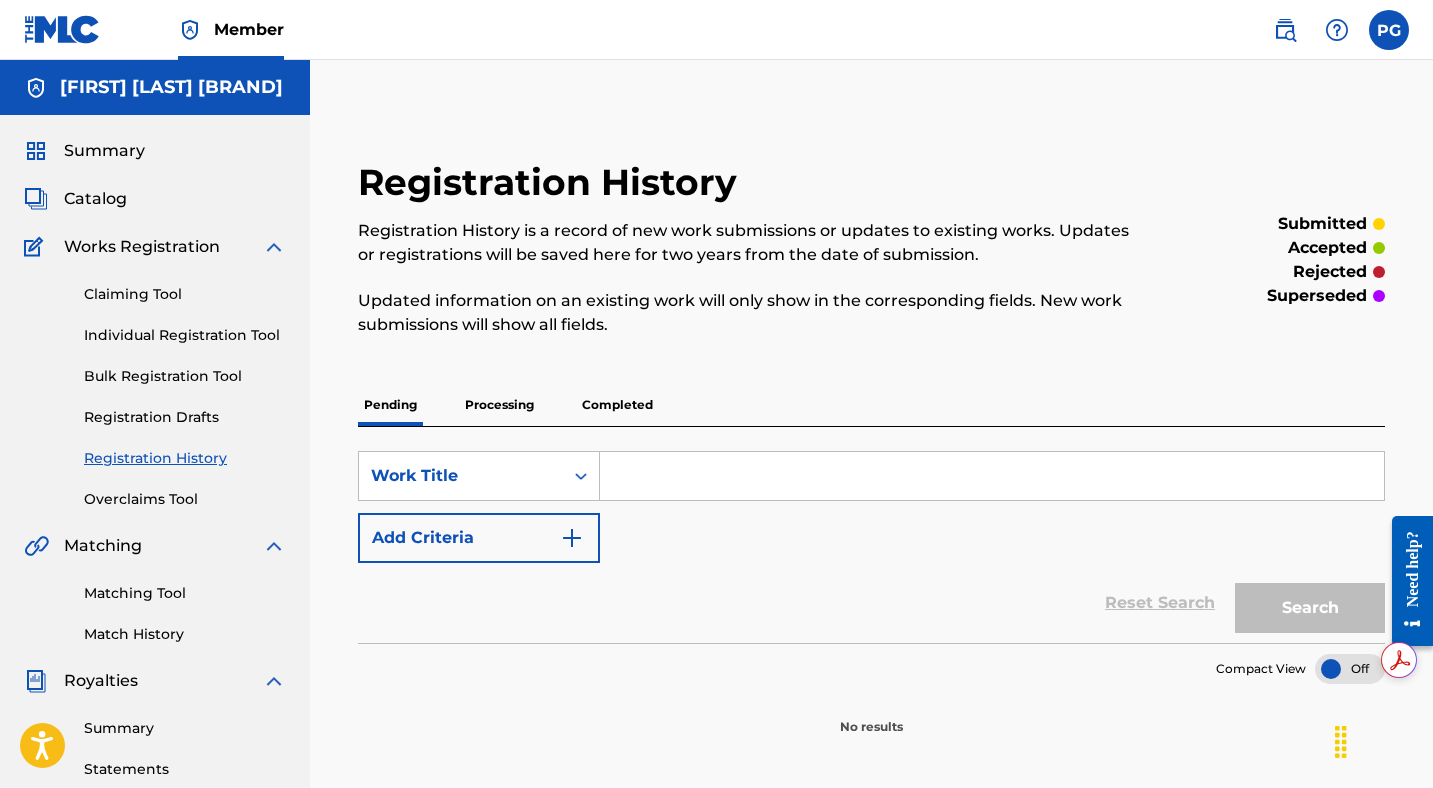click on "Processing" at bounding box center (499, 405) 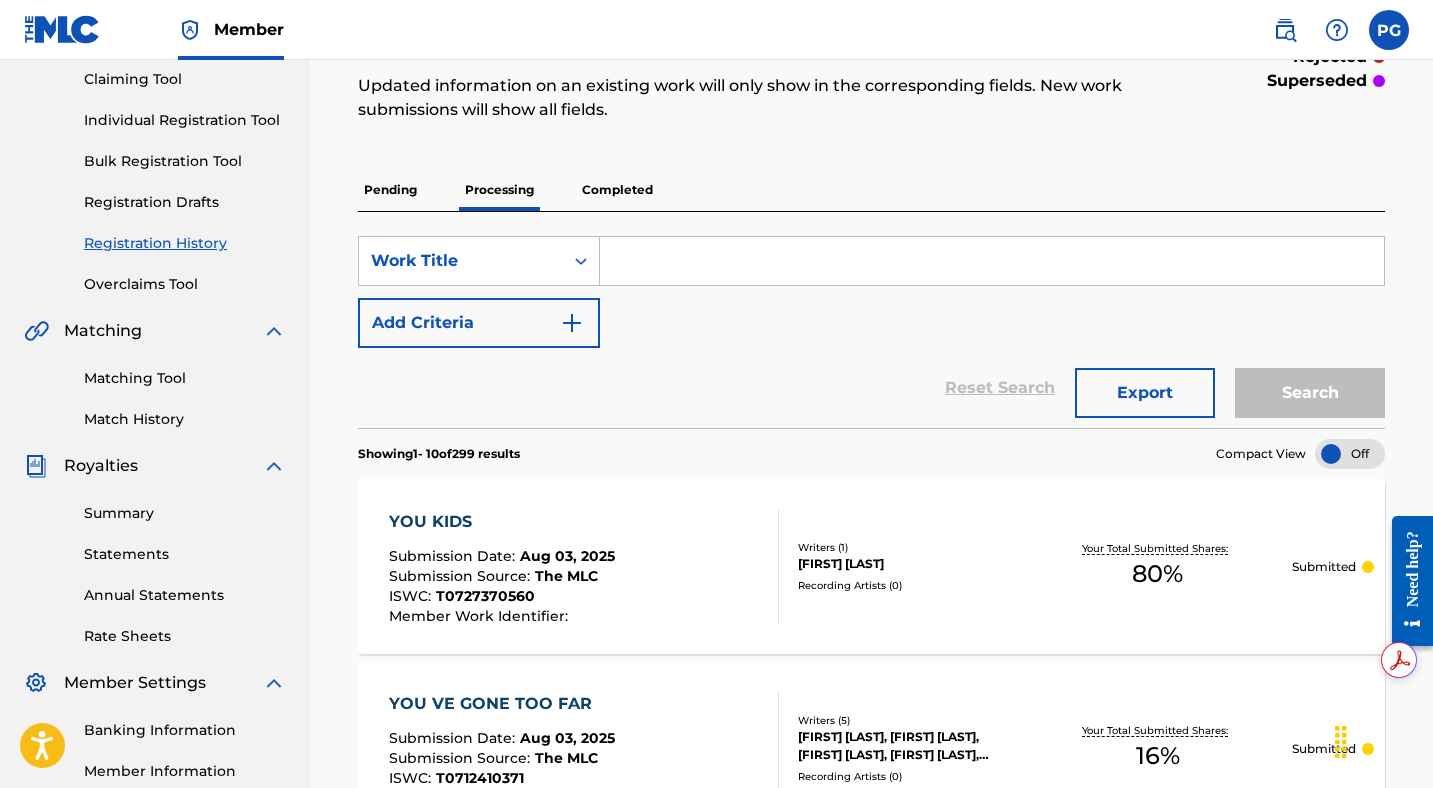 scroll, scrollTop: 217, scrollLeft: 0, axis: vertical 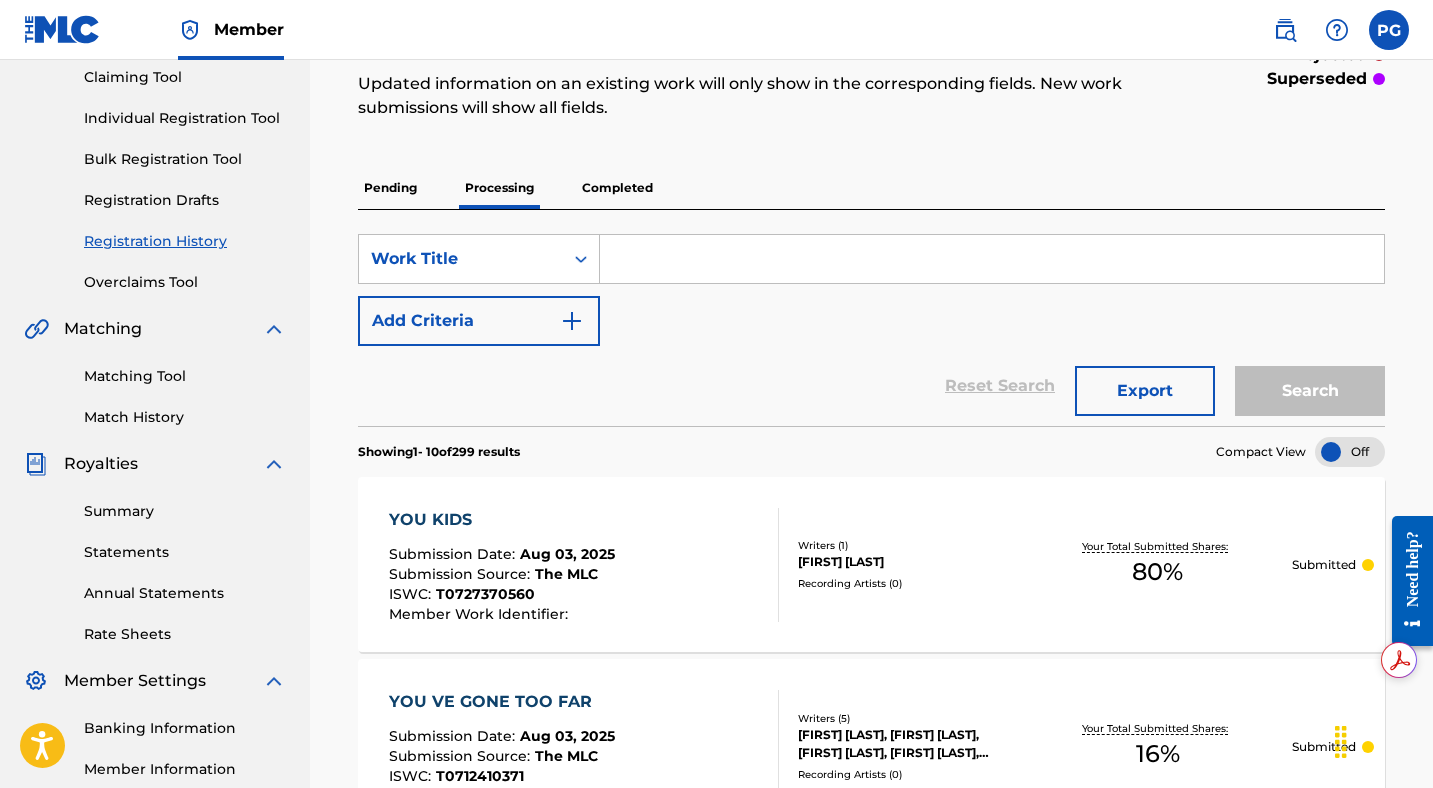 click on "Export" at bounding box center (1145, 391) 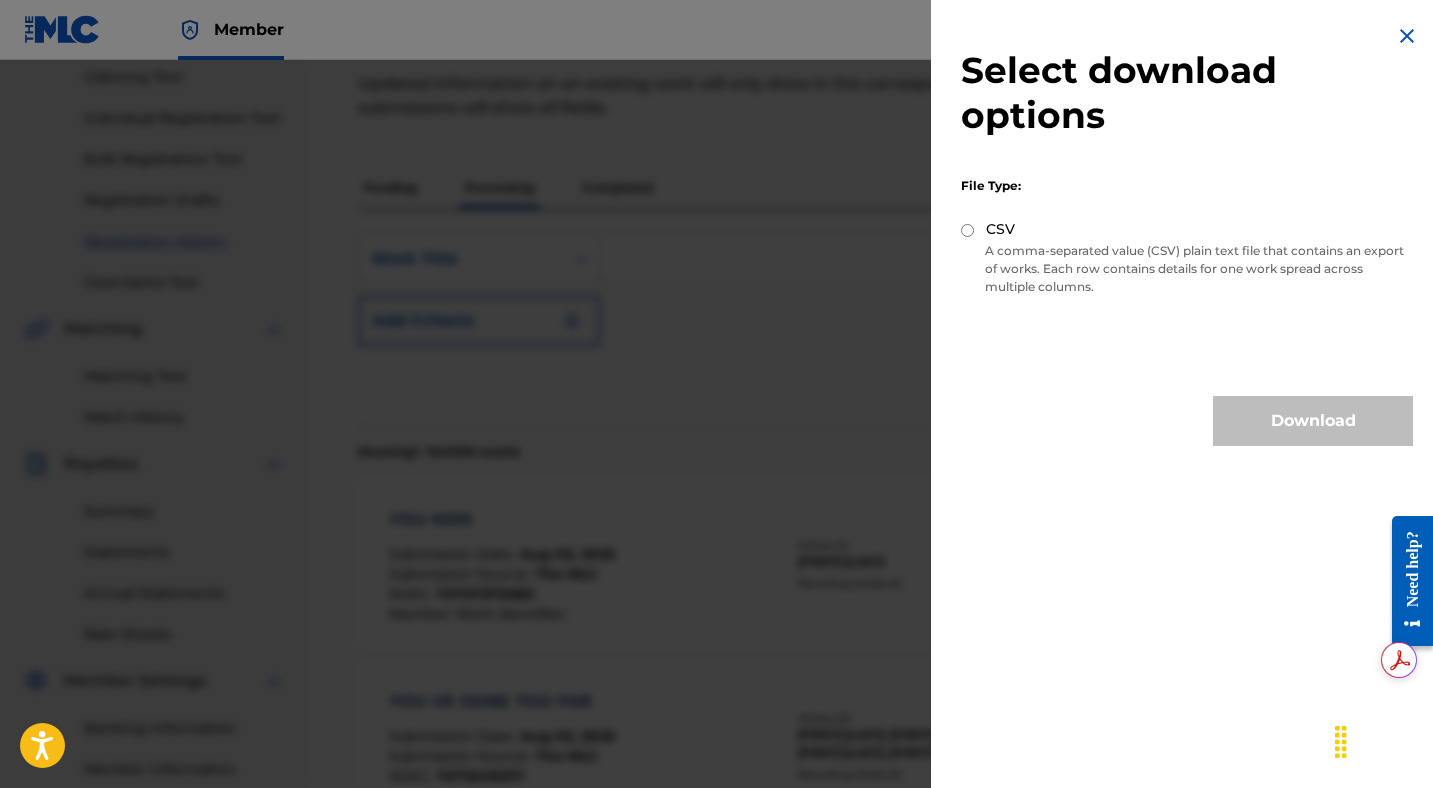 click on "CSV" at bounding box center [967, 230] 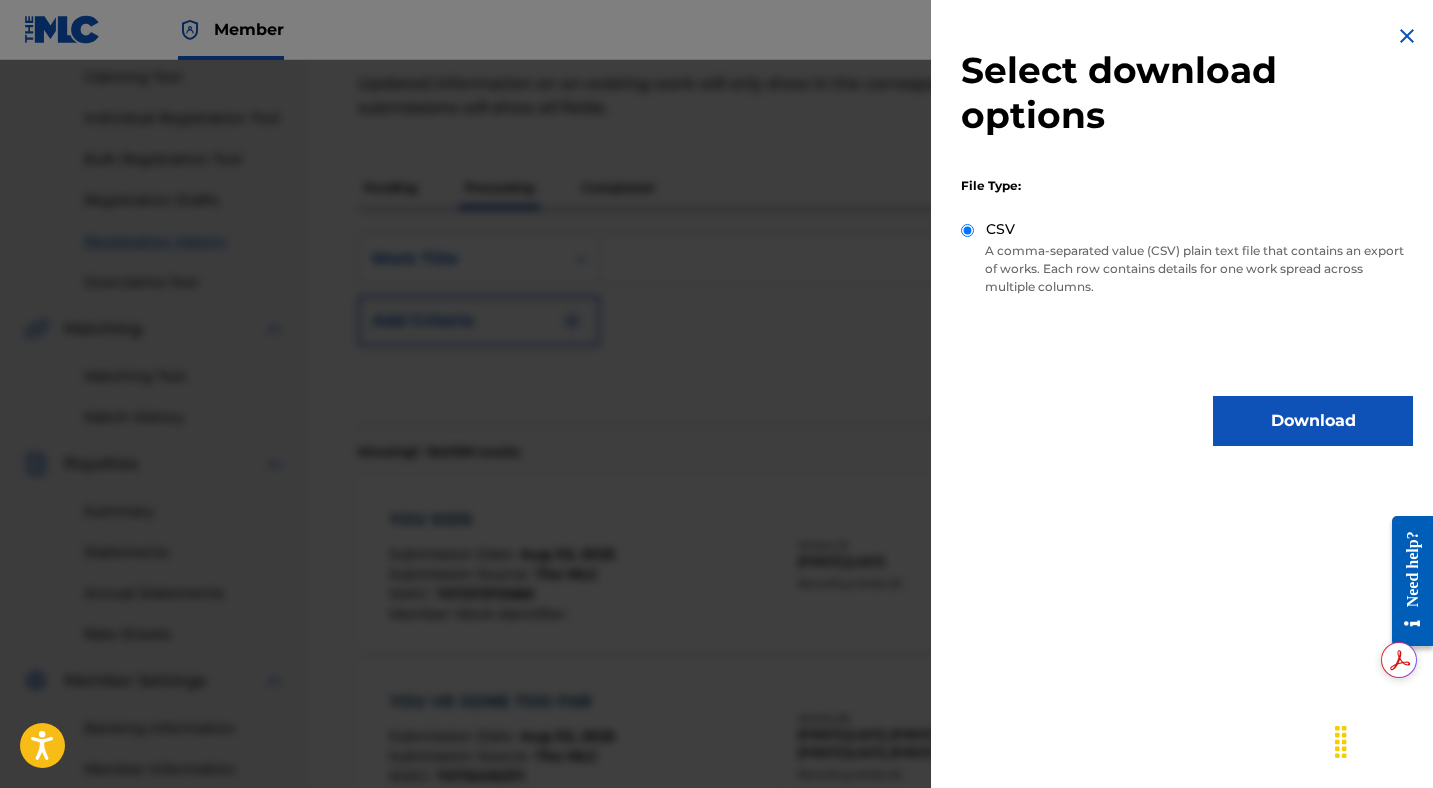 click on "Download" at bounding box center (1313, 421) 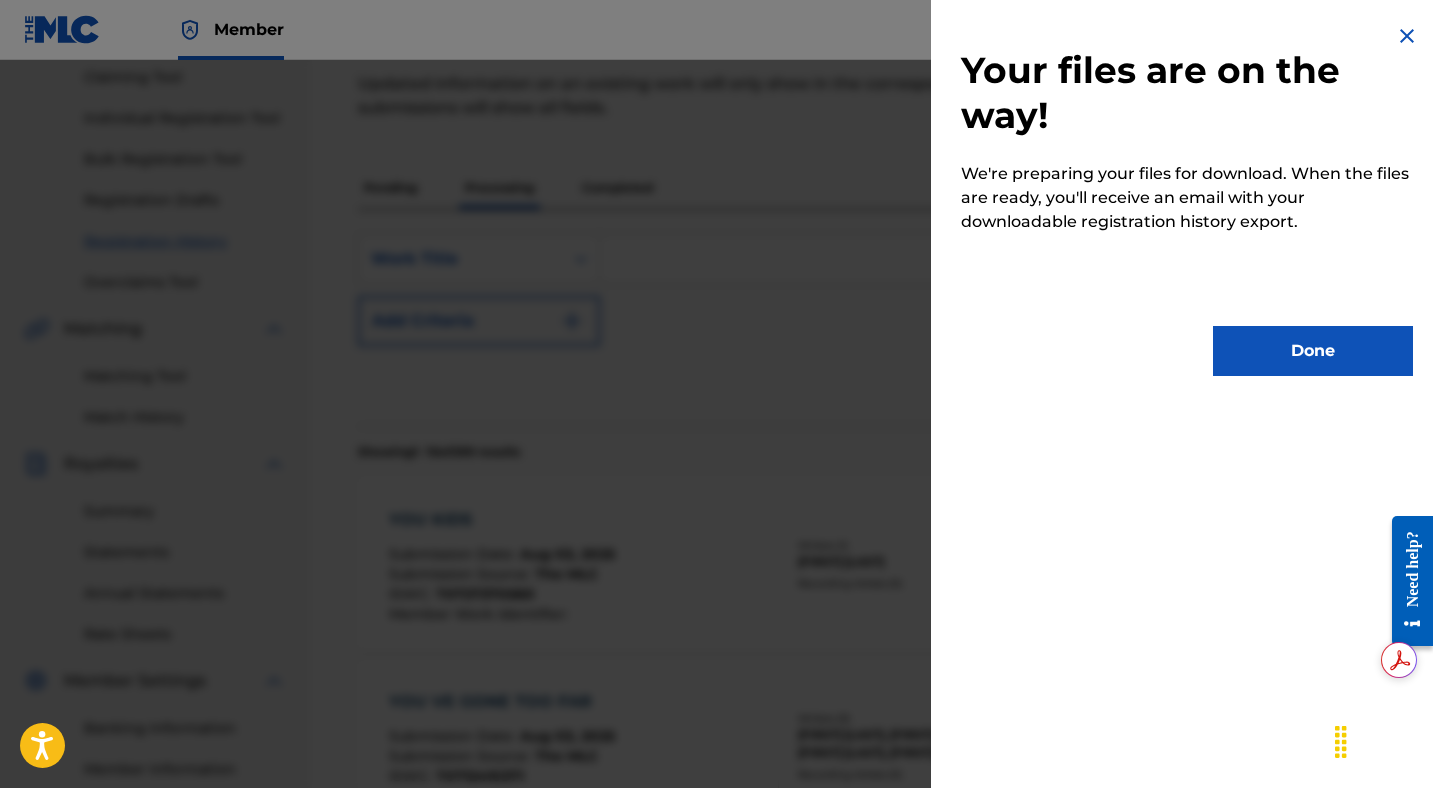 click on "Done" at bounding box center [1313, 351] 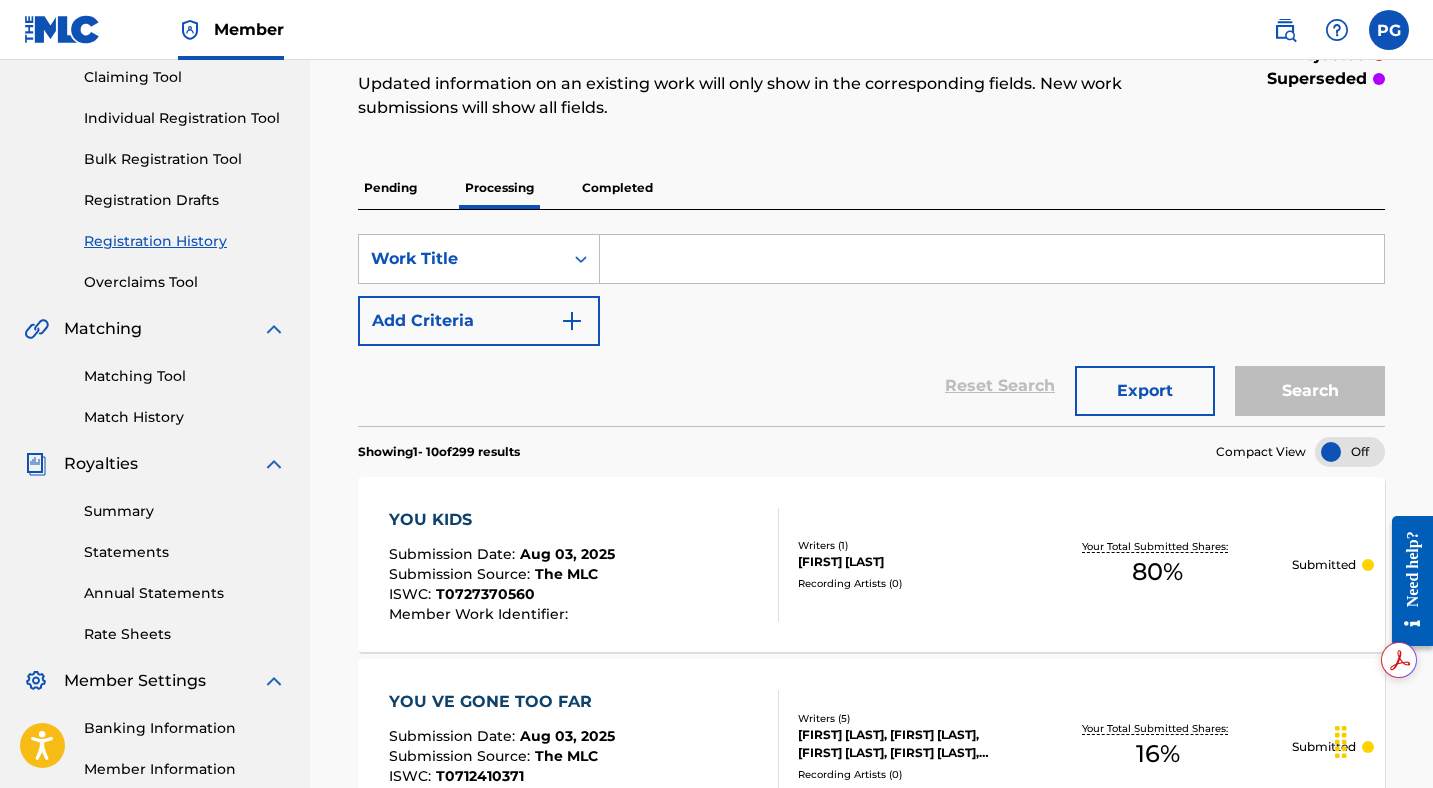 click at bounding box center (1389, 30) 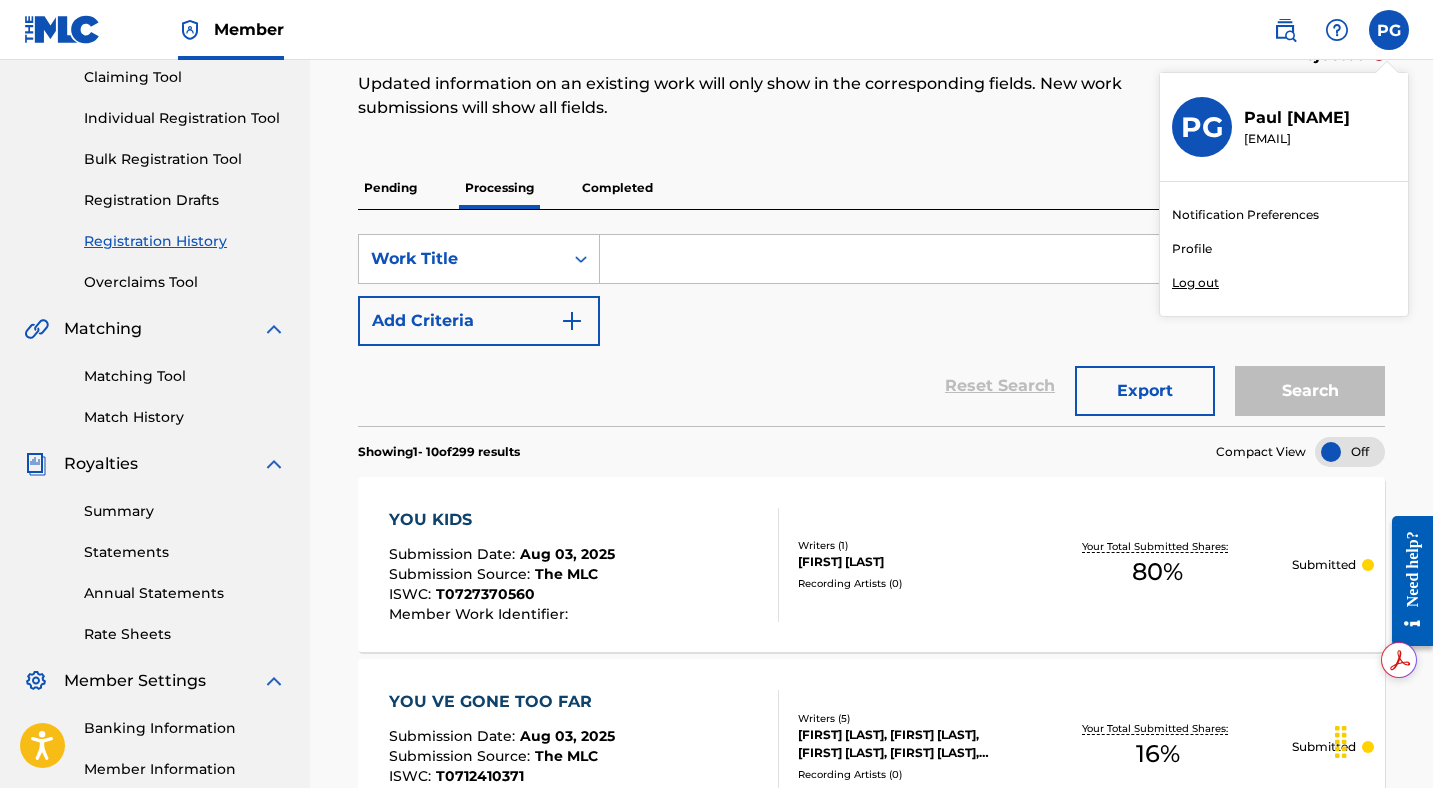 click on "Log out" at bounding box center [1195, 283] 